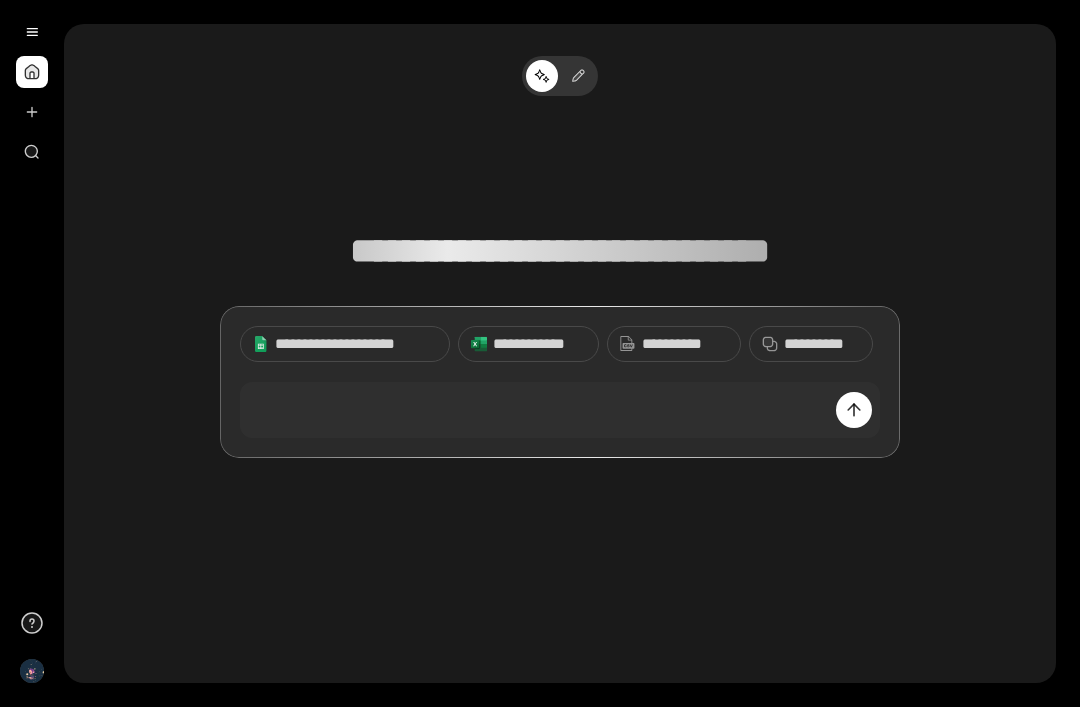 scroll, scrollTop: 0, scrollLeft: 0, axis: both 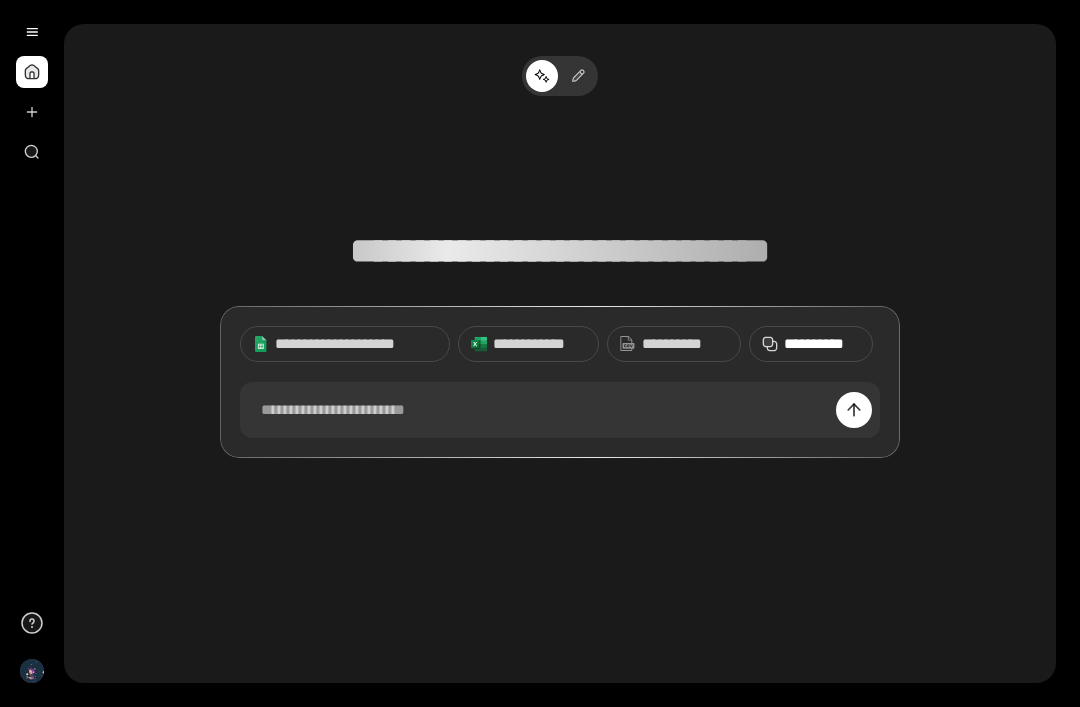 click on "**********" at bounding box center (822, 344) 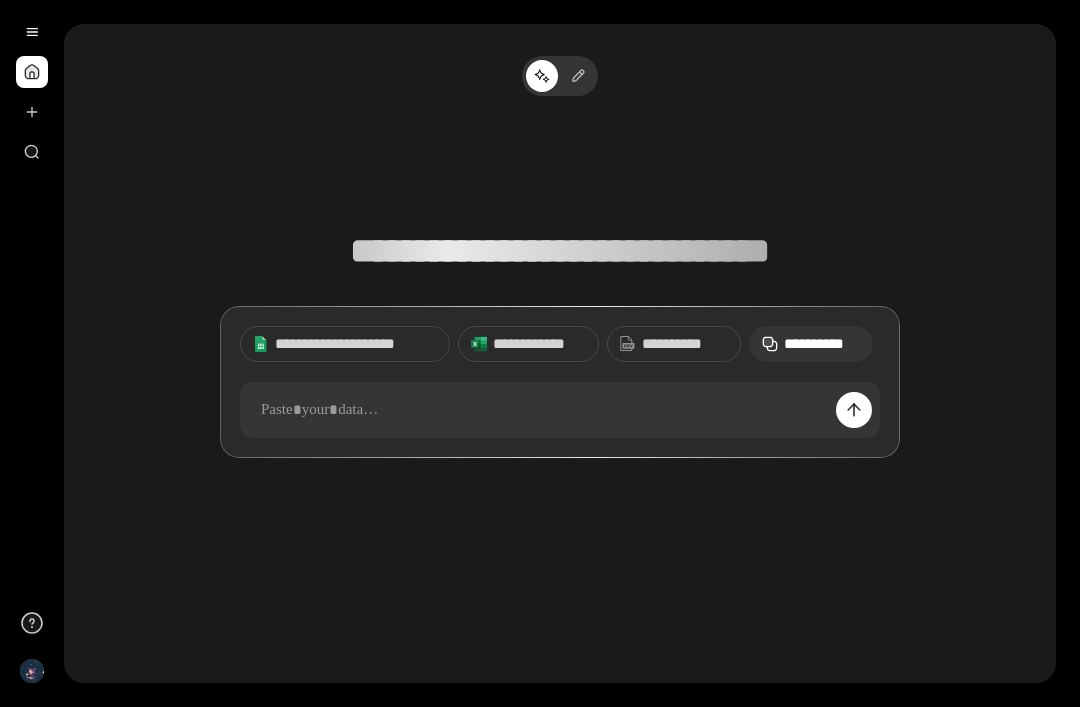 click on "**********" at bounding box center [822, 344] 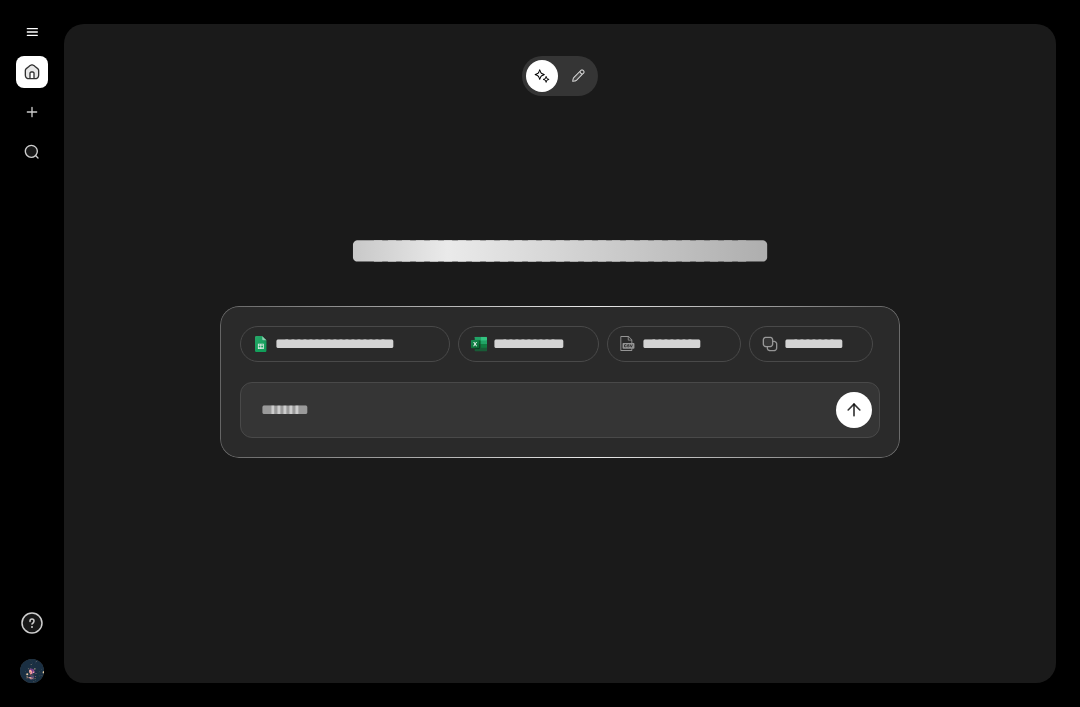 click at bounding box center [560, 410] 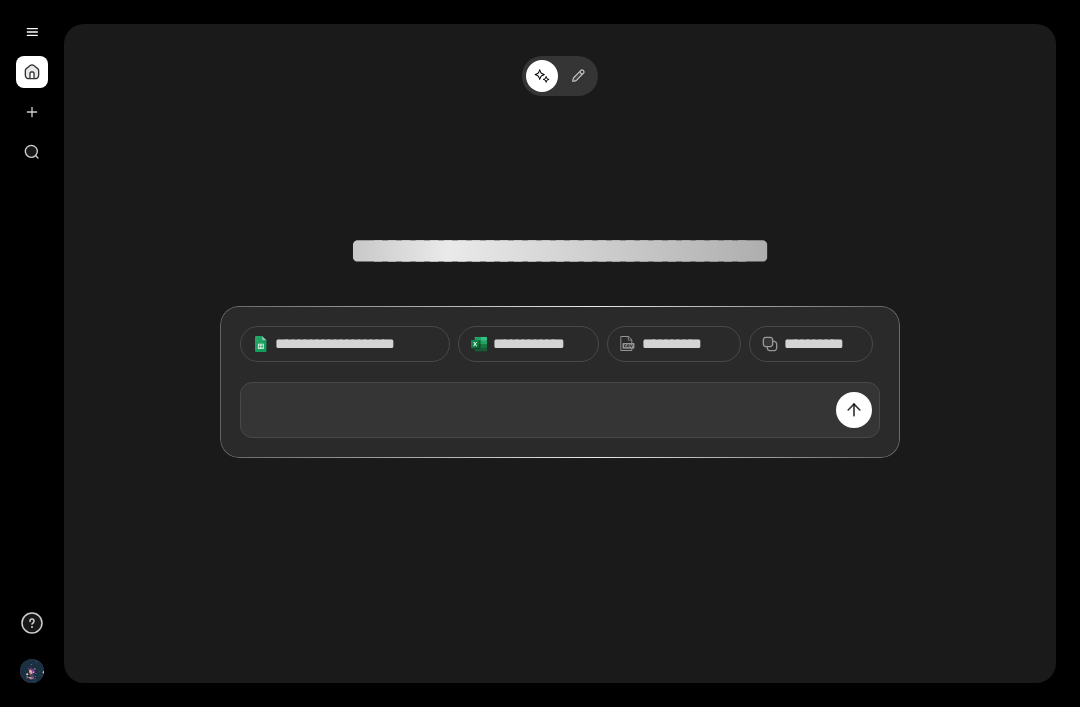 click at bounding box center [32, 32] 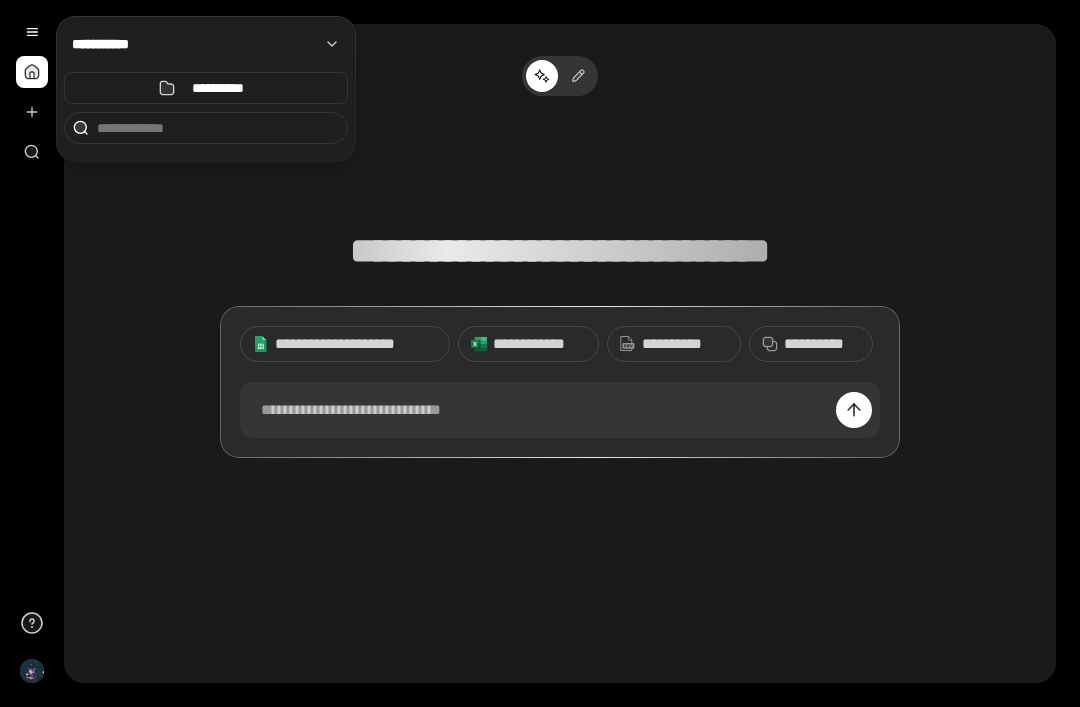 click on "**********" at bounding box center [560, 293] 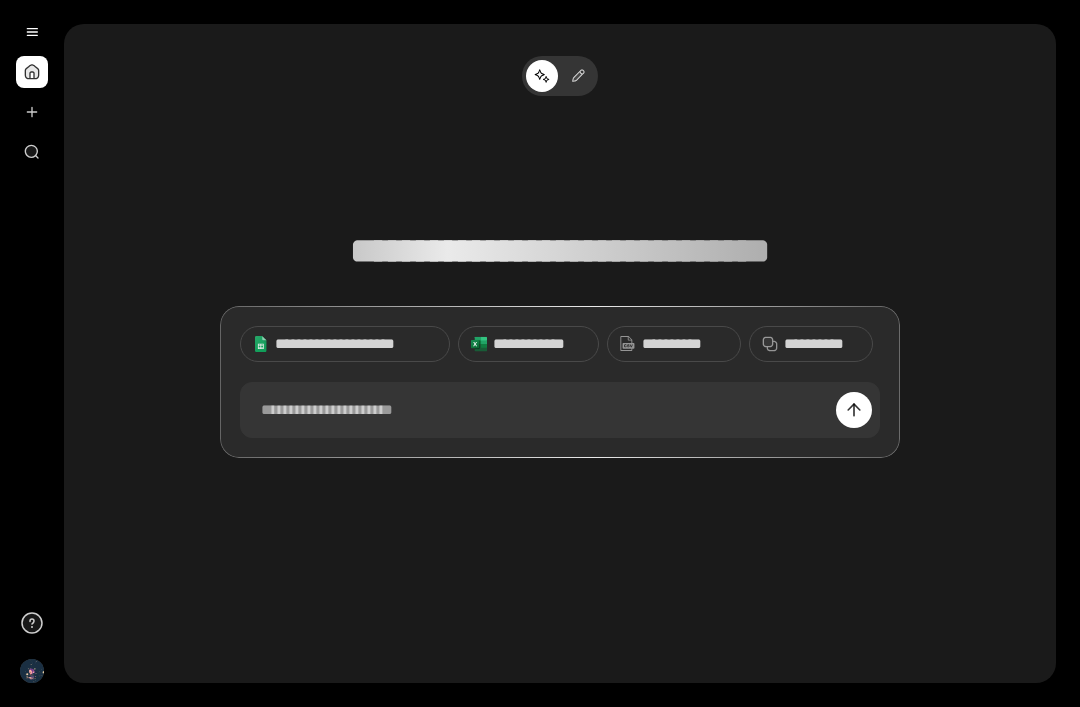 click at bounding box center (32, 112) 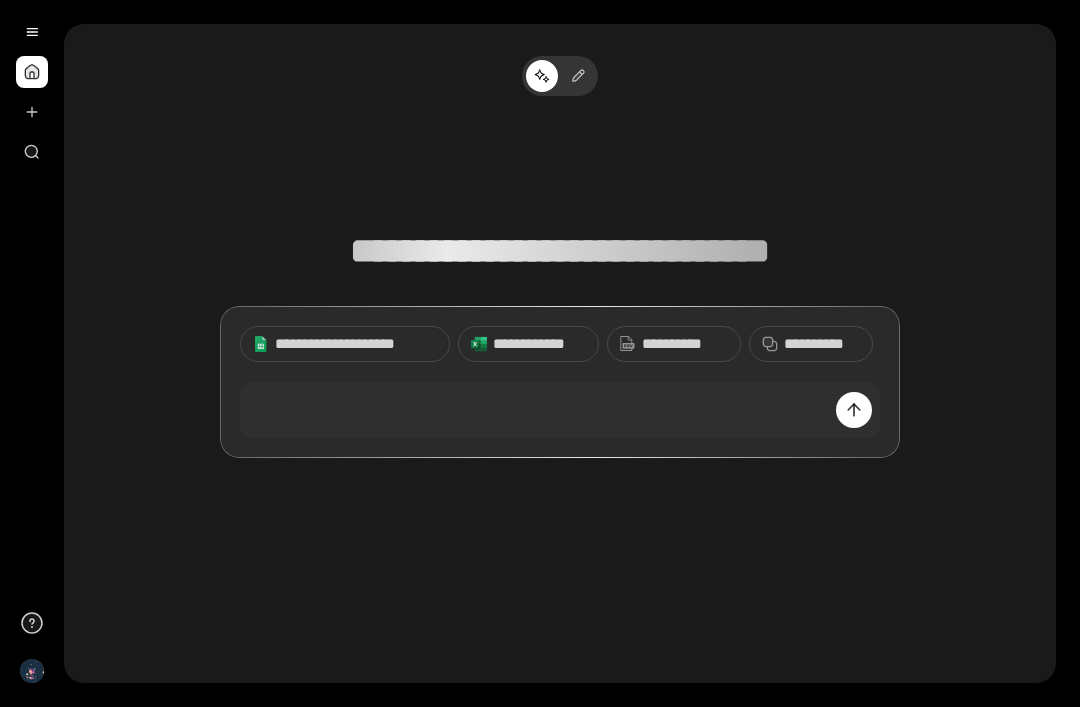 click at bounding box center [32, 112] 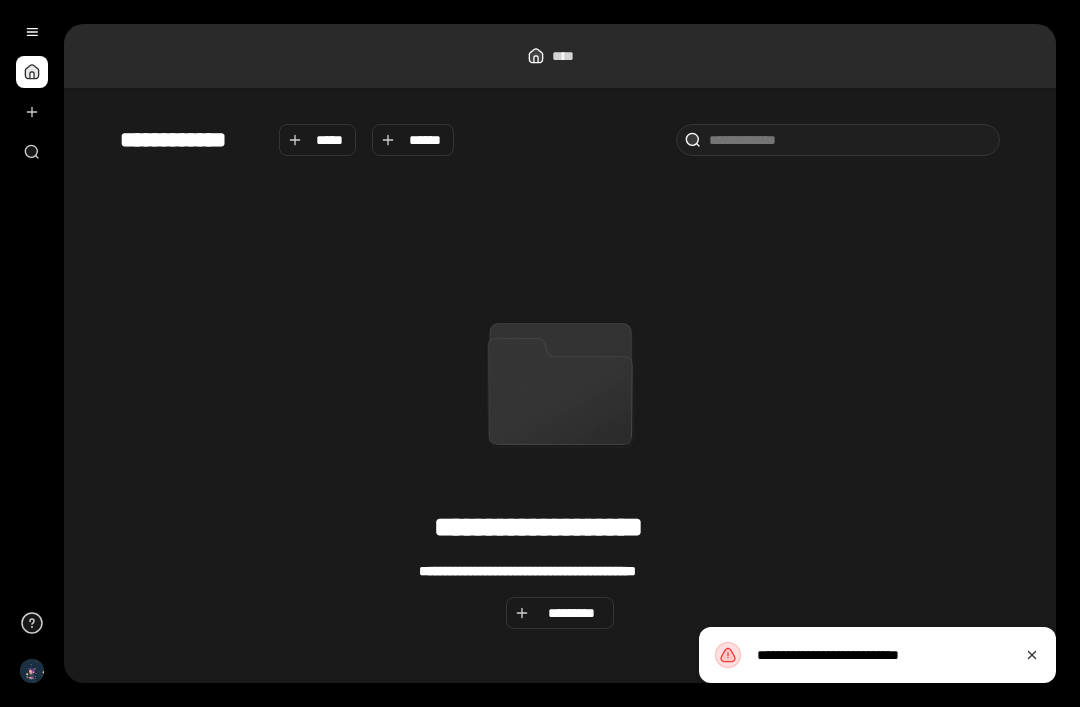 click on "******" at bounding box center (425, 140) 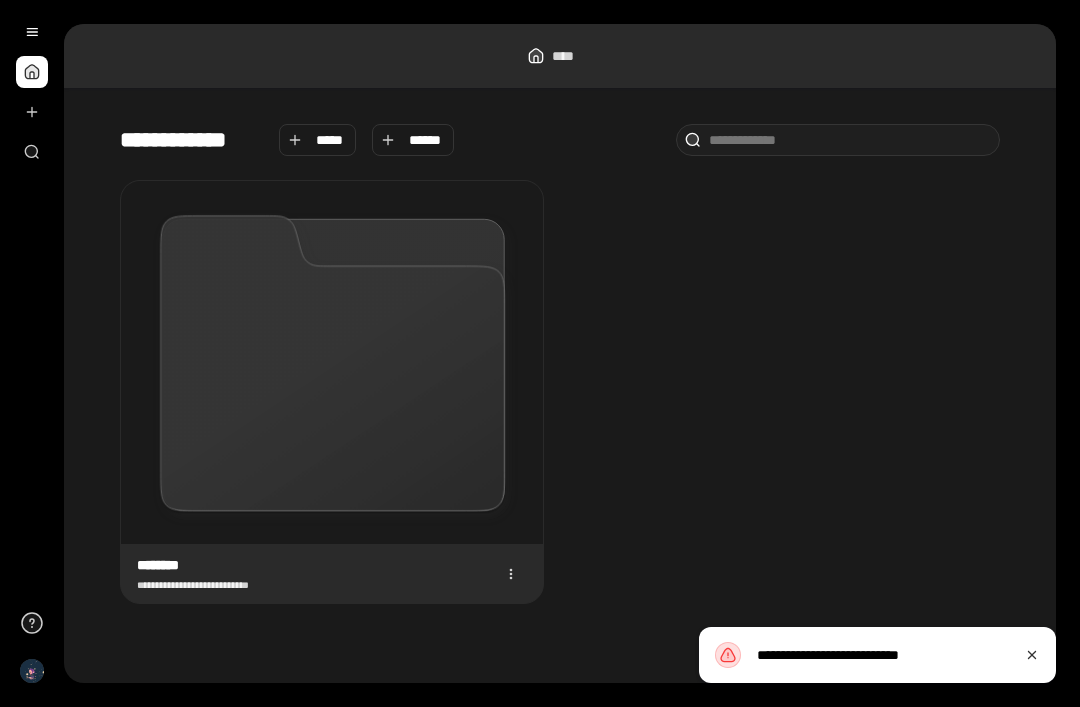 click on "*****" at bounding box center [330, 140] 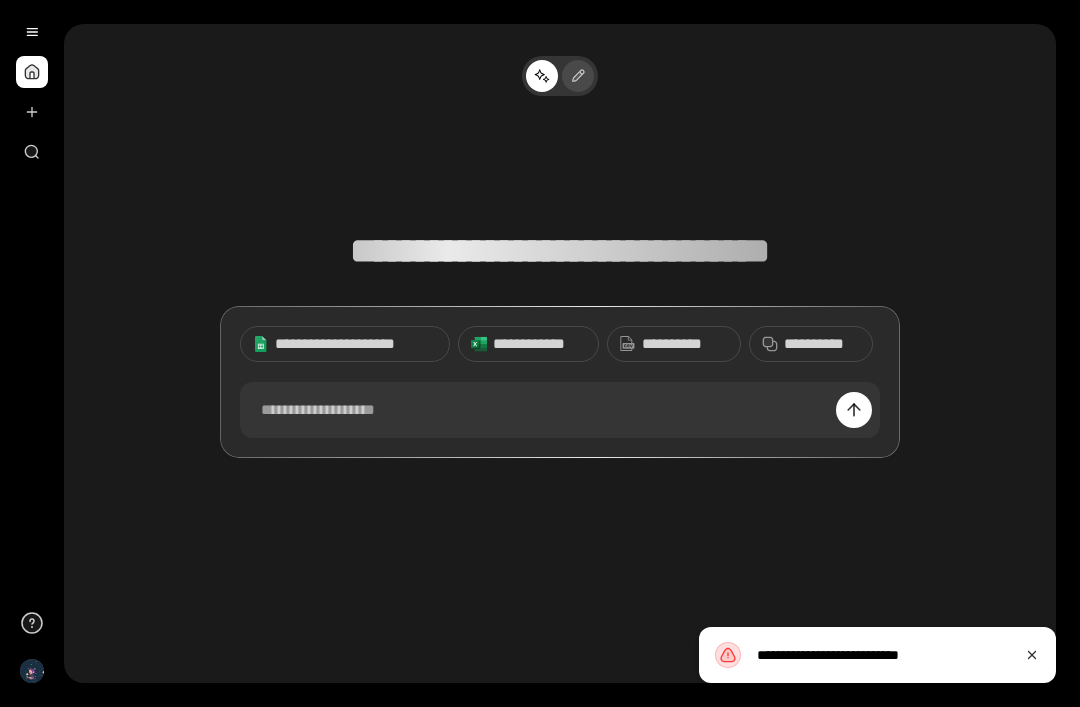 click 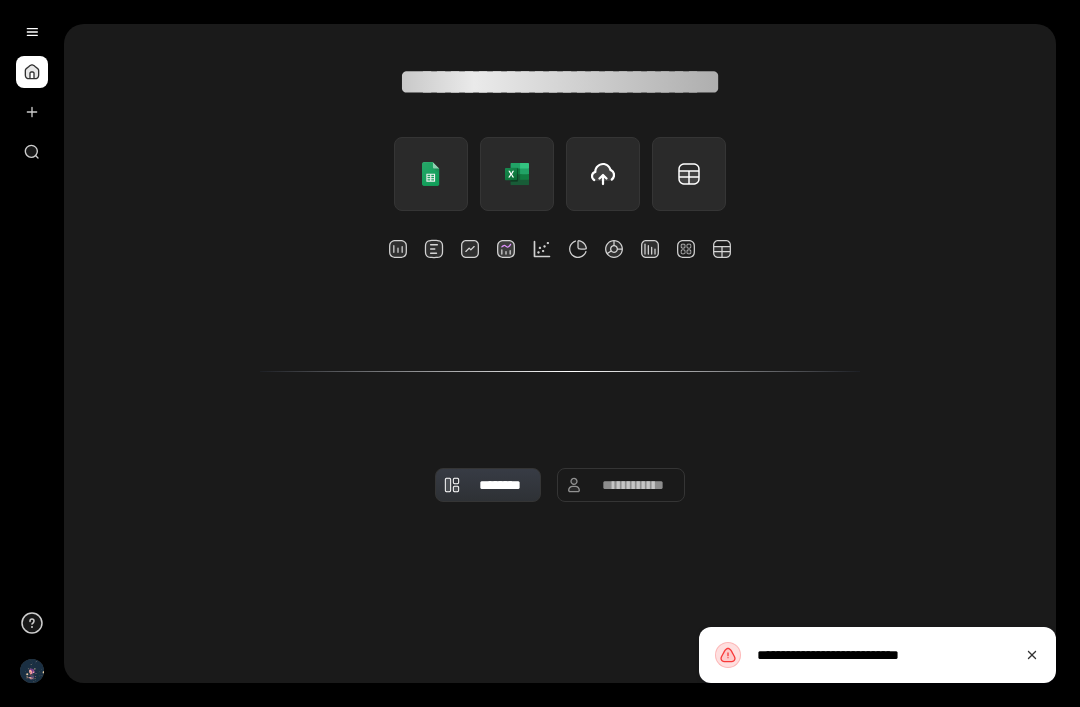 scroll, scrollTop: 170, scrollLeft: 0, axis: vertical 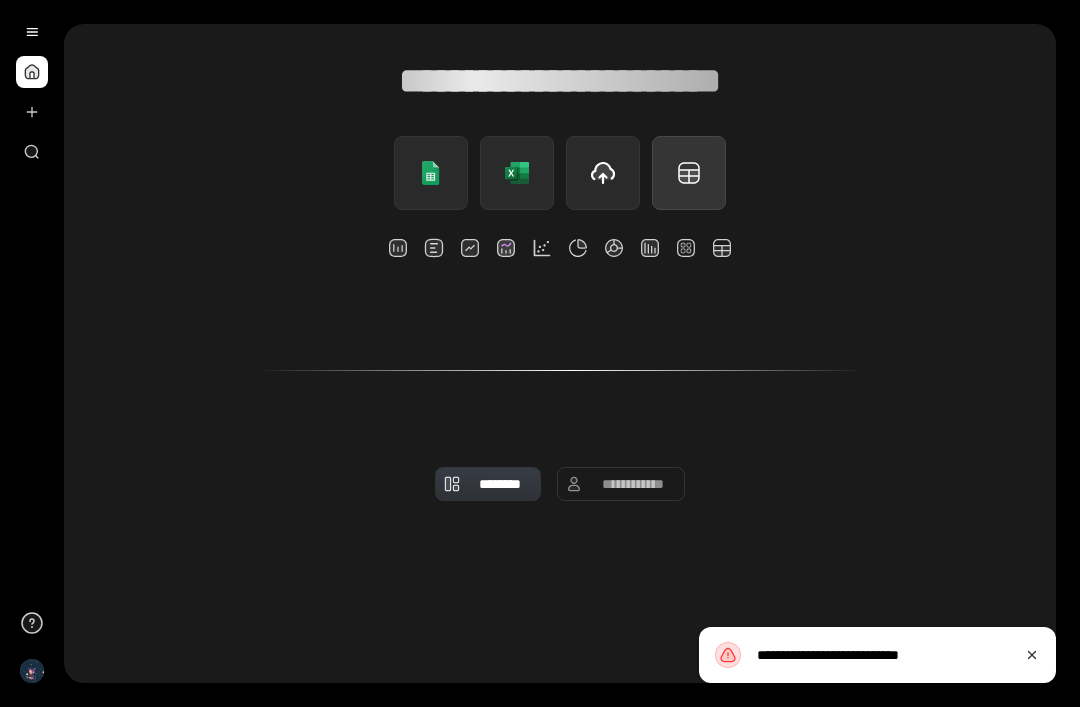 click 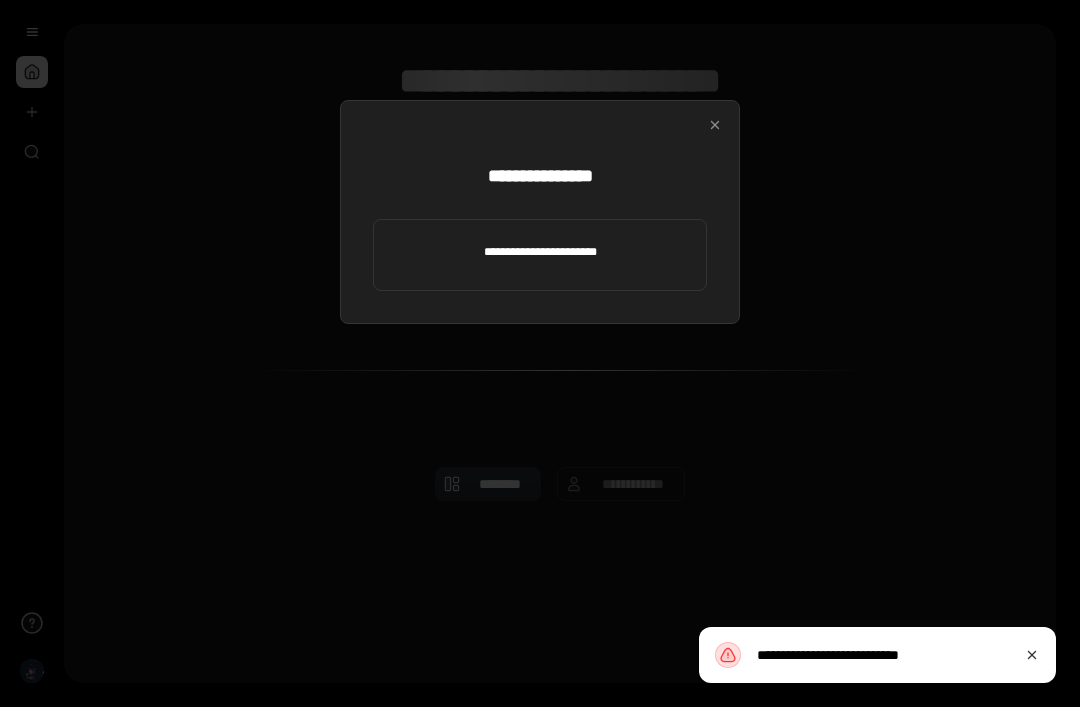 click at bounding box center (540, 252) 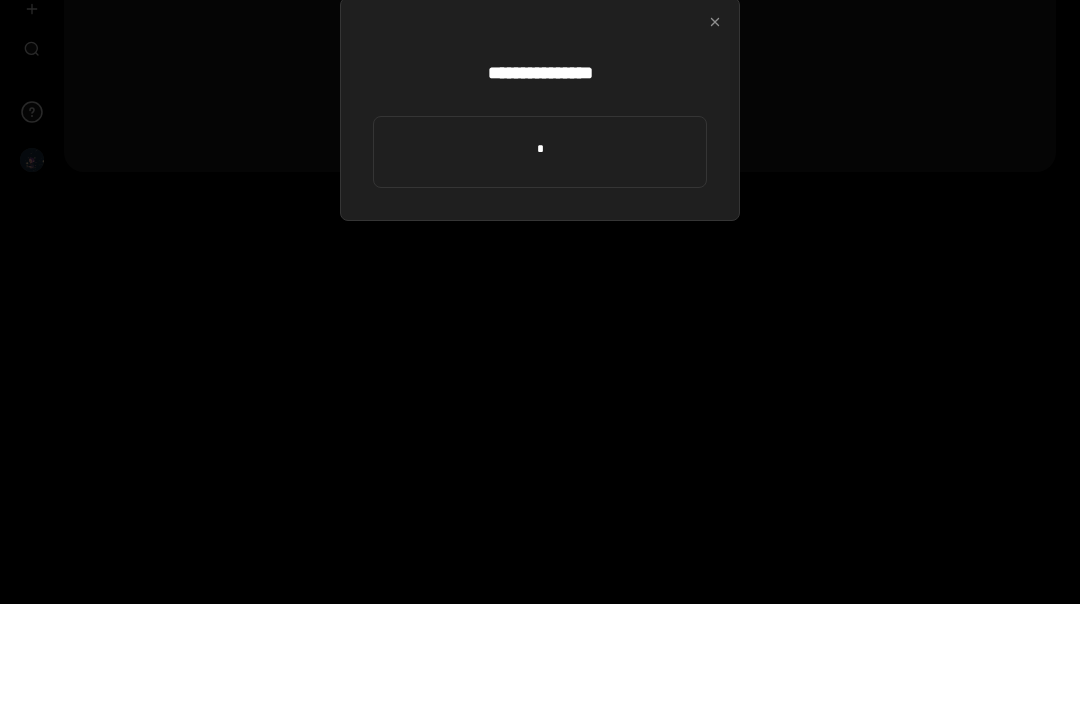type on "*" 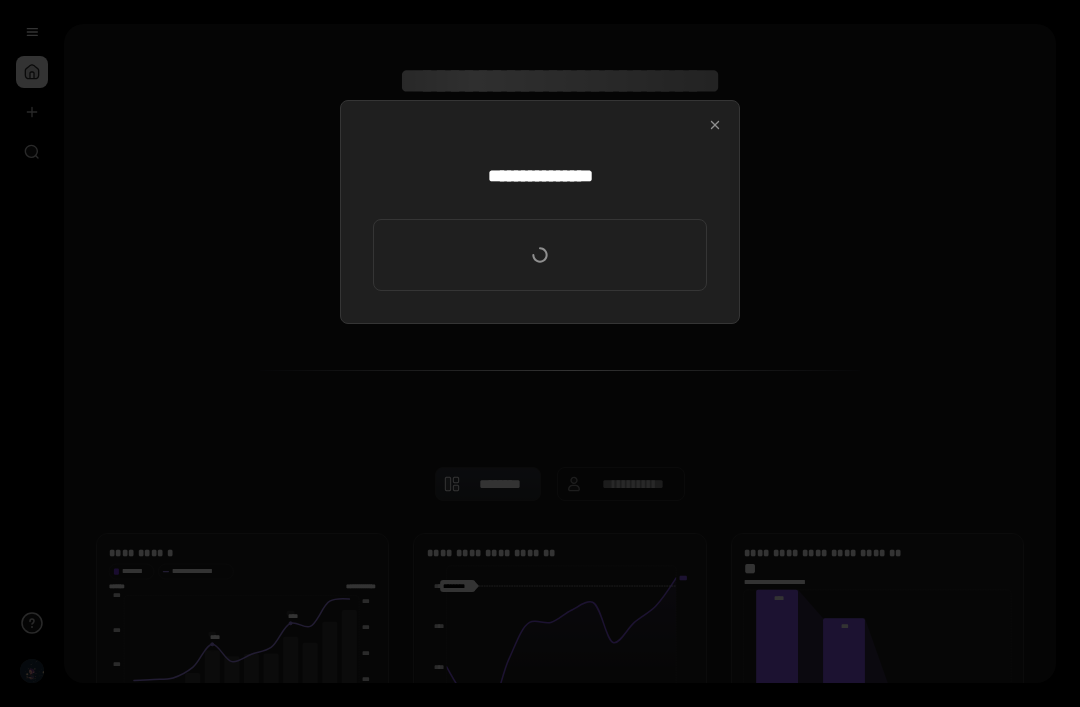 click at bounding box center [715, 125] 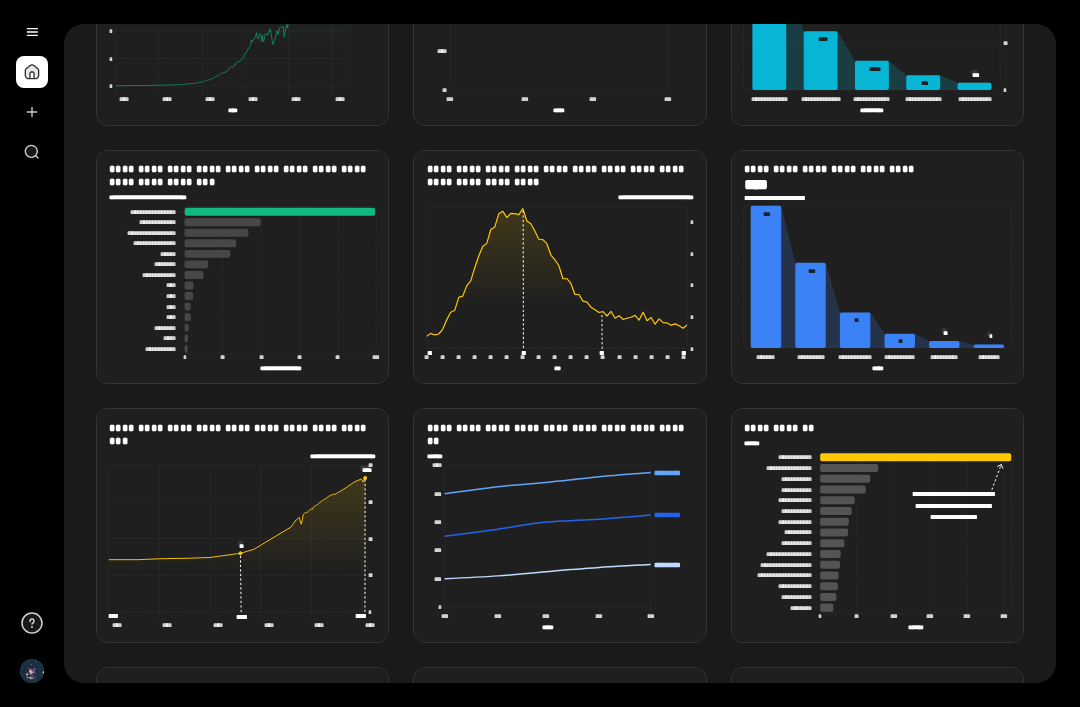 scroll, scrollTop: 2593, scrollLeft: 0, axis: vertical 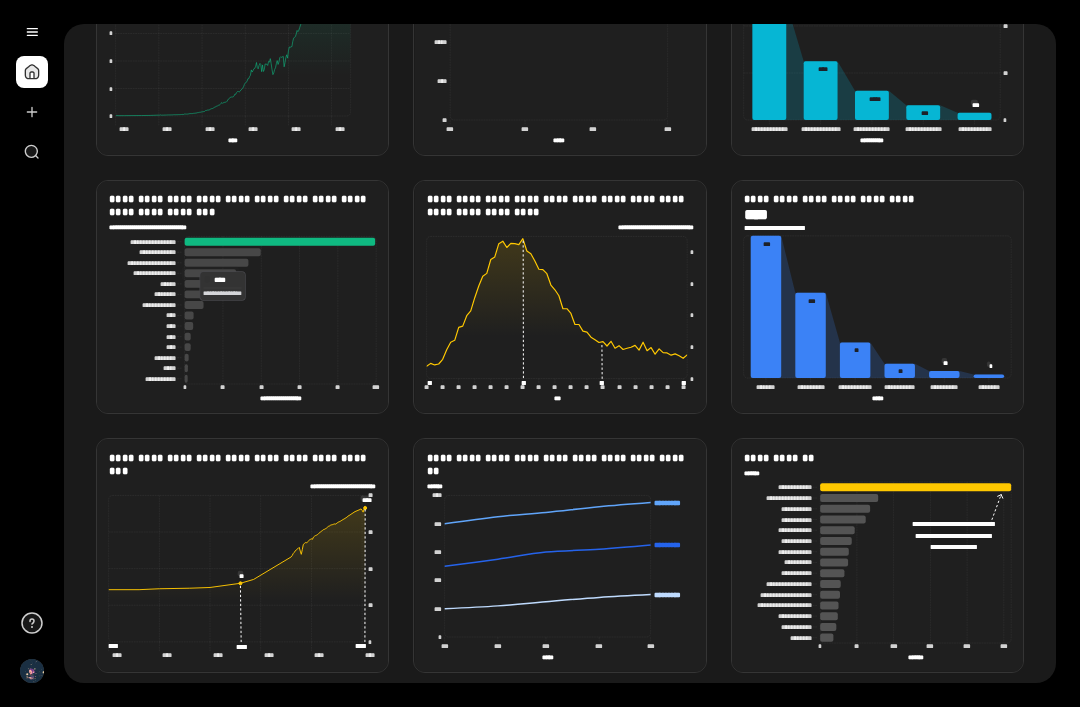 click 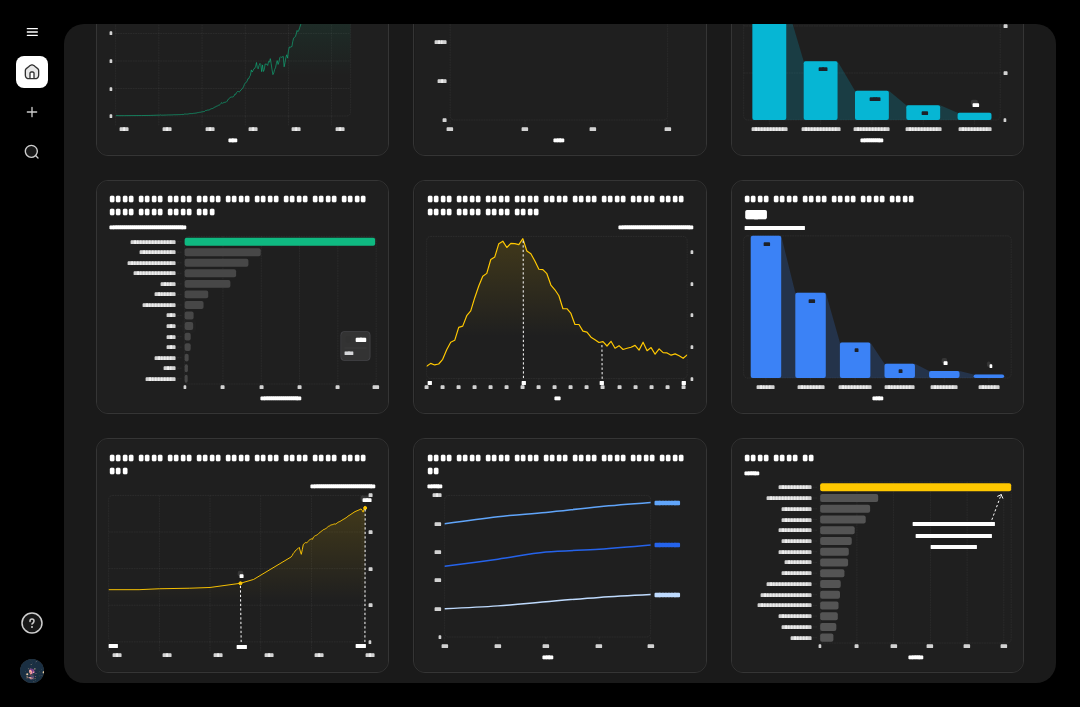 click 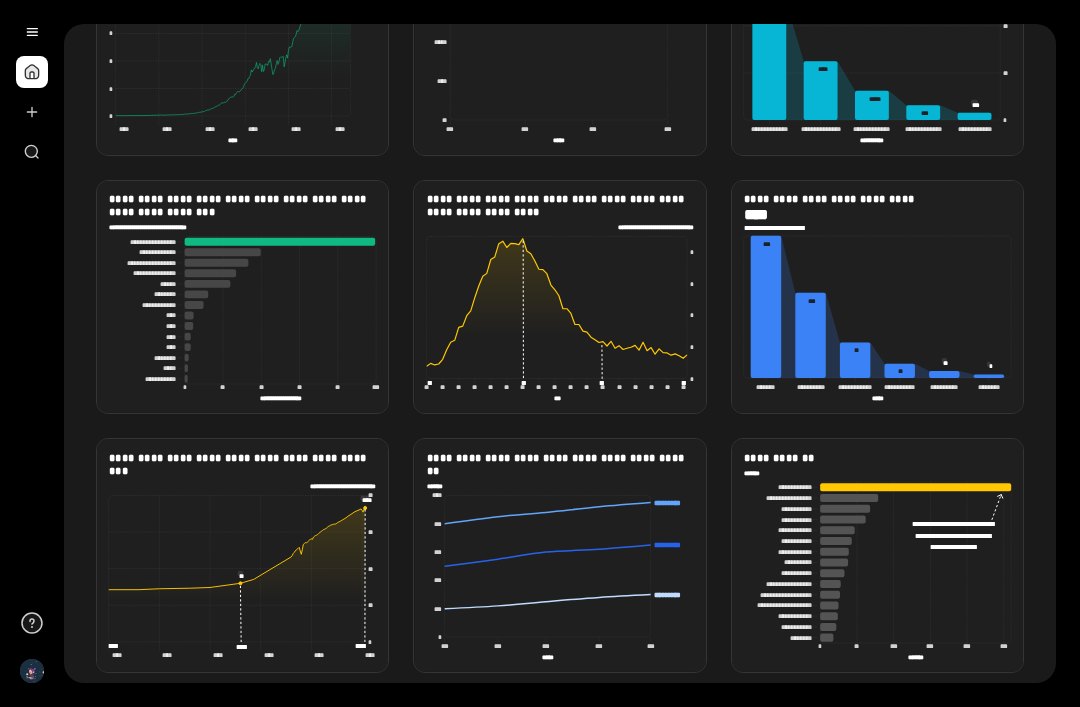 click on "**********" at bounding box center (242, 206) 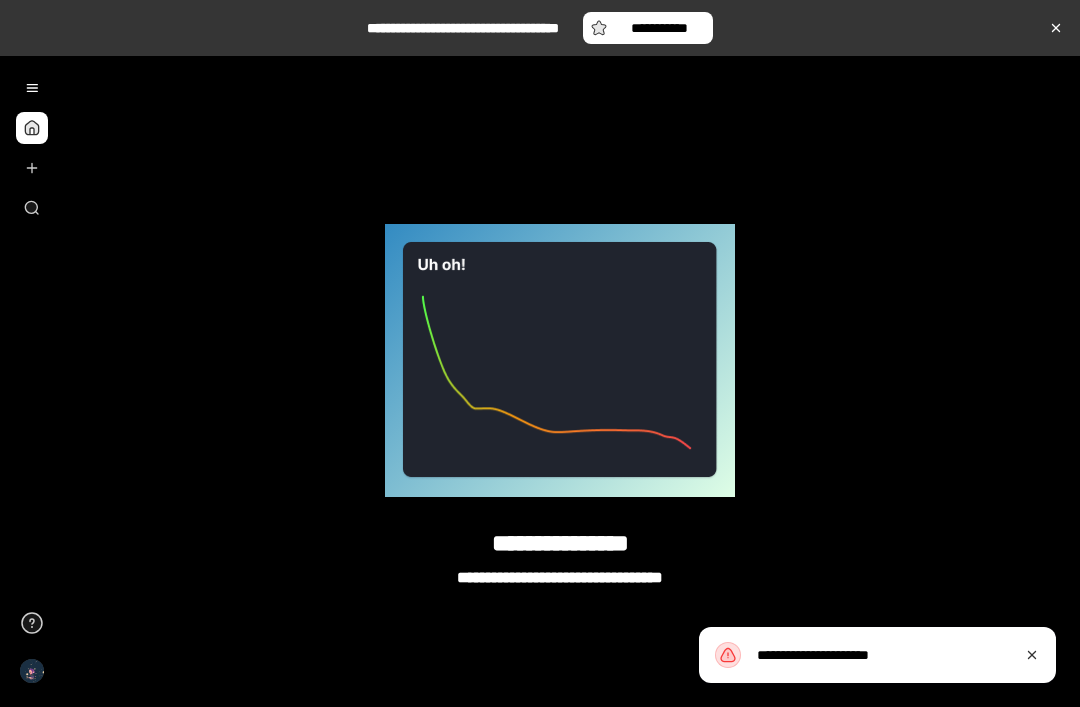 click at bounding box center (1032, 655) 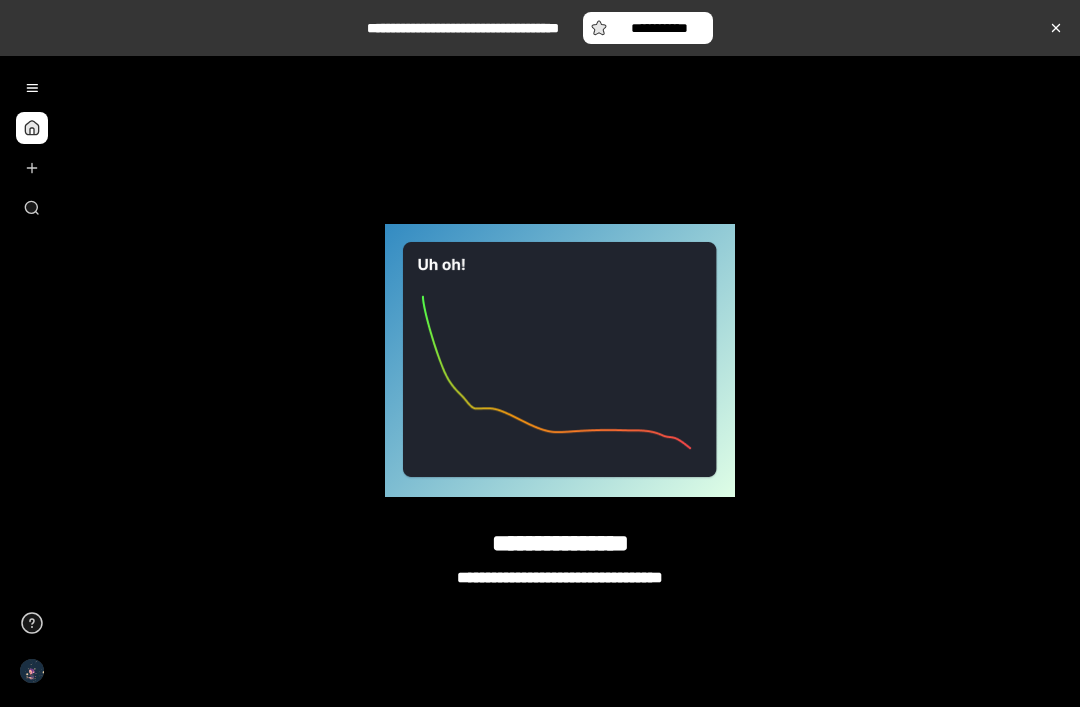 click 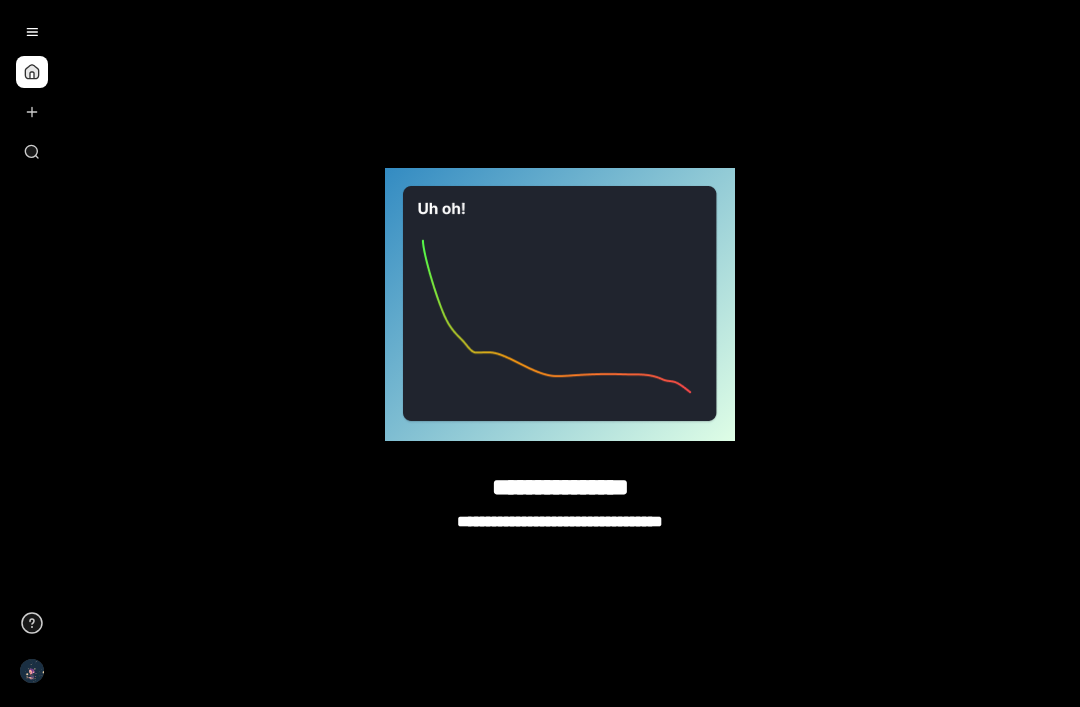 click at bounding box center (560, 304) 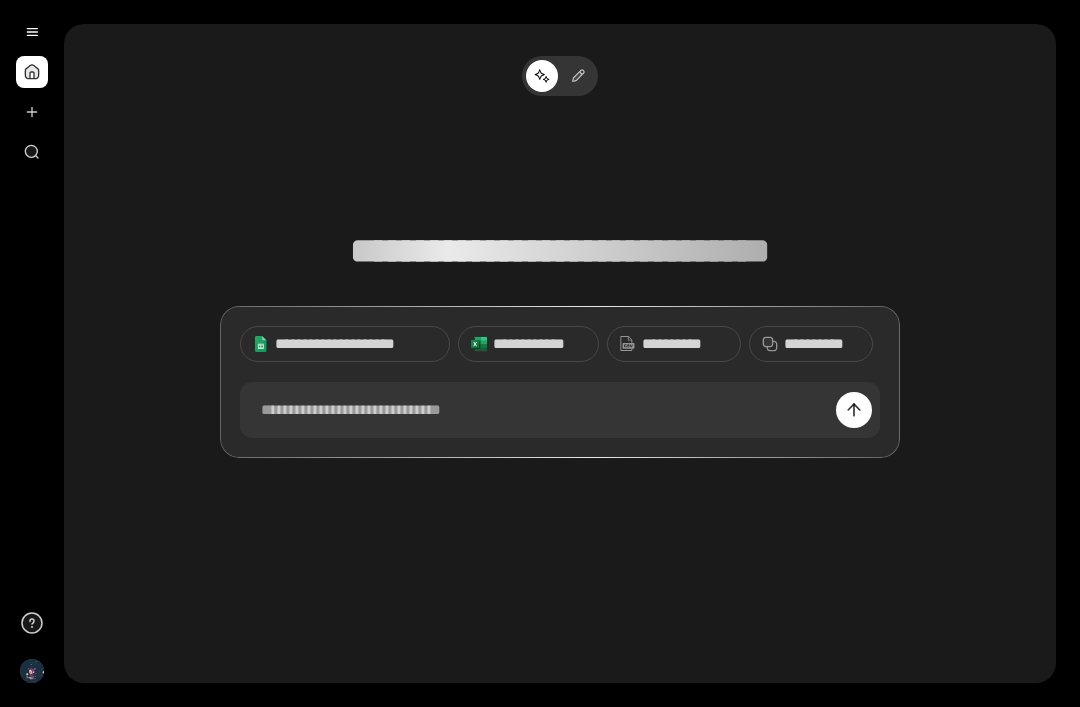 click at bounding box center (32, 112) 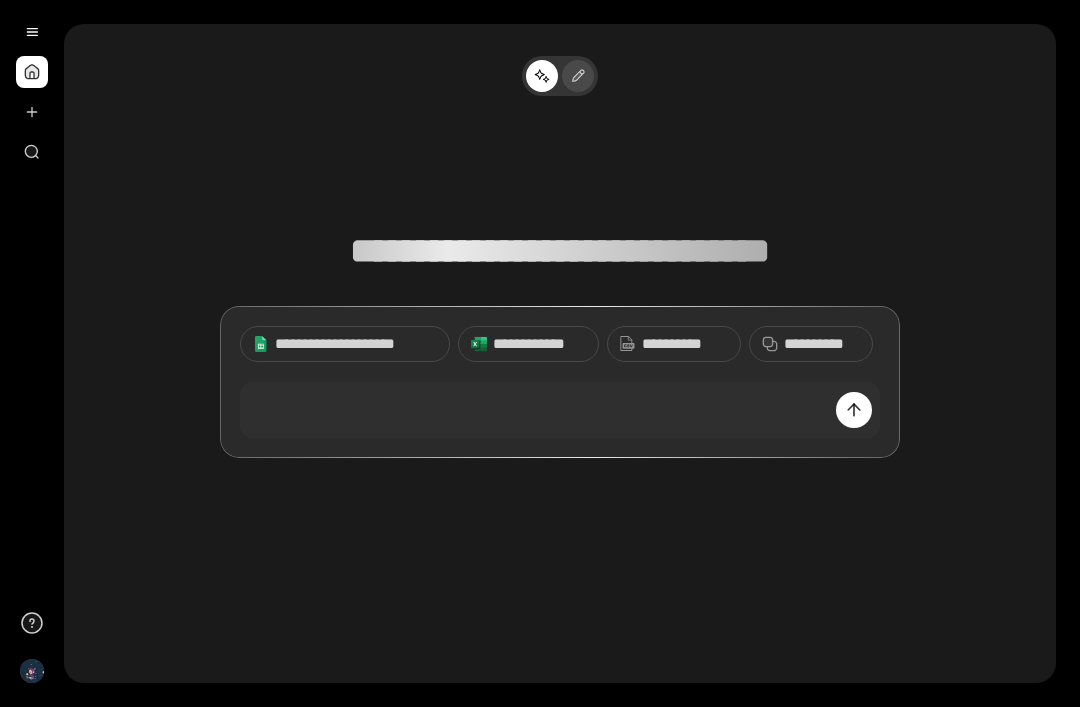 click at bounding box center (578, 76) 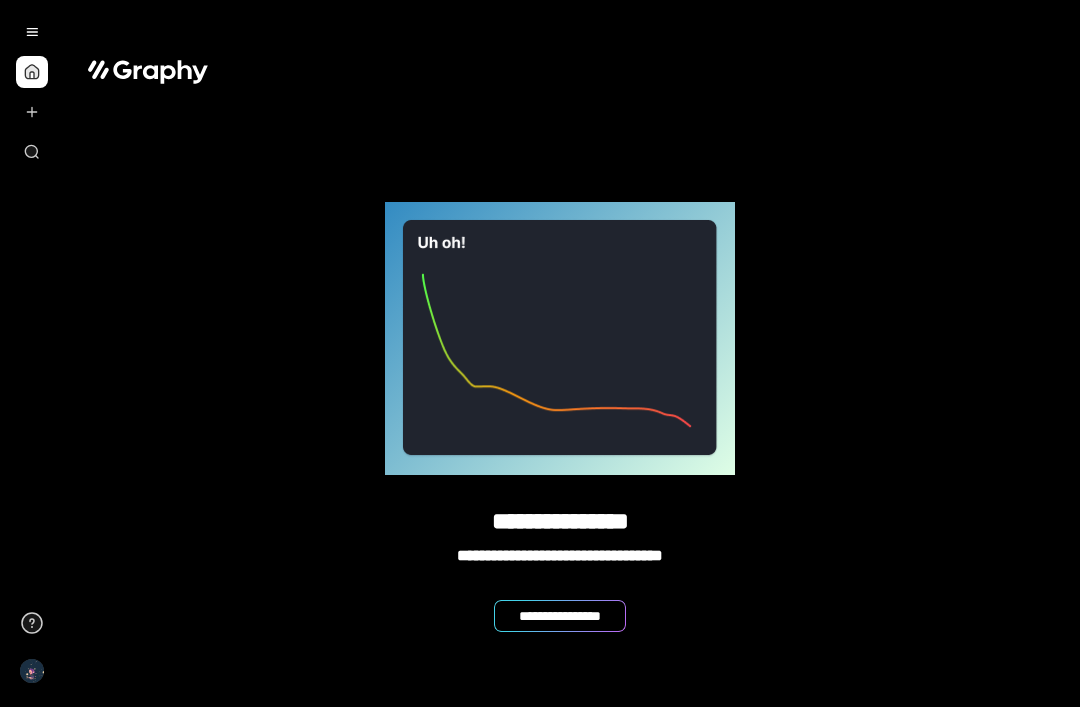 click on "**********" at bounding box center [560, 616] 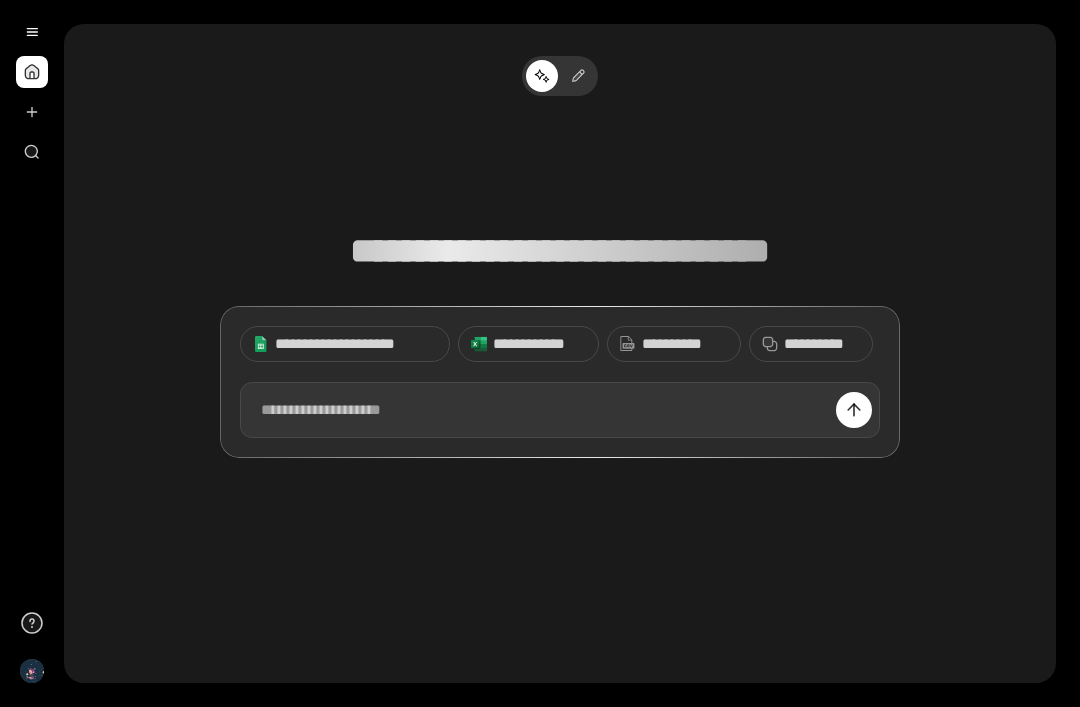 click on "**********" at bounding box center (539, 344) 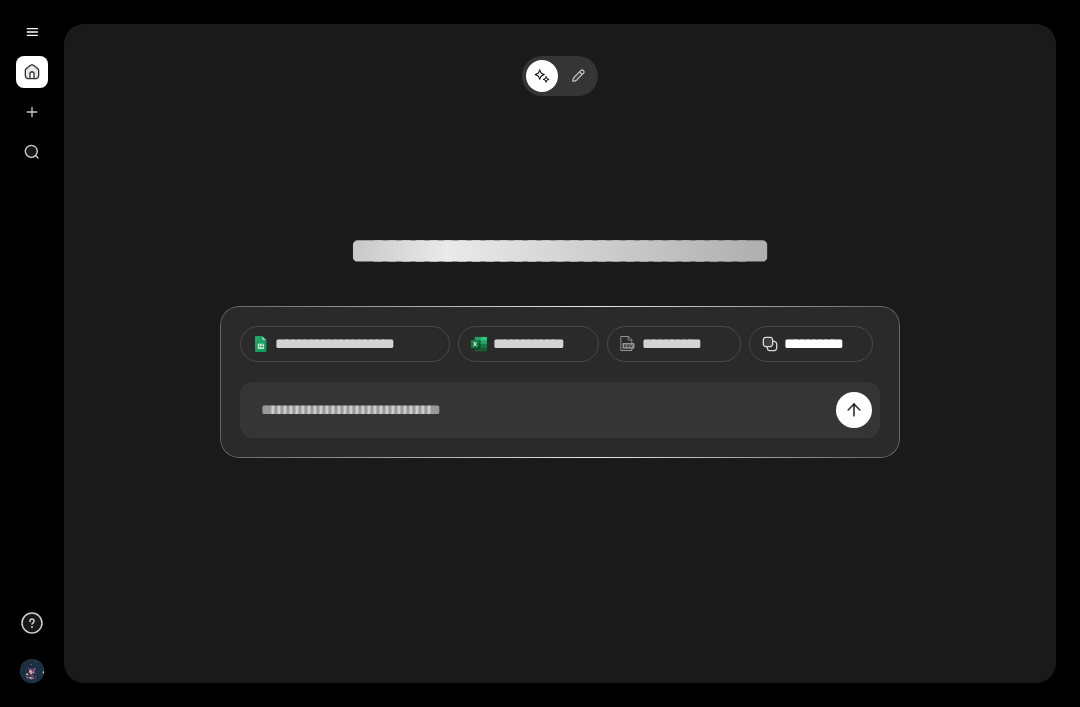 click on "**********" at bounding box center [822, 344] 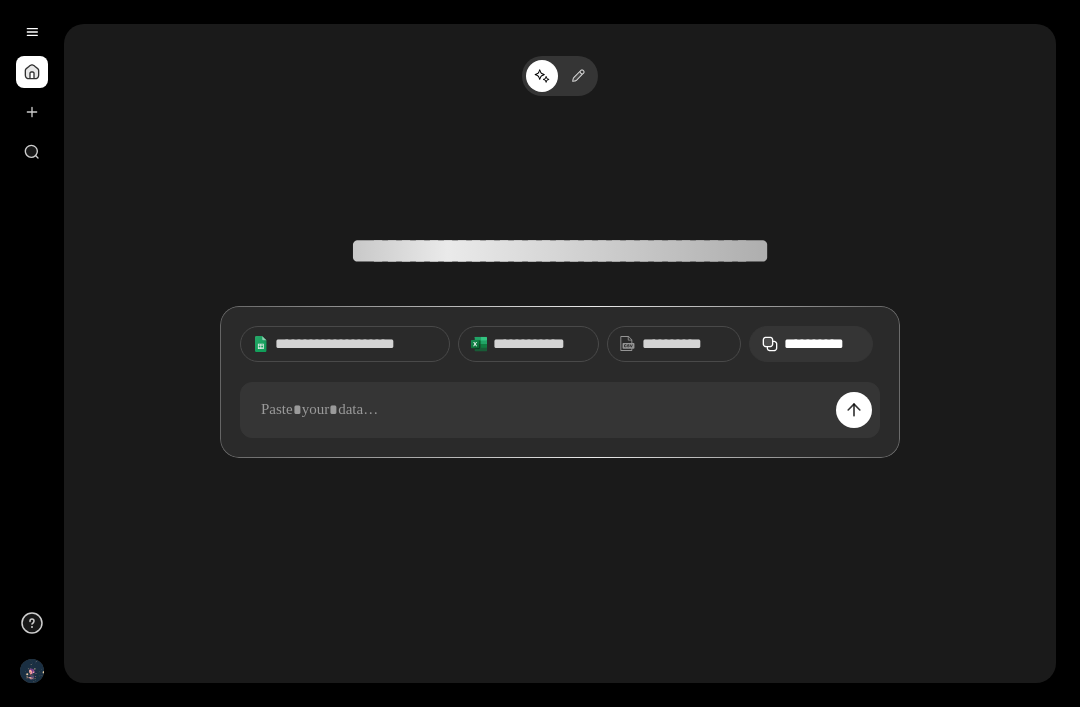 click on "**********" at bounding box center [822, 344] 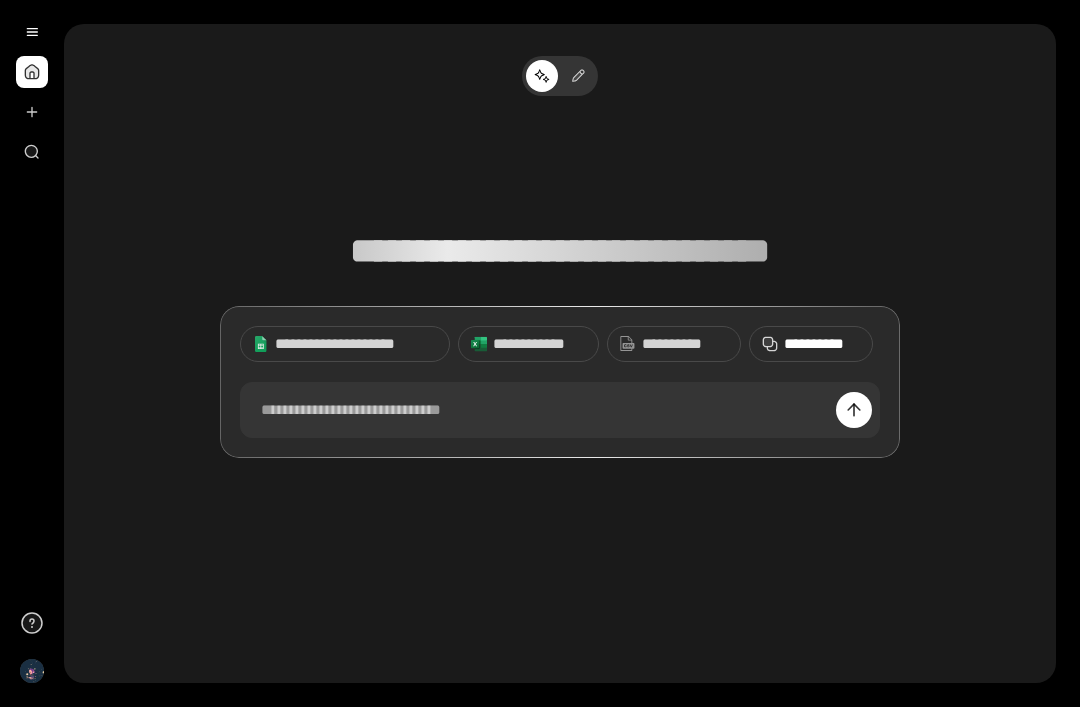 click on "**********" at bounding box center [822, 344] 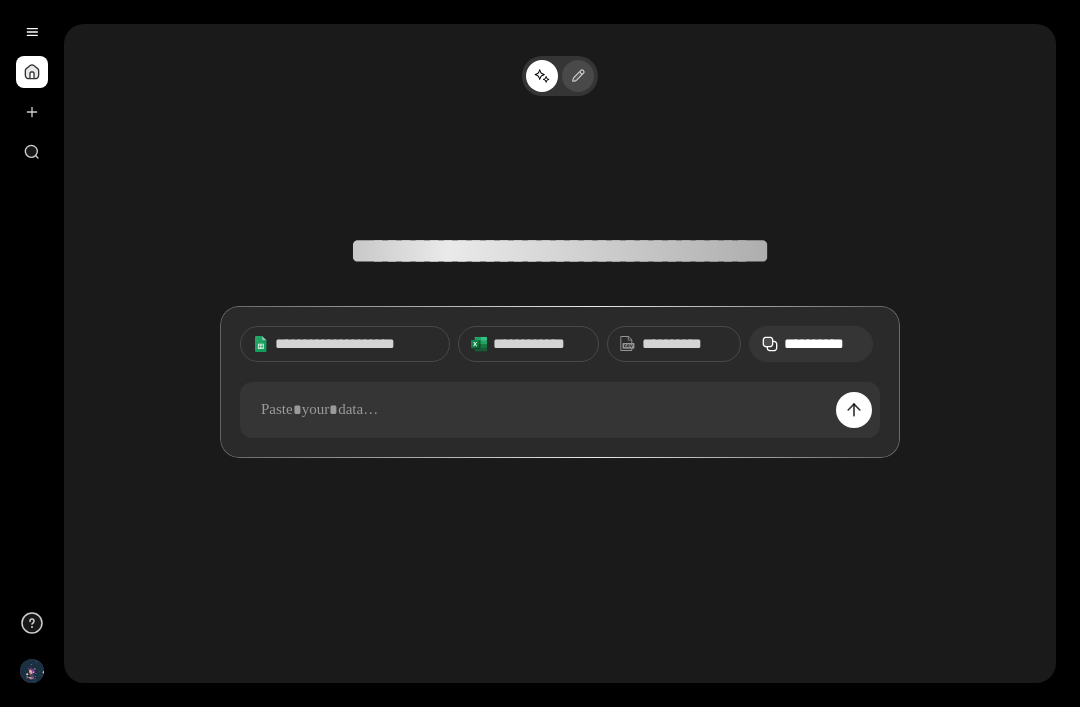 click at bounding box center [578, 76] 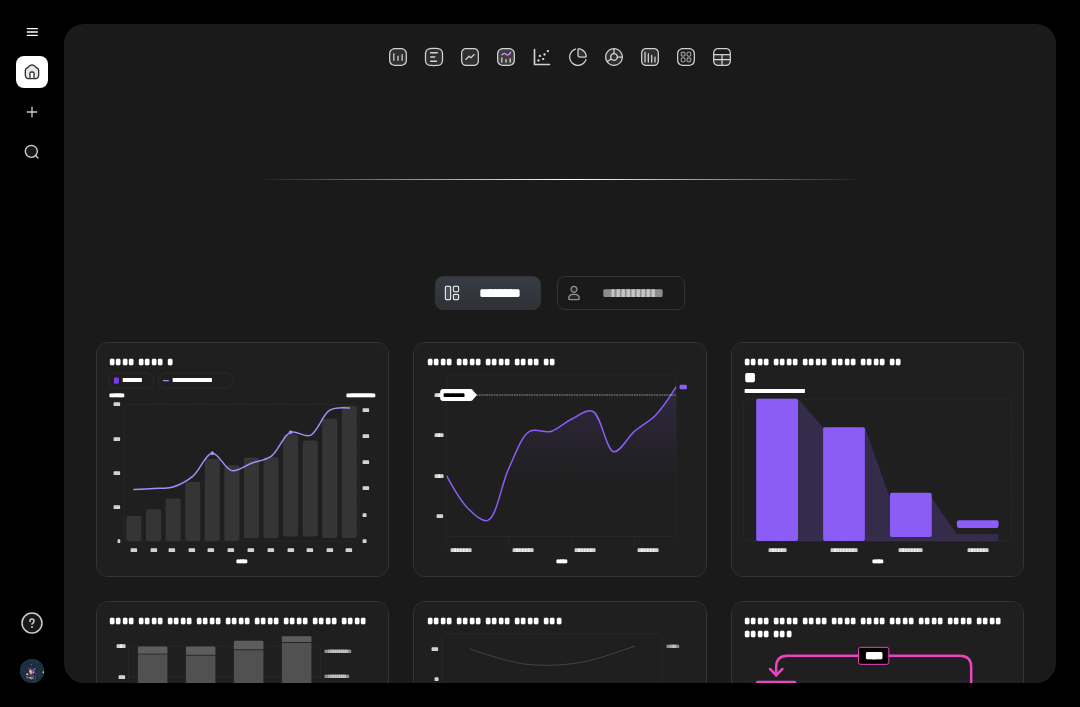 scroll, scrollTop: 416, scrollLeft: 0, axis: vertical 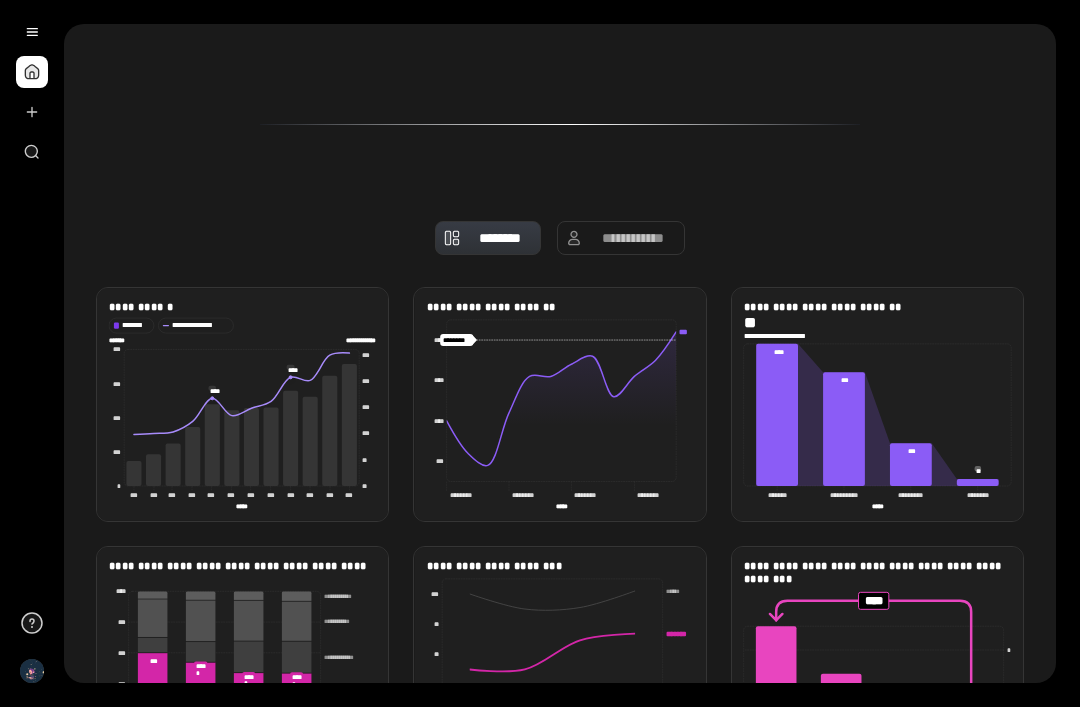 click on "**********" at bounding box center [633, 238] 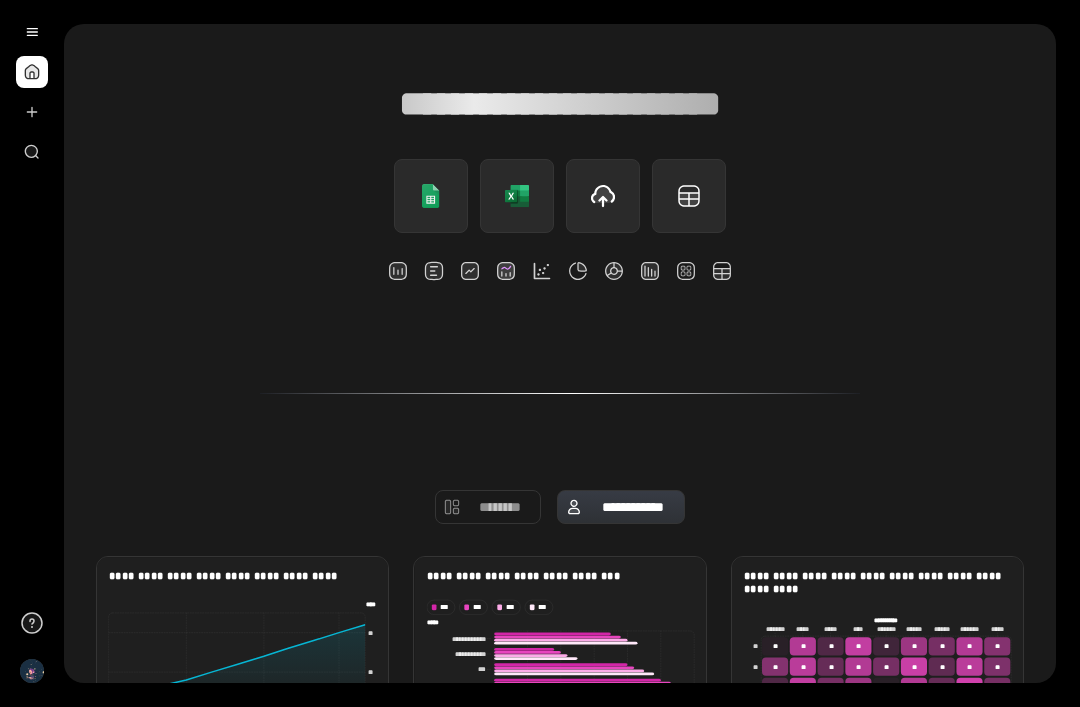 scroll, scrollTop: 140, scrollLeft: 0, axis: vertical 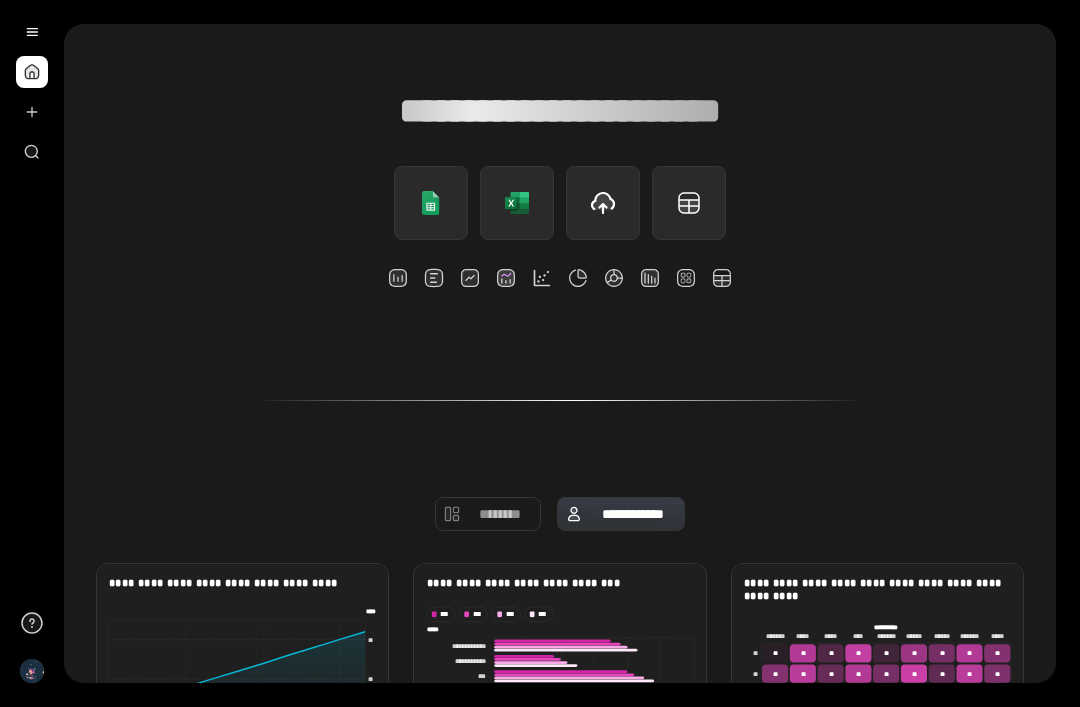 click at bounding box center [506, 278] 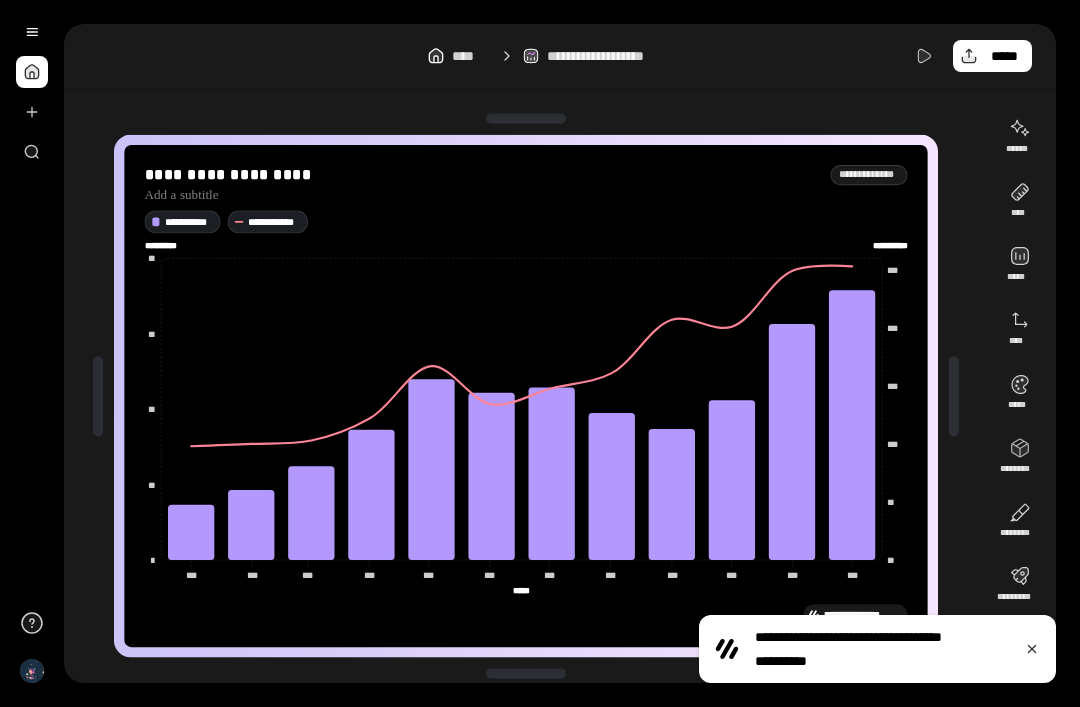 click at bounding box center [1032, 649] 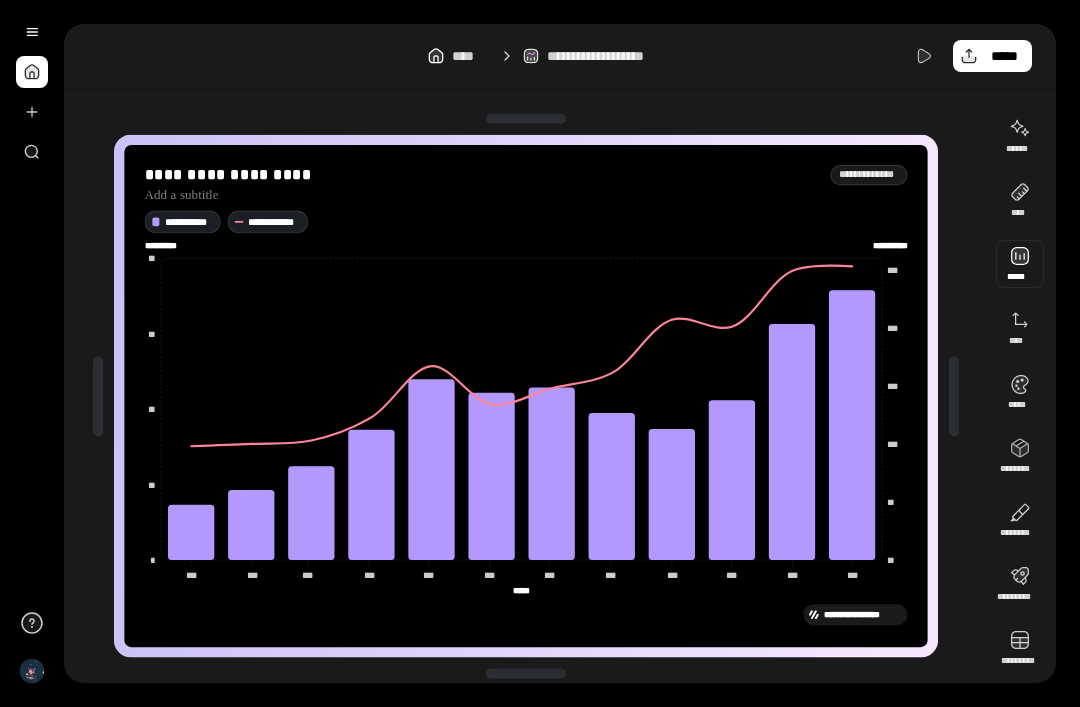 click at bounding box center [1020, 264] 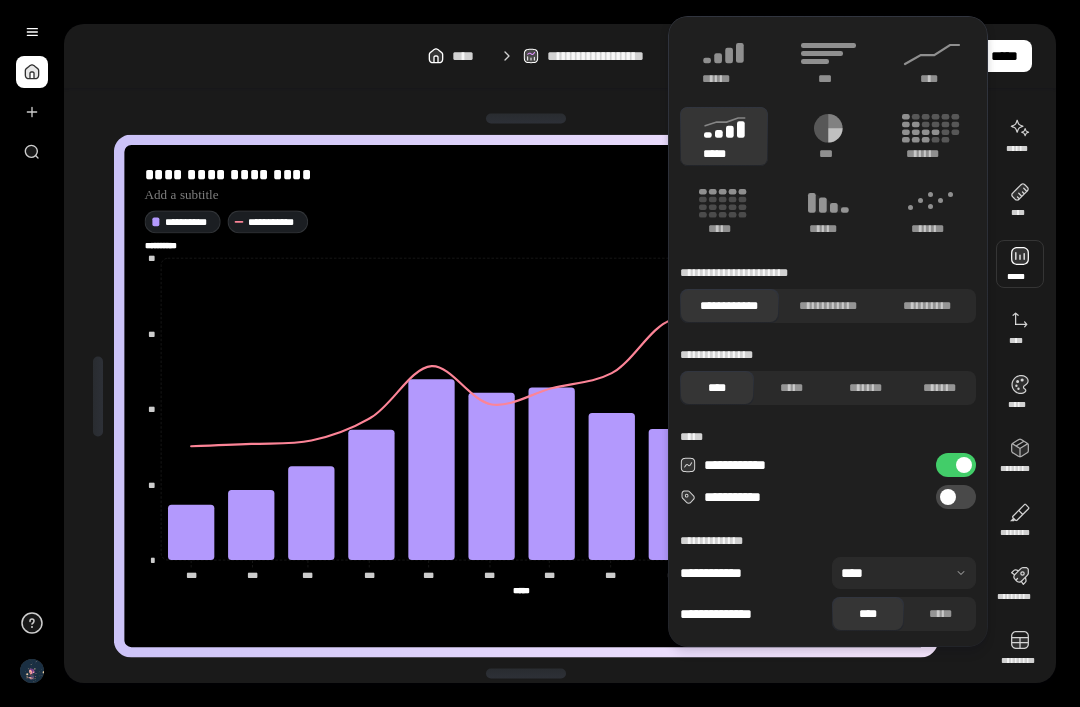 click 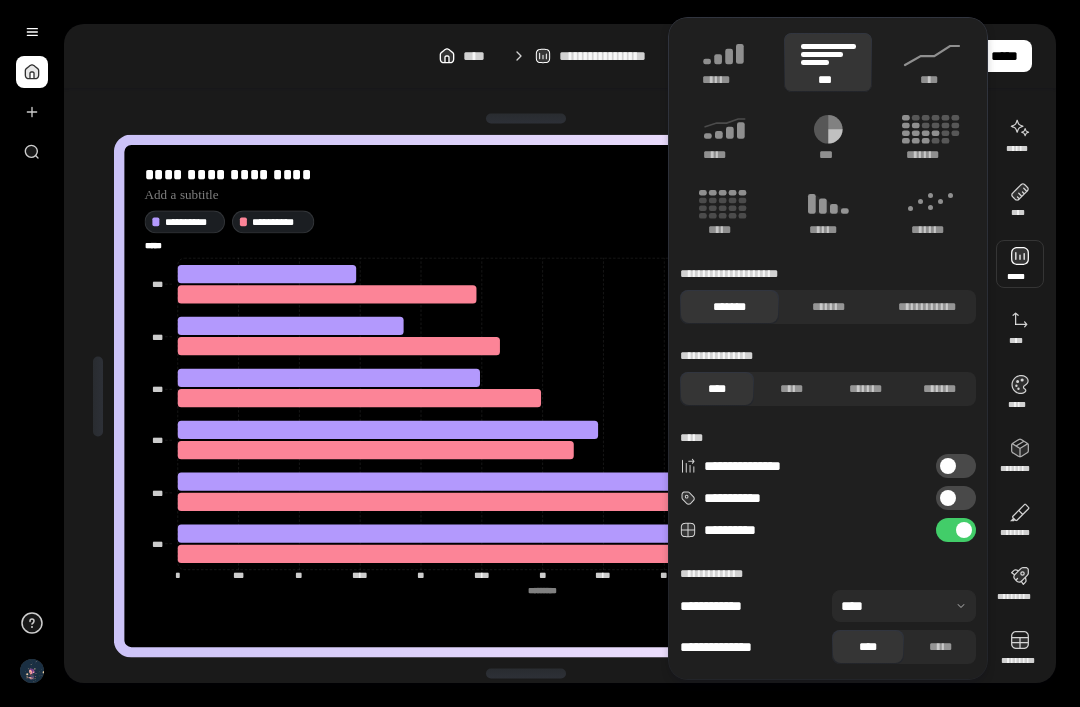click on "******" at bounding box center (724, 80) 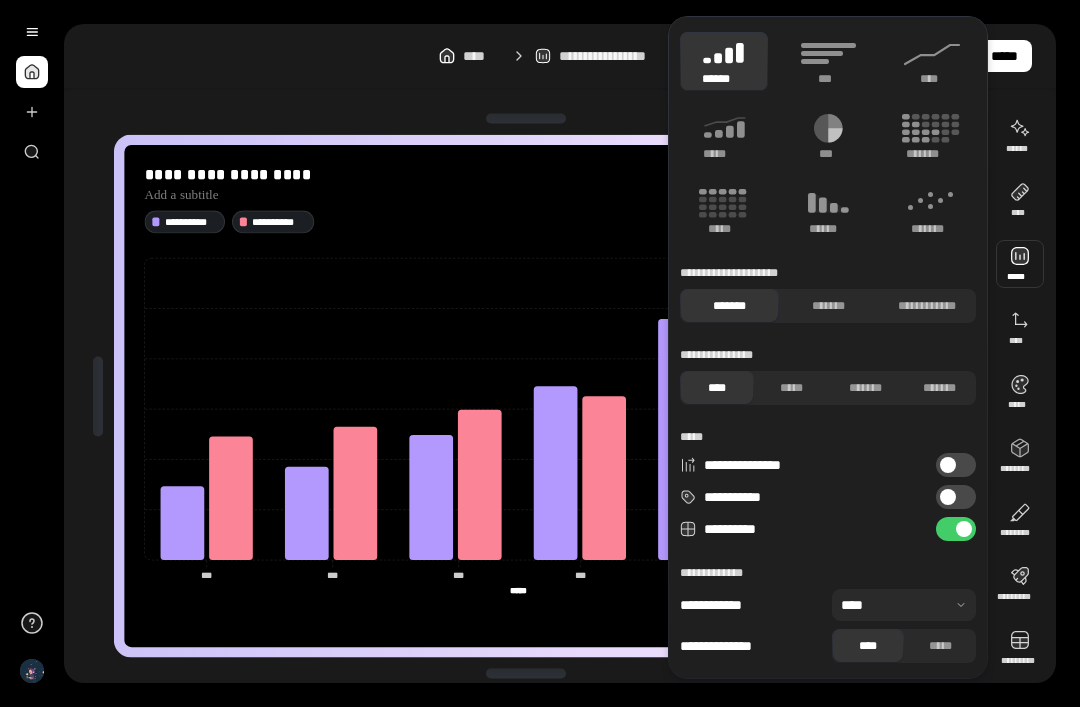 click on "***" at bounding box center (828, 61) 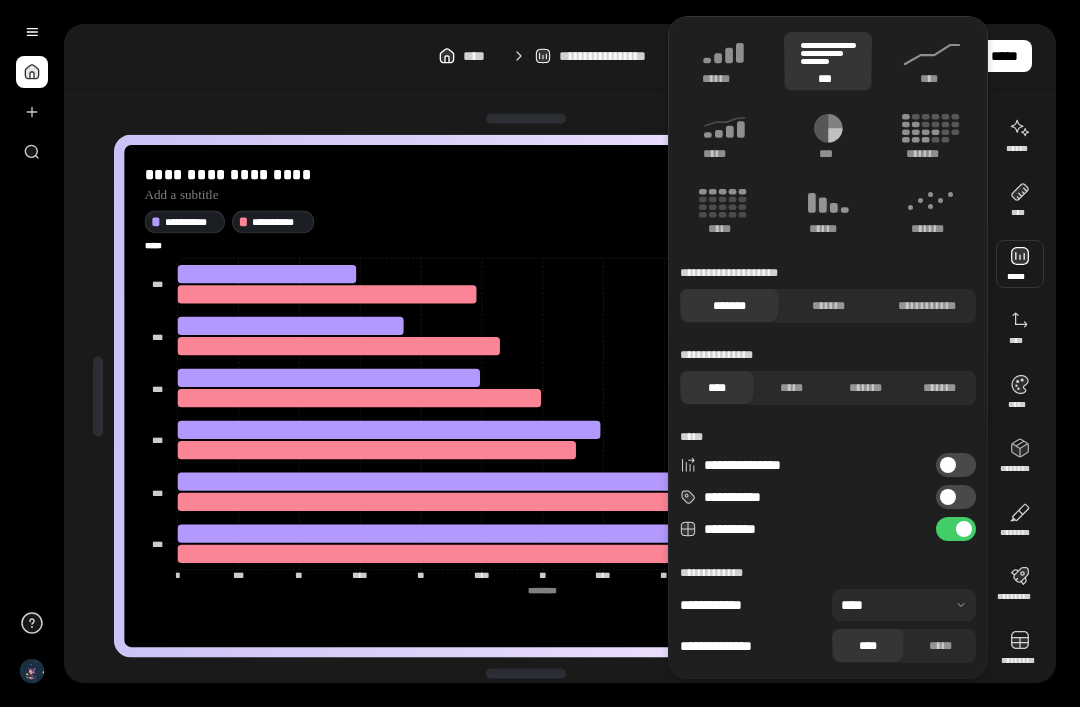 click 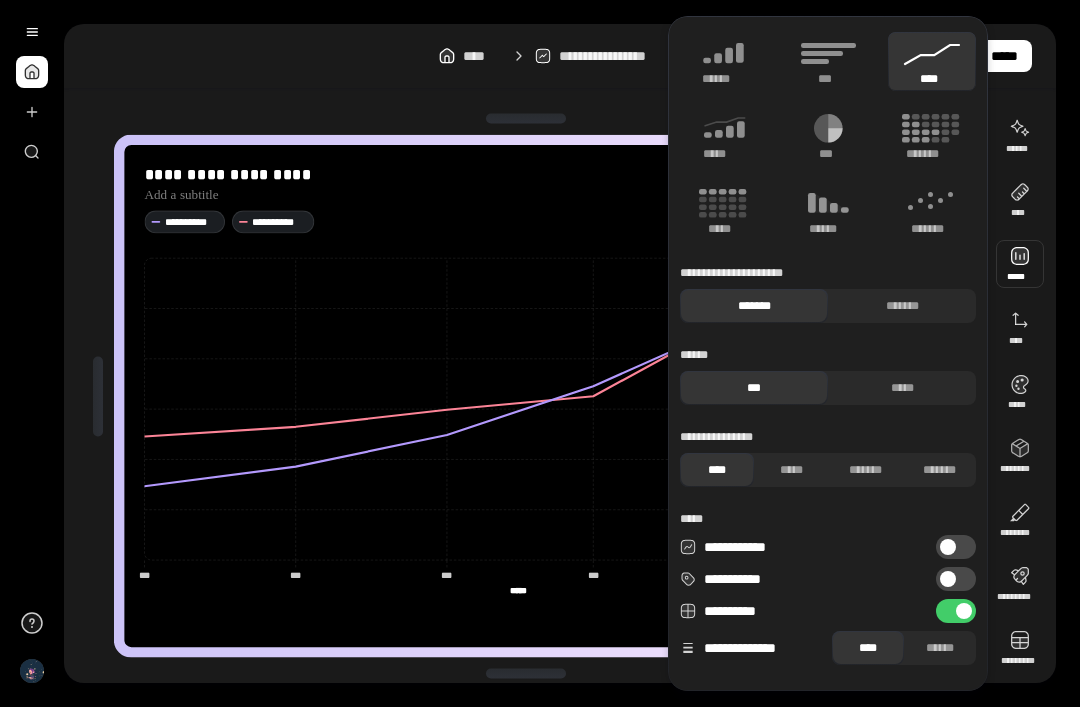 click 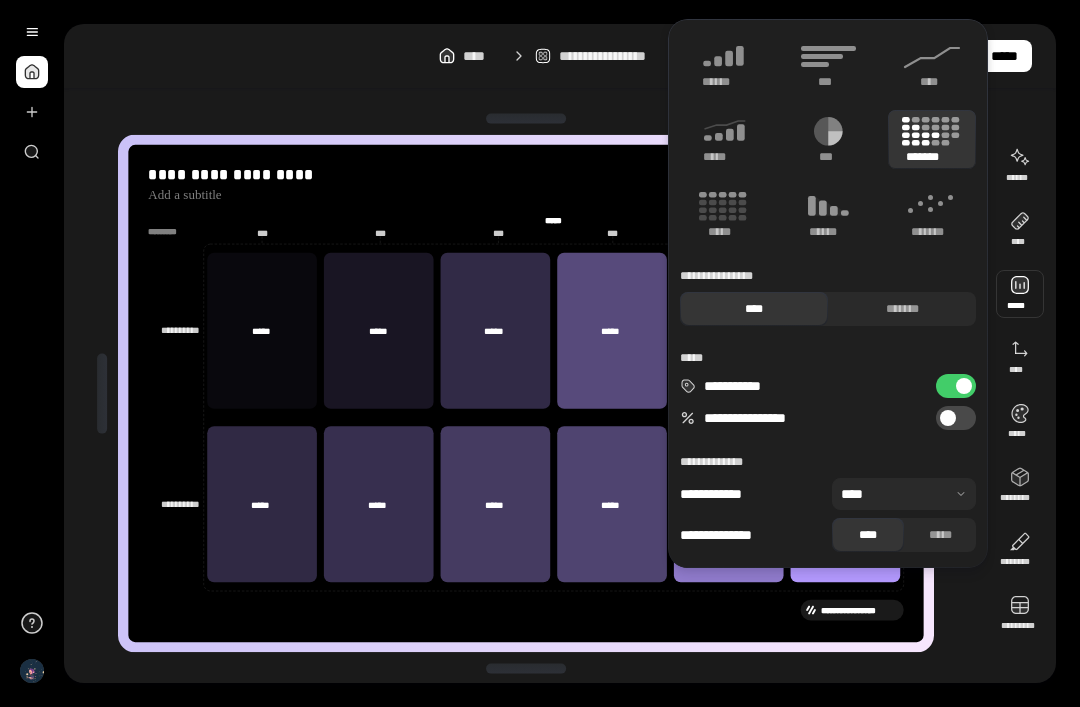 click 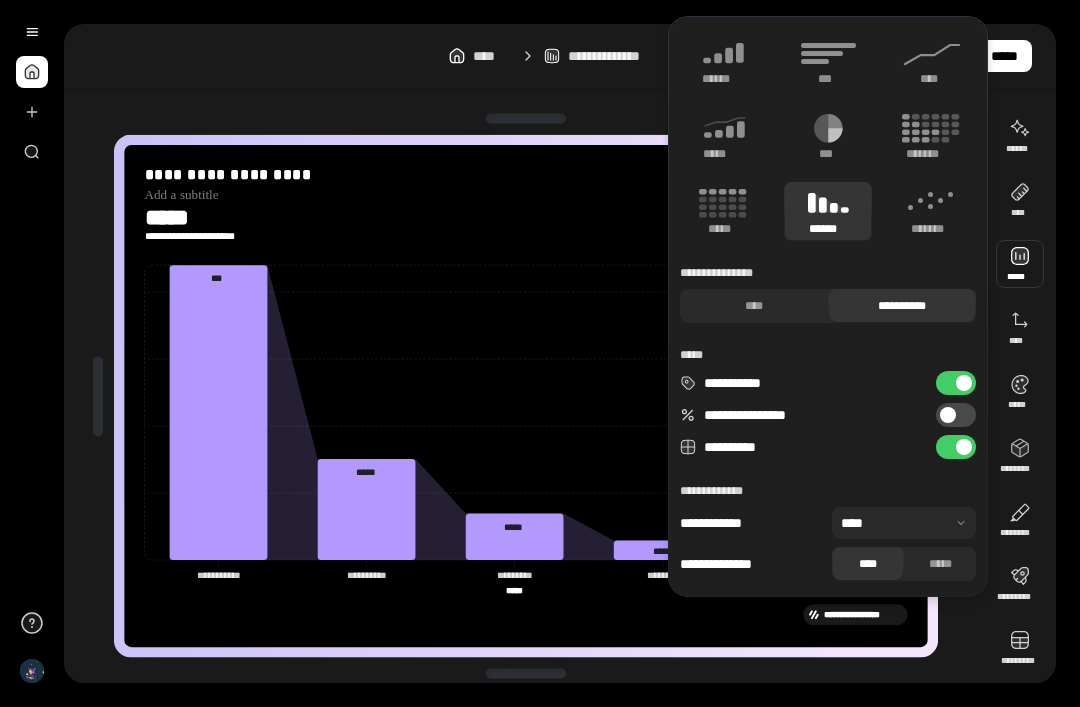 click 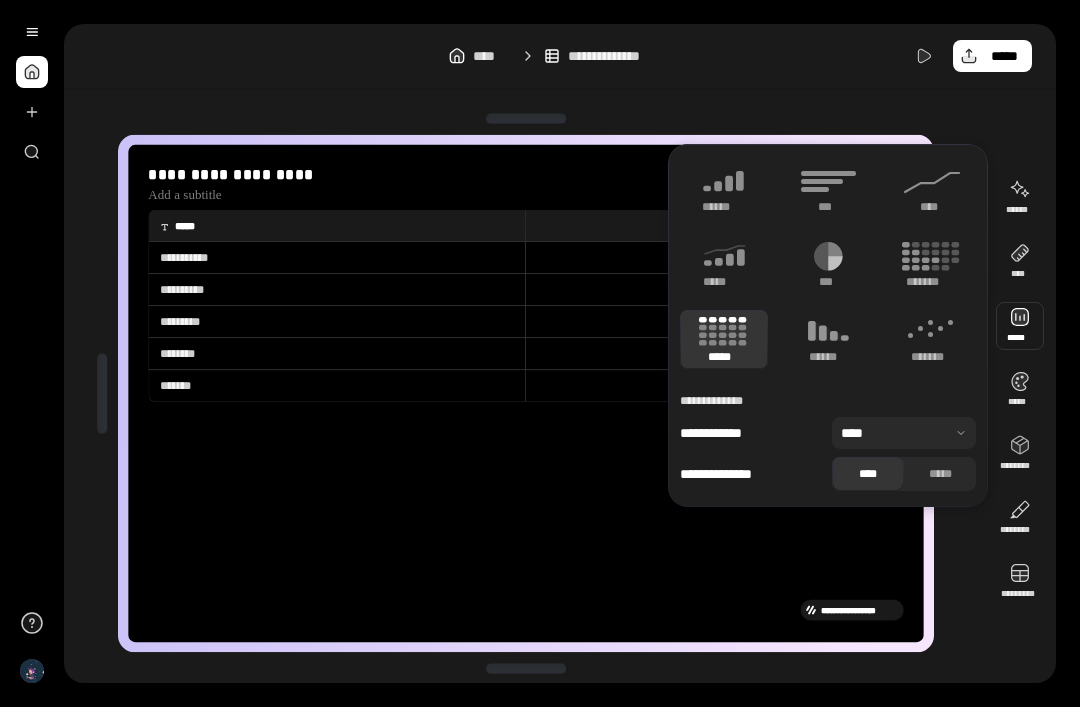 click 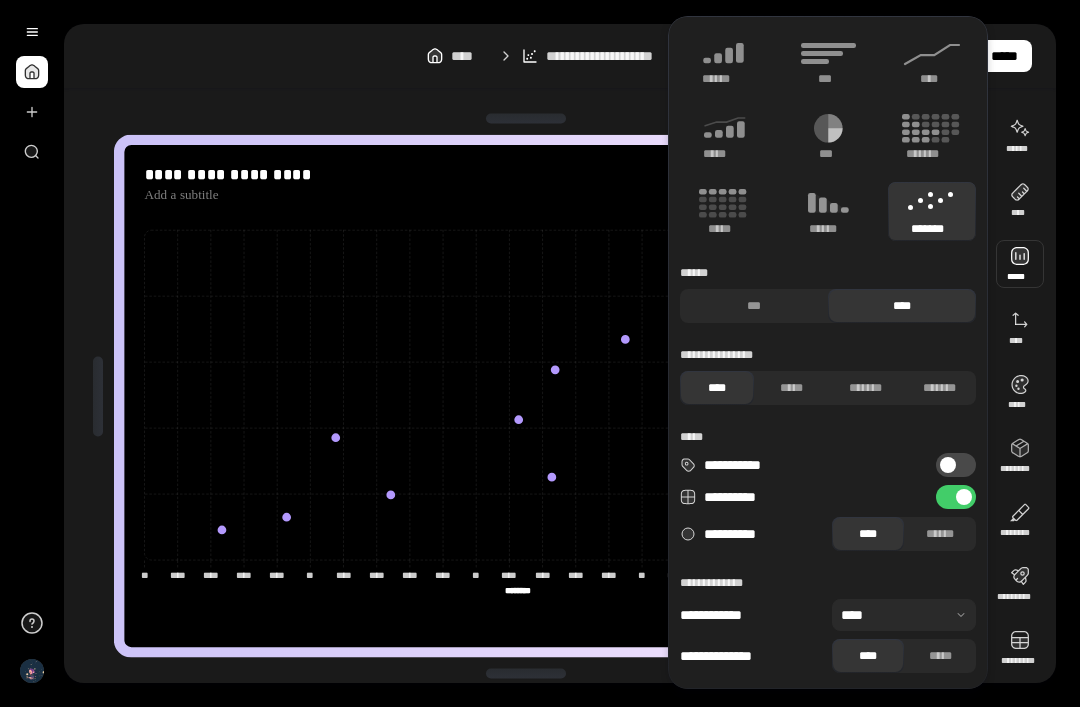 click on "***" at bounding box center (754, 306) 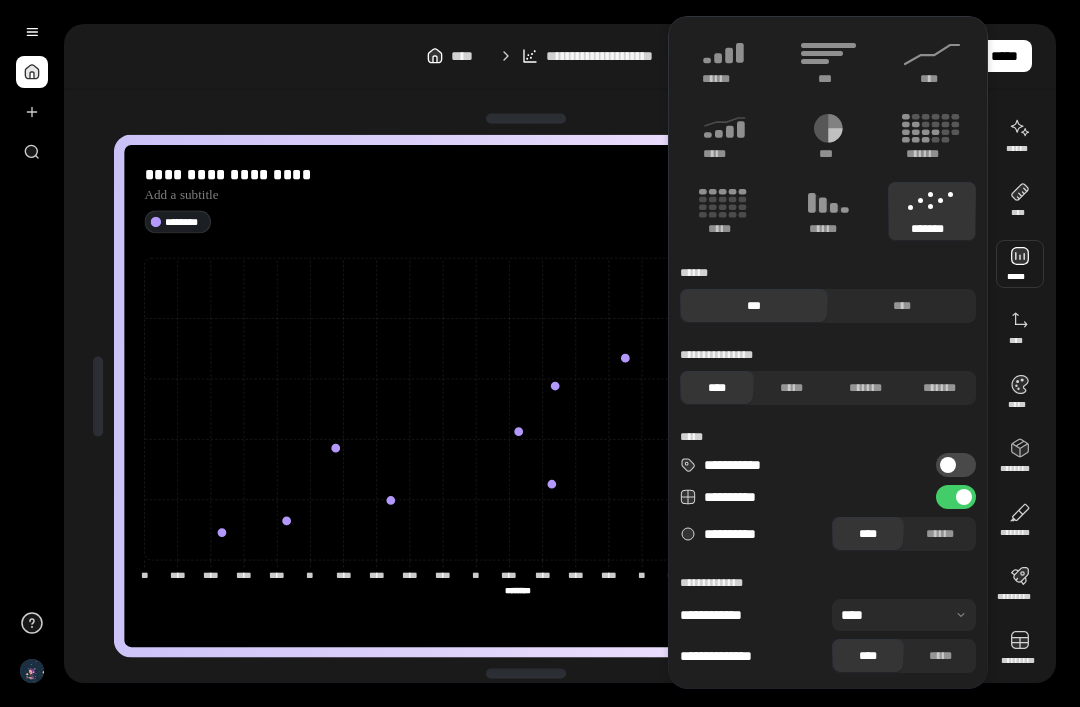 click on "****" at bounding box center (902, 306) 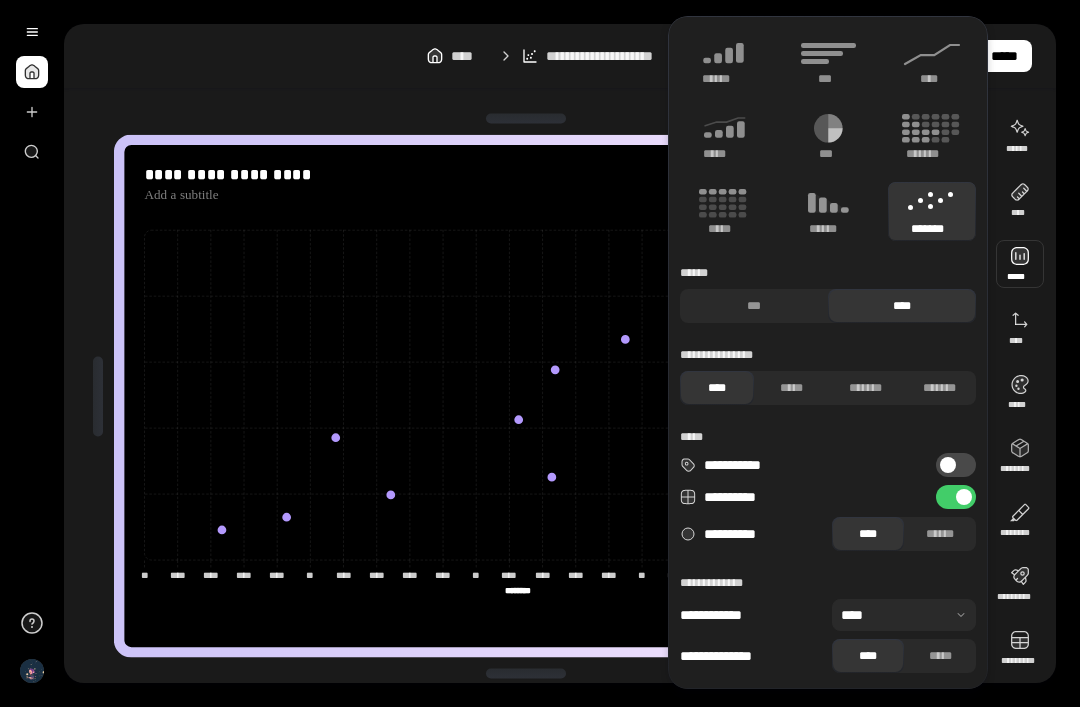 click on "***" at bounding box center [754, 306] 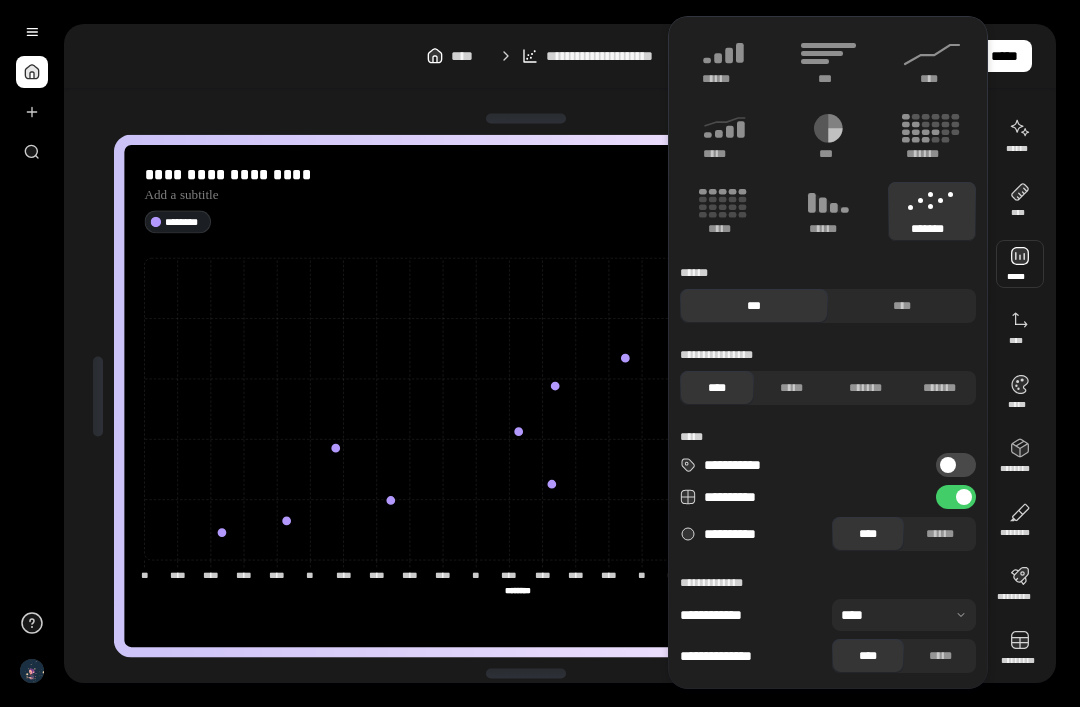 click on "****" at bounding box center (902, 306) 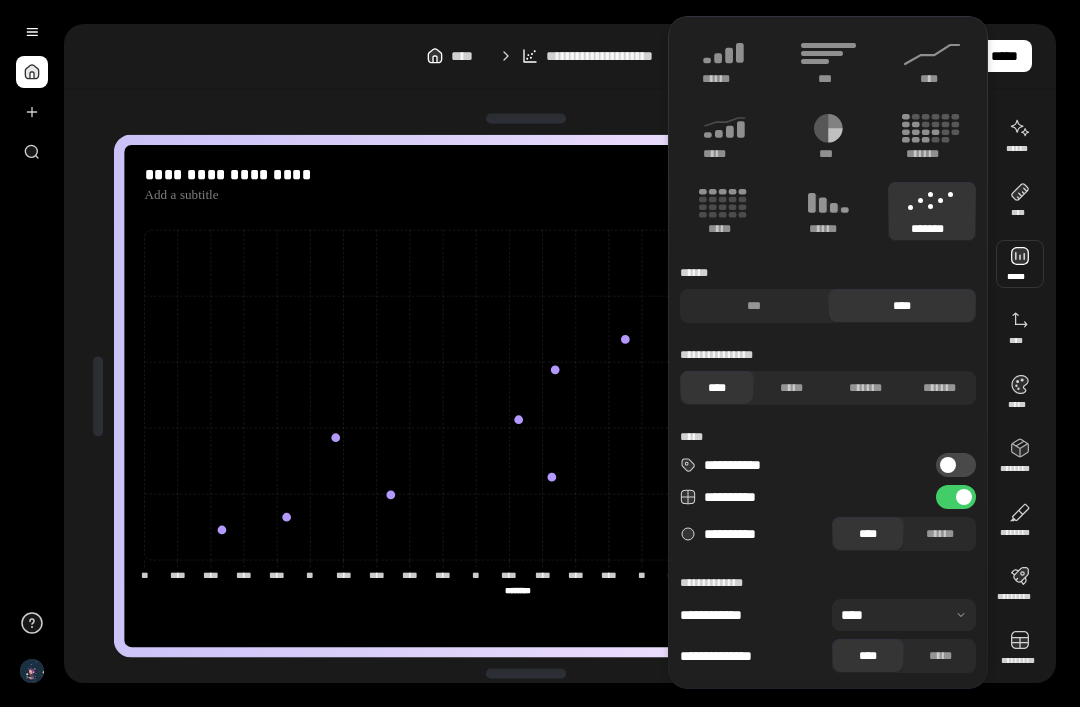 click 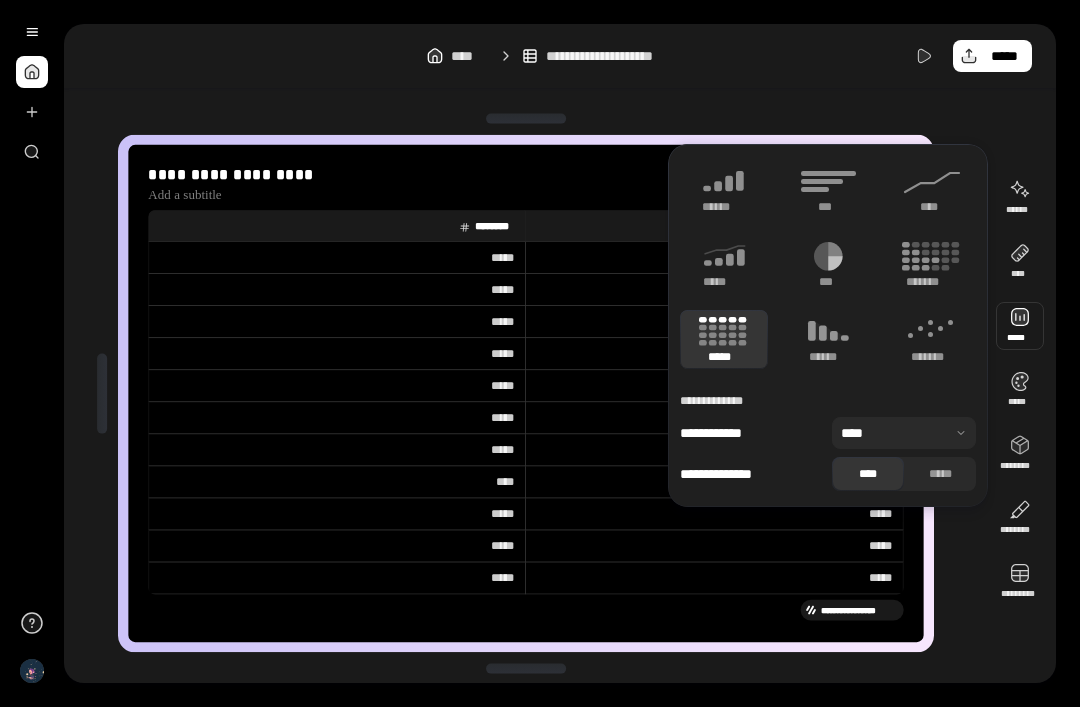 click at bounding box center [904, 433] 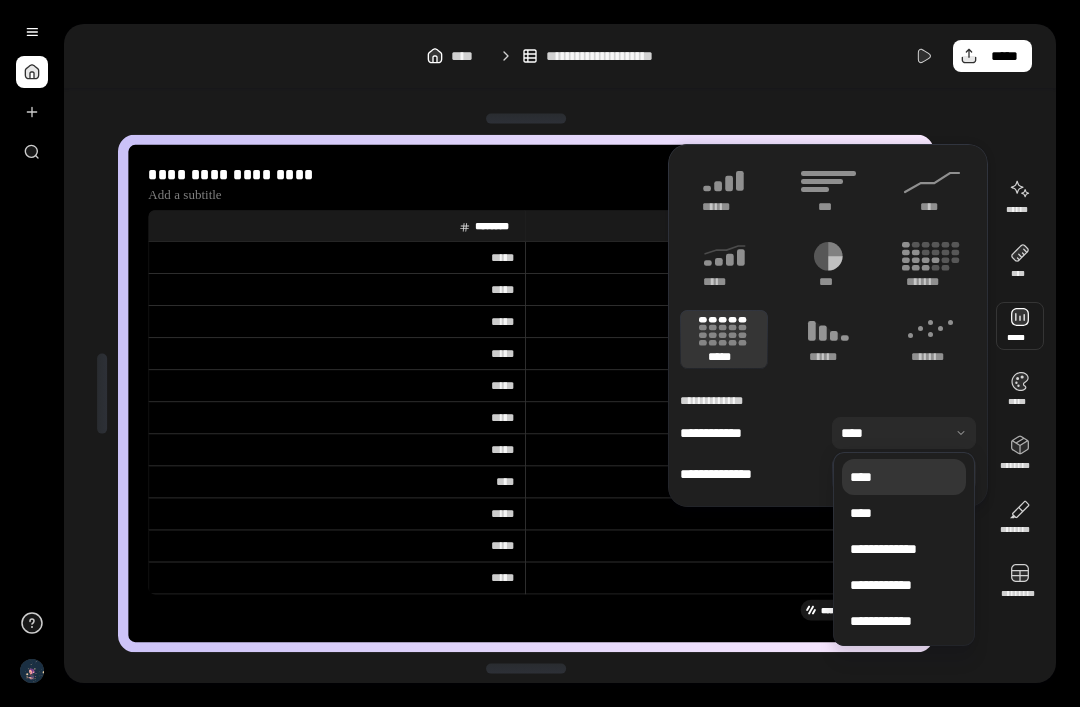 click at bounding box center (904, 433) 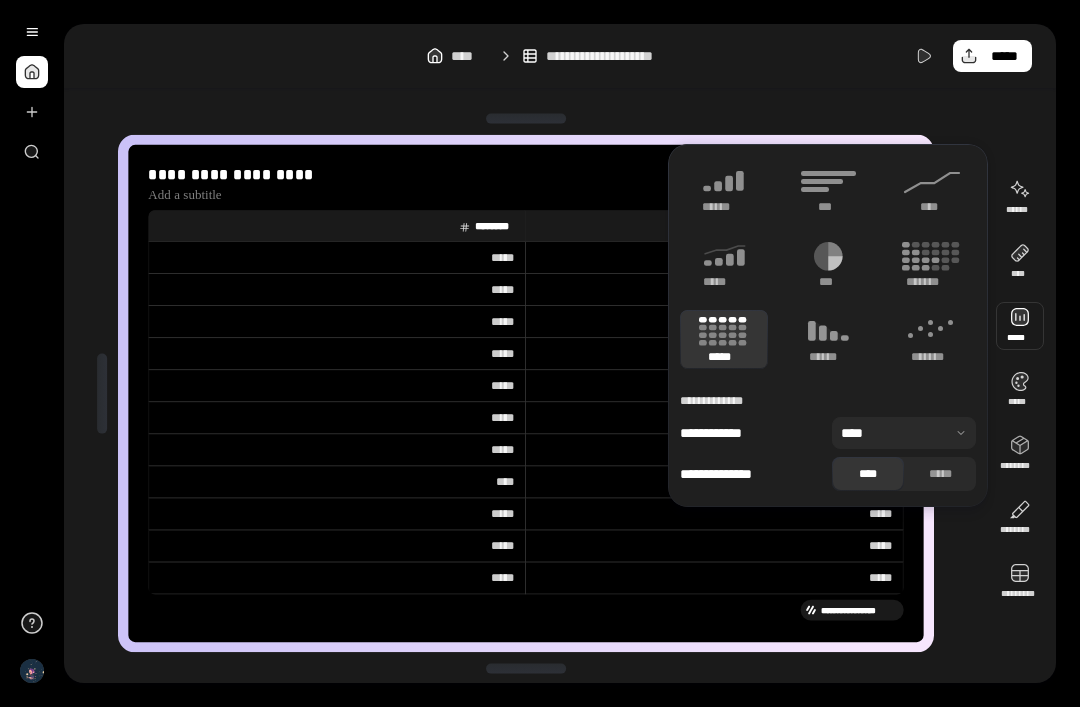 click 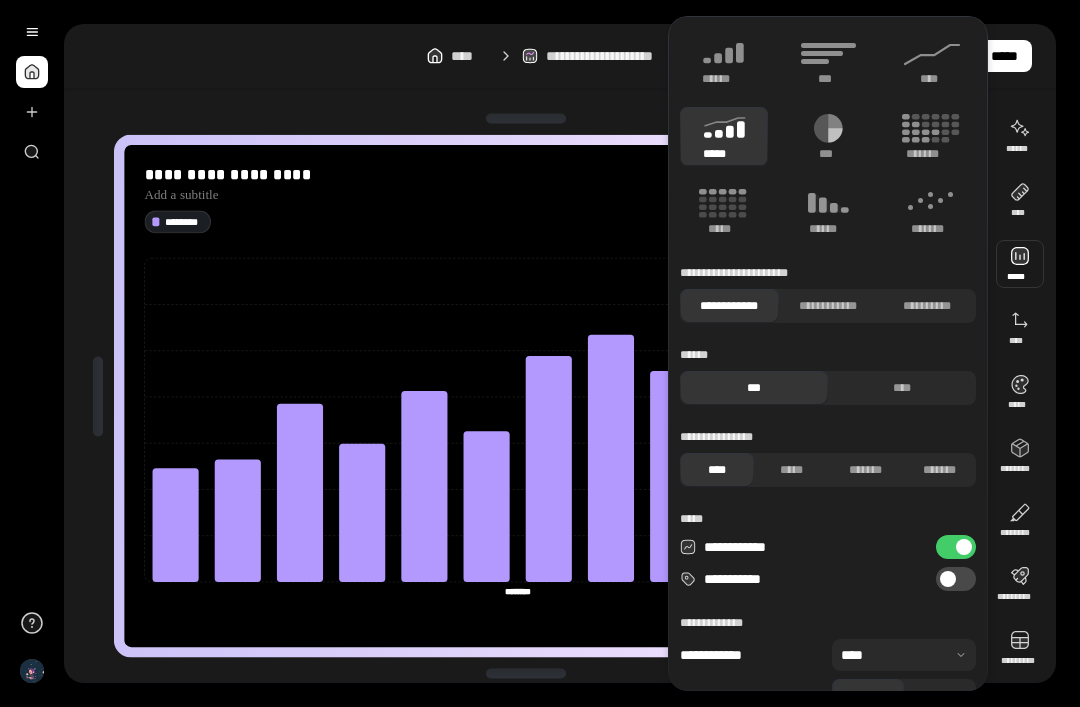 click 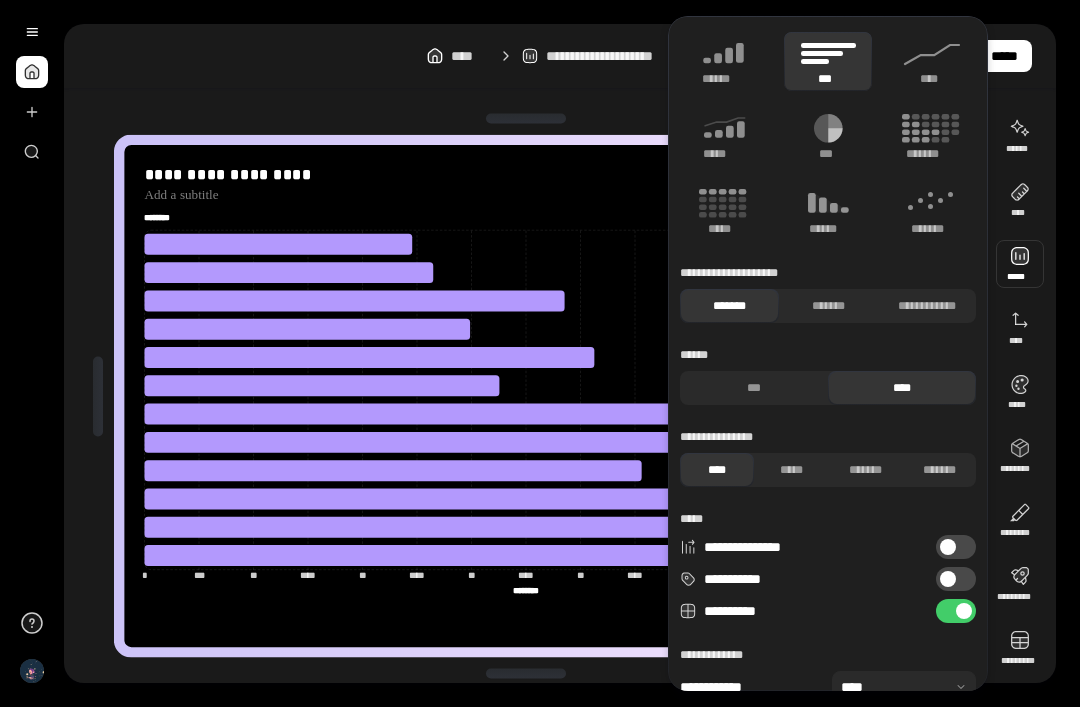 click 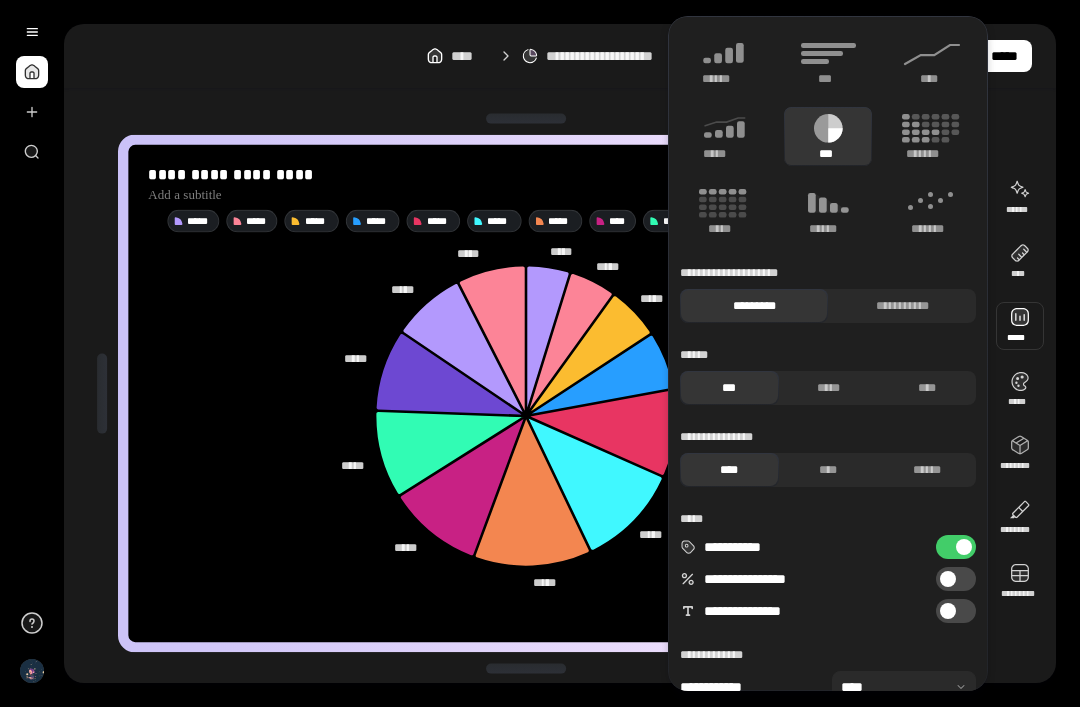 click 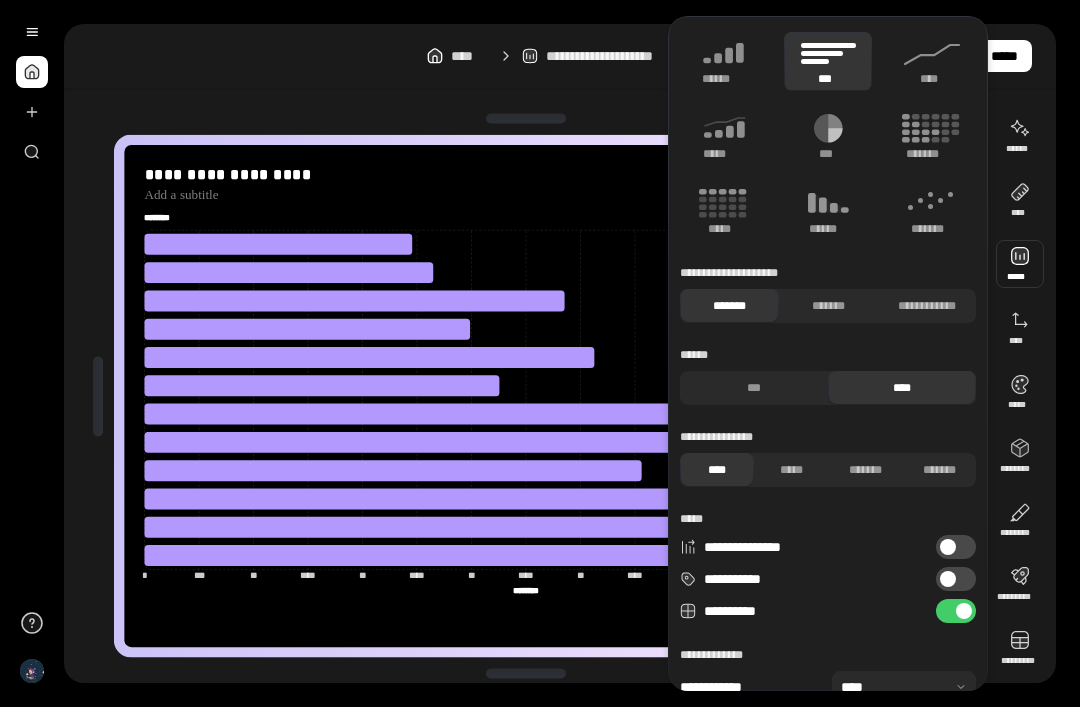 click on "***" at bounding box center [754, 388] 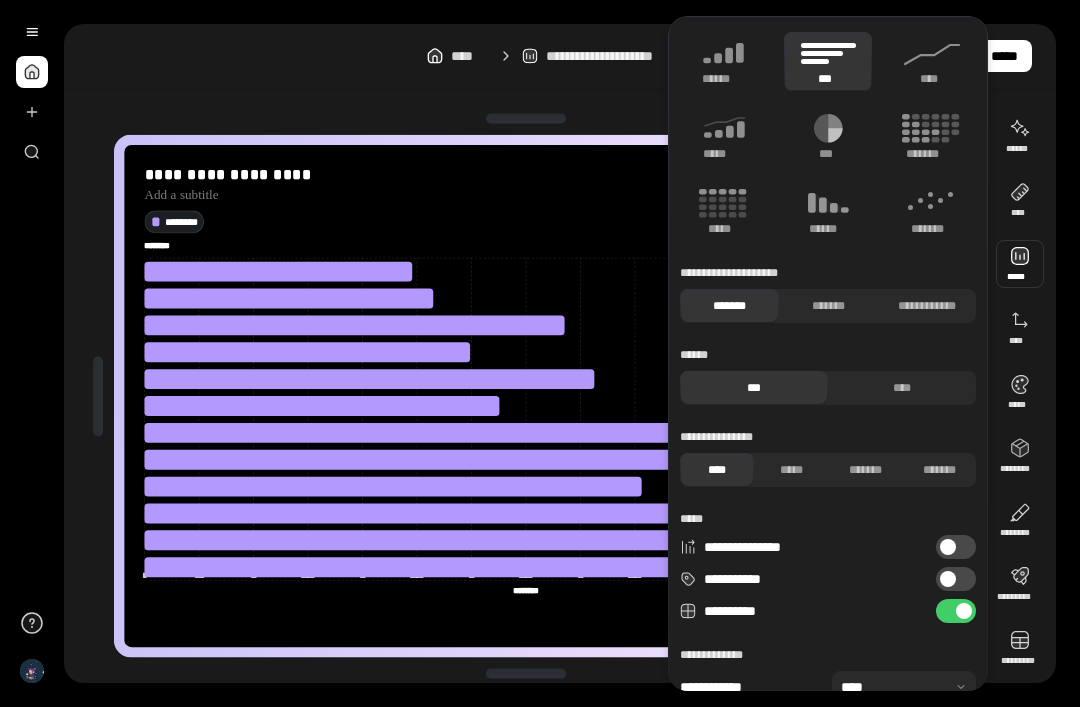 click on "*****" at bounding box center [791, 470] 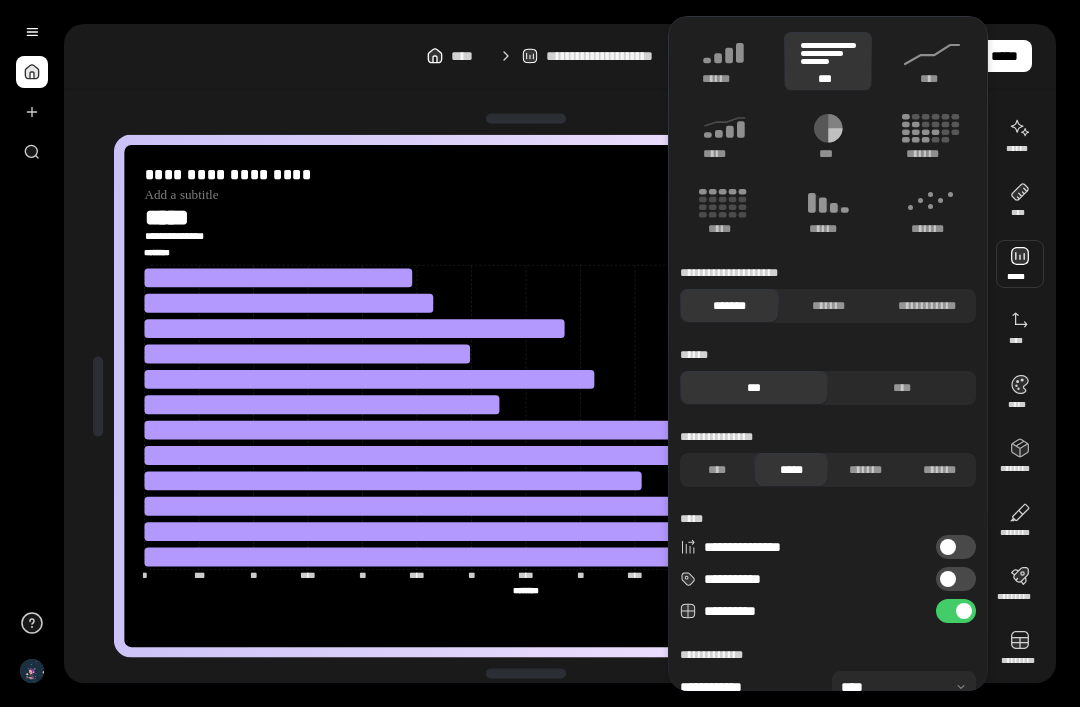 click on "****" at bounding box center (717, 470) 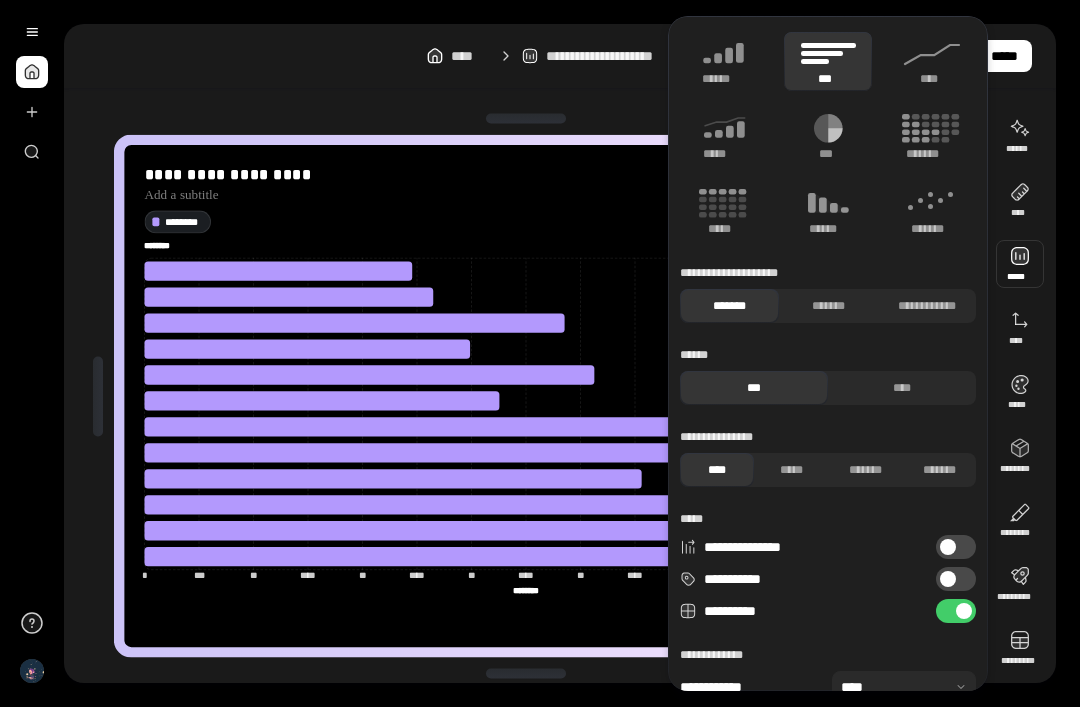 click on "*******" at bounding box center (865, 470) 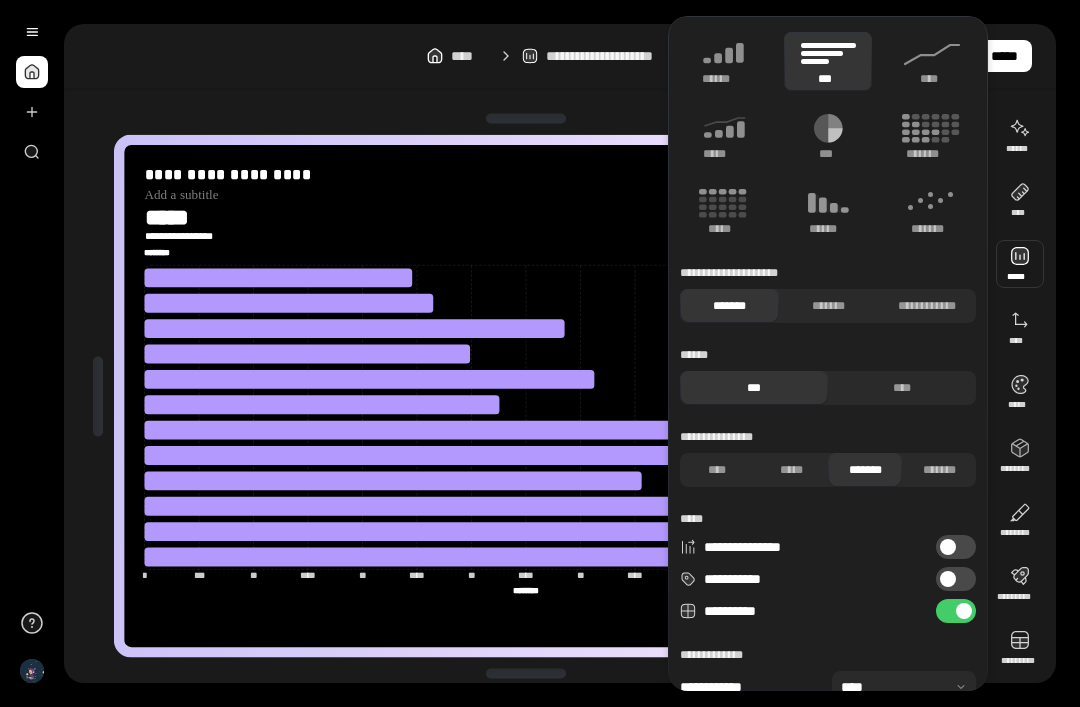 click on "*******" at bounding box center (939, 470) 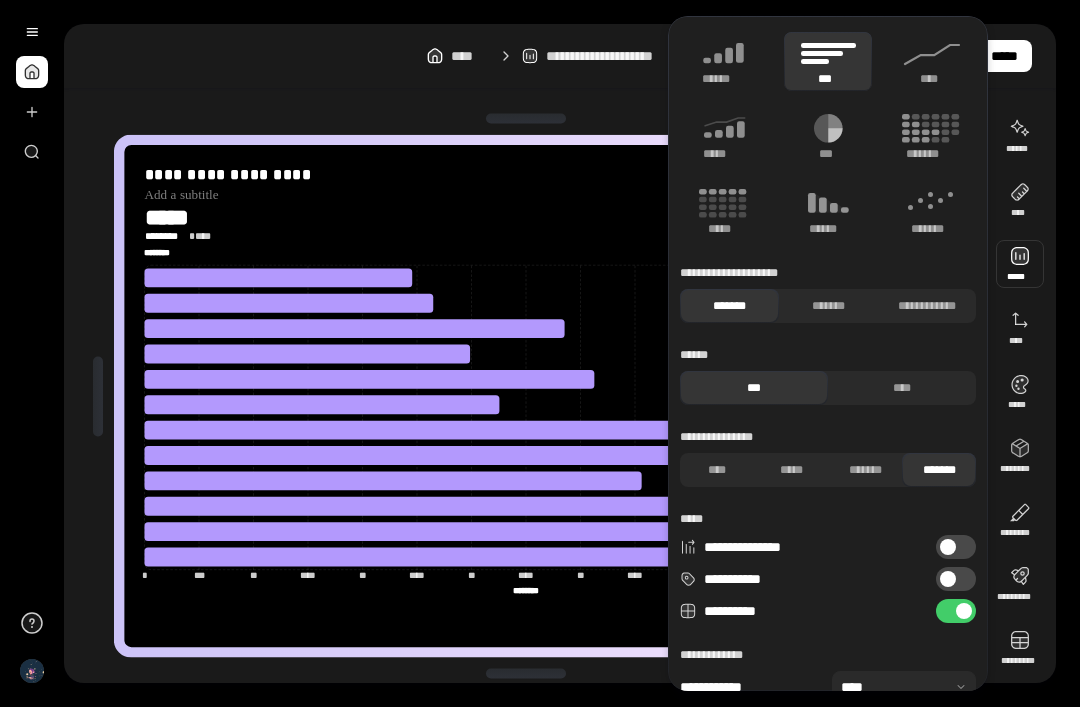 click on "*******" at bounding box center (865, 470) 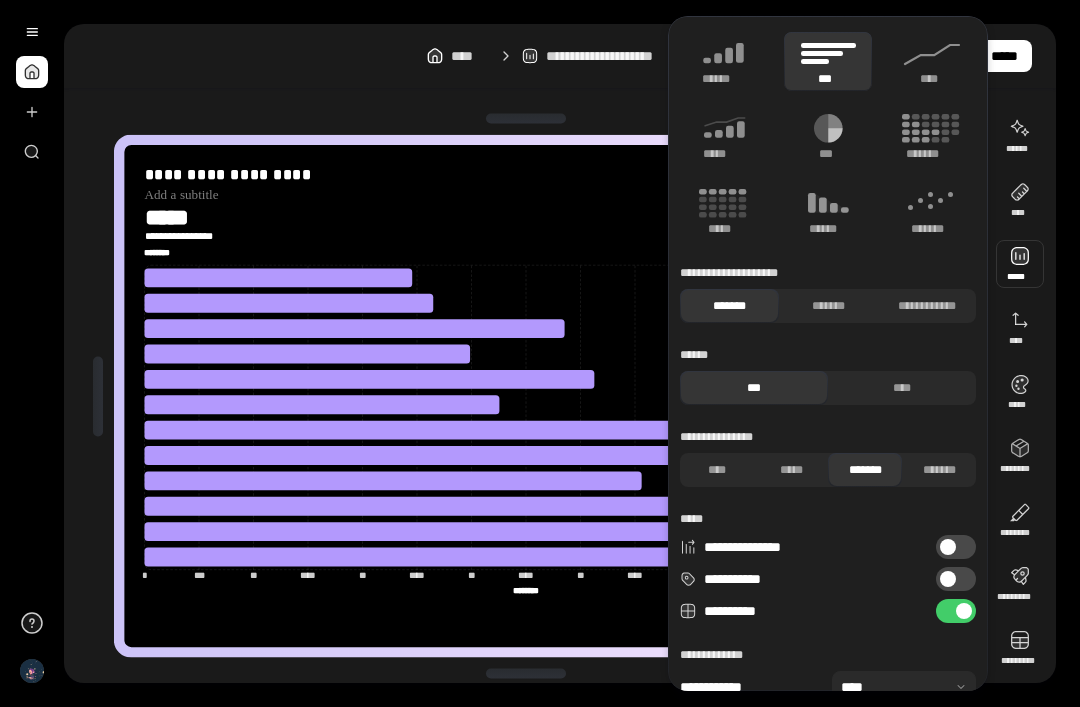 click on "*****" at bounding box center [791, 470] 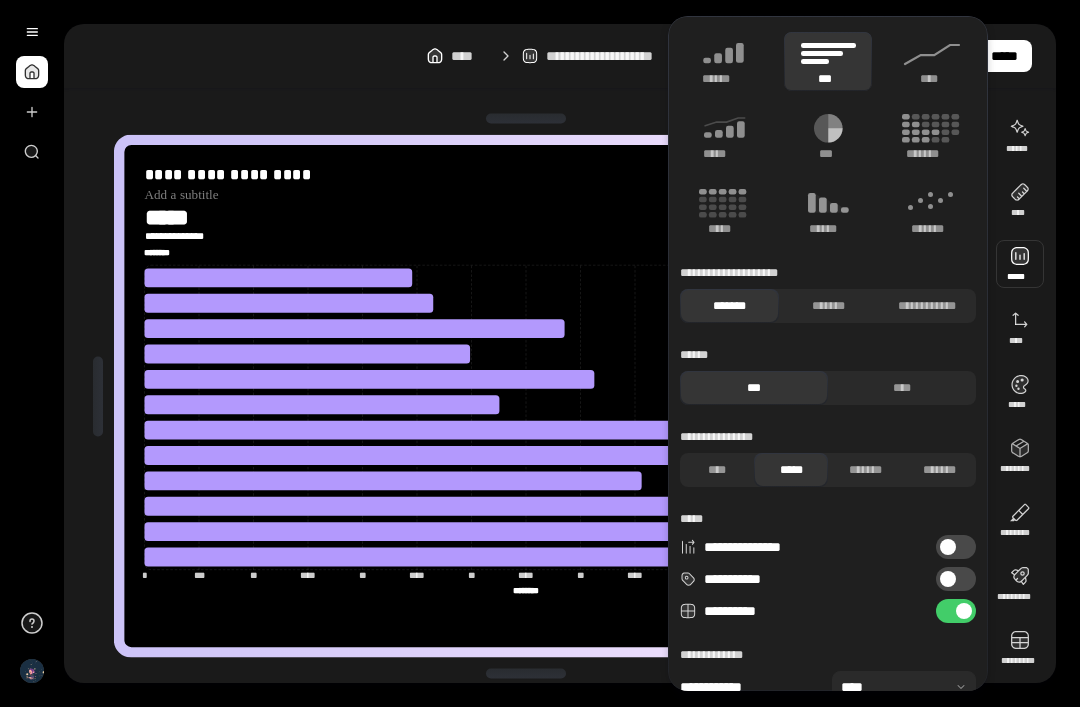 click on "****" at bounding box center (717, 470) 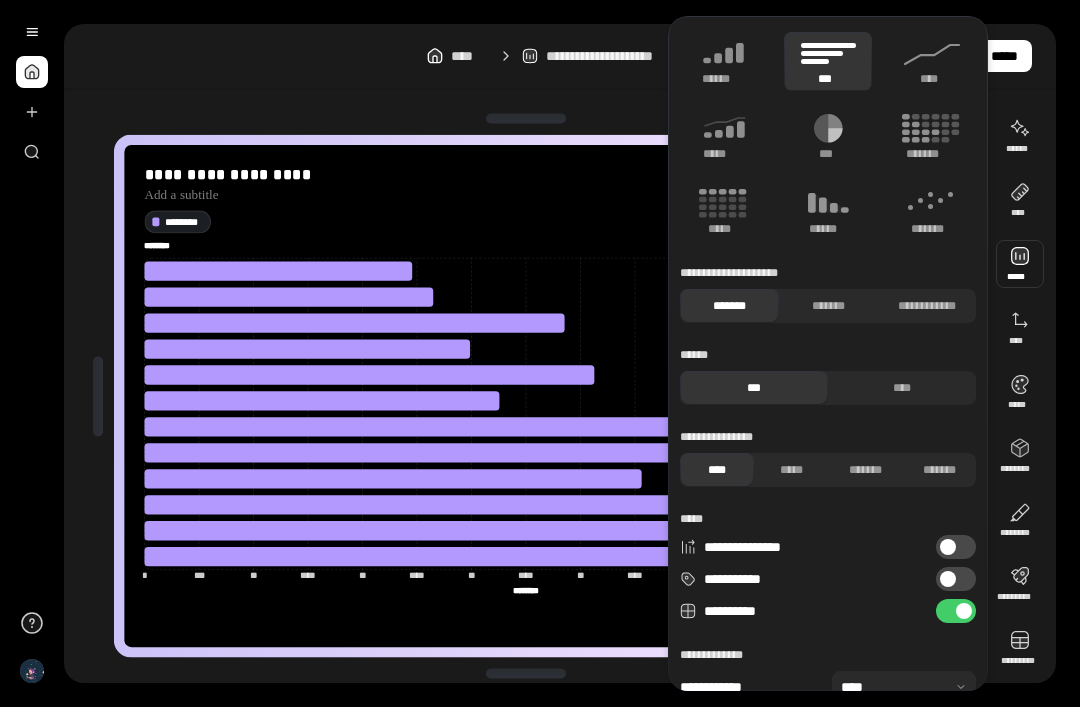 click on "**********" at bounding box center [956, 547] 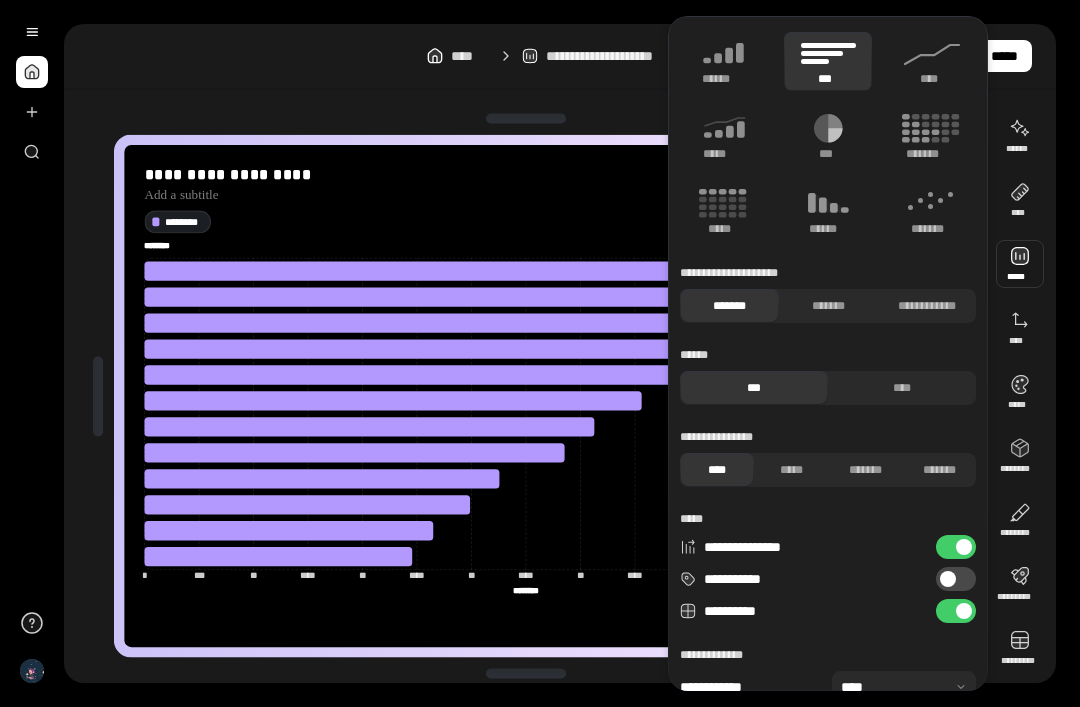 click at bounding box center (964, 547) 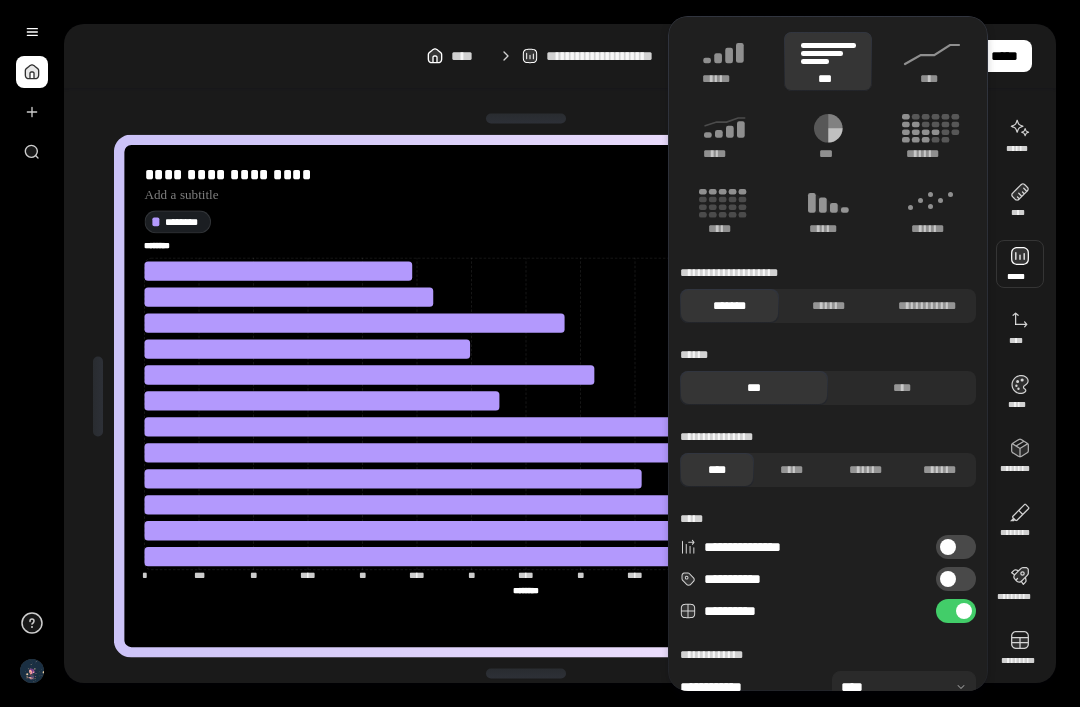 click at bounding box center (948, 547) 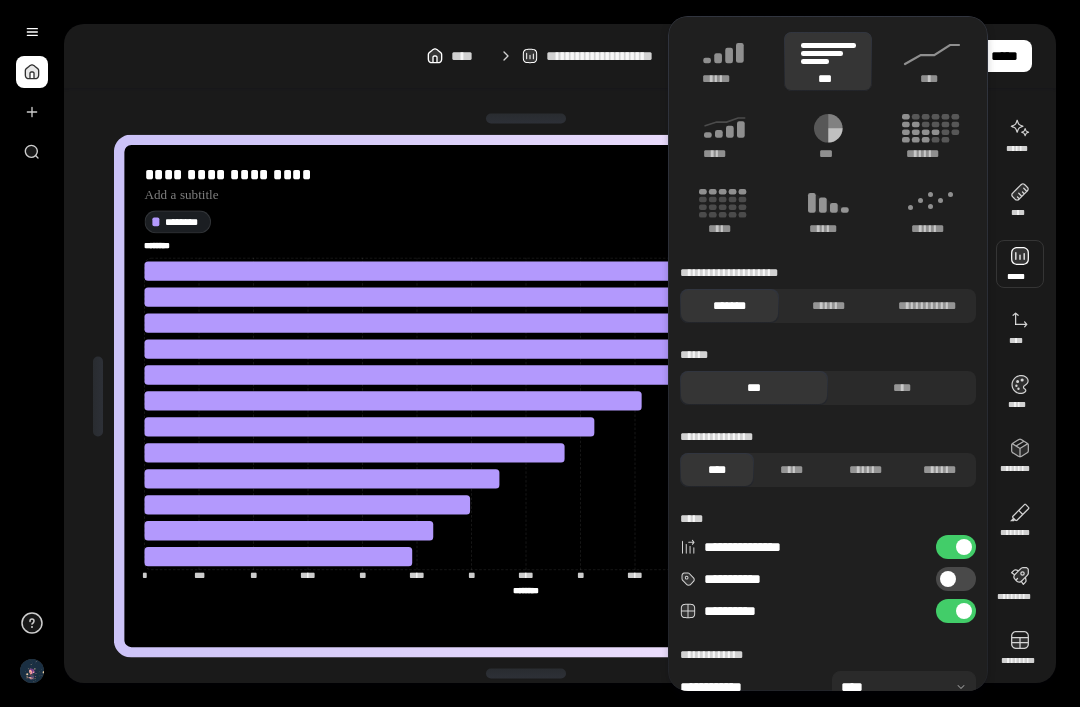 click at bounding box center [948, 579] 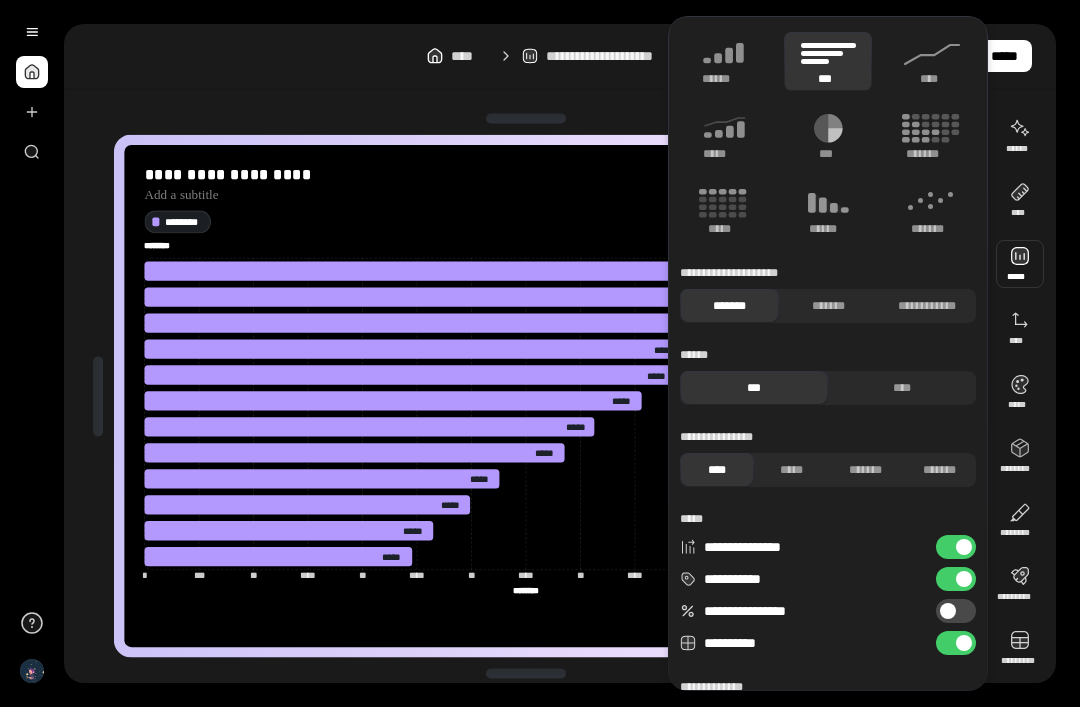 click on "**********" at bounding box center (956, 611) 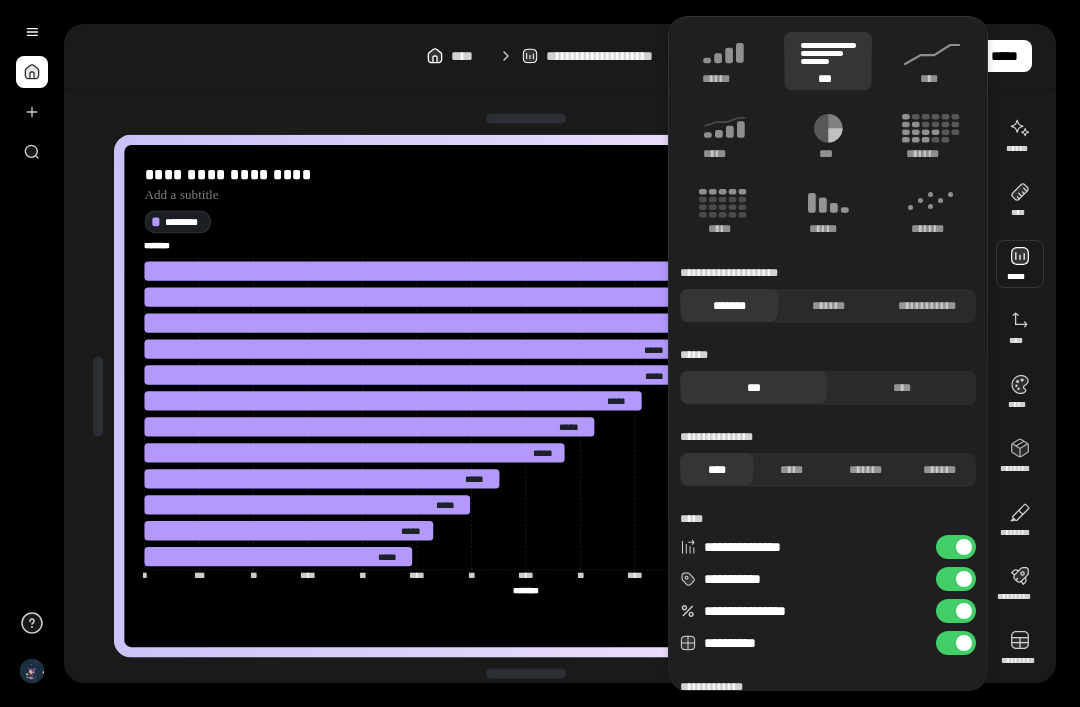 click at bounding box center (964, 611) 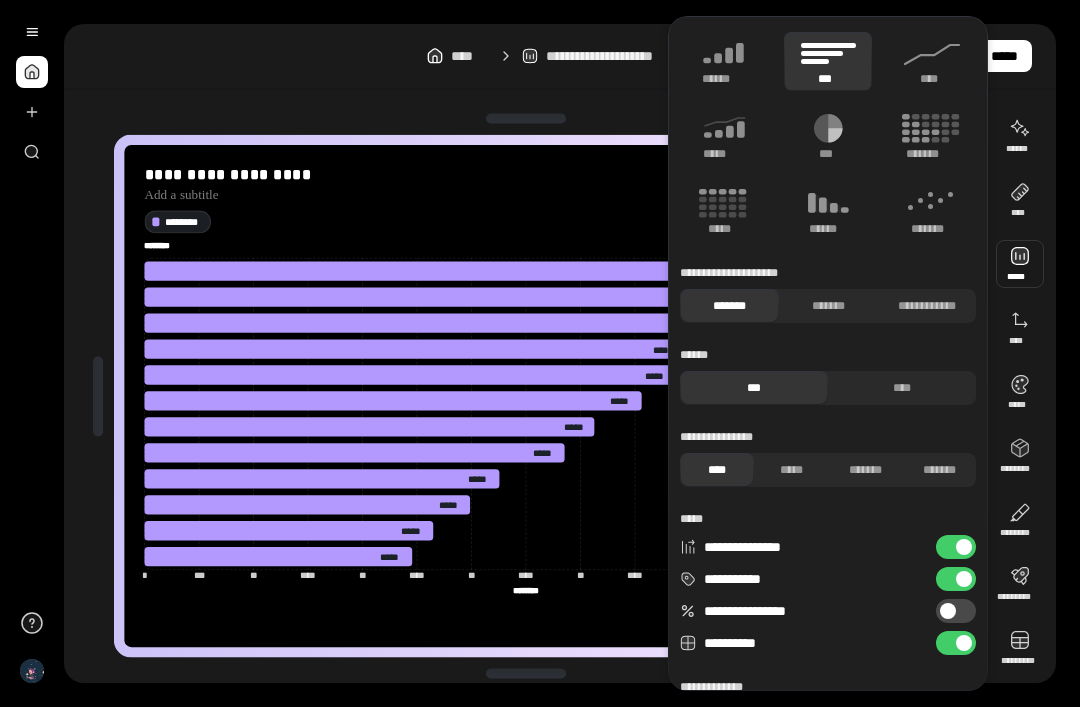 click on "**********" at bounding box center (956, 611) 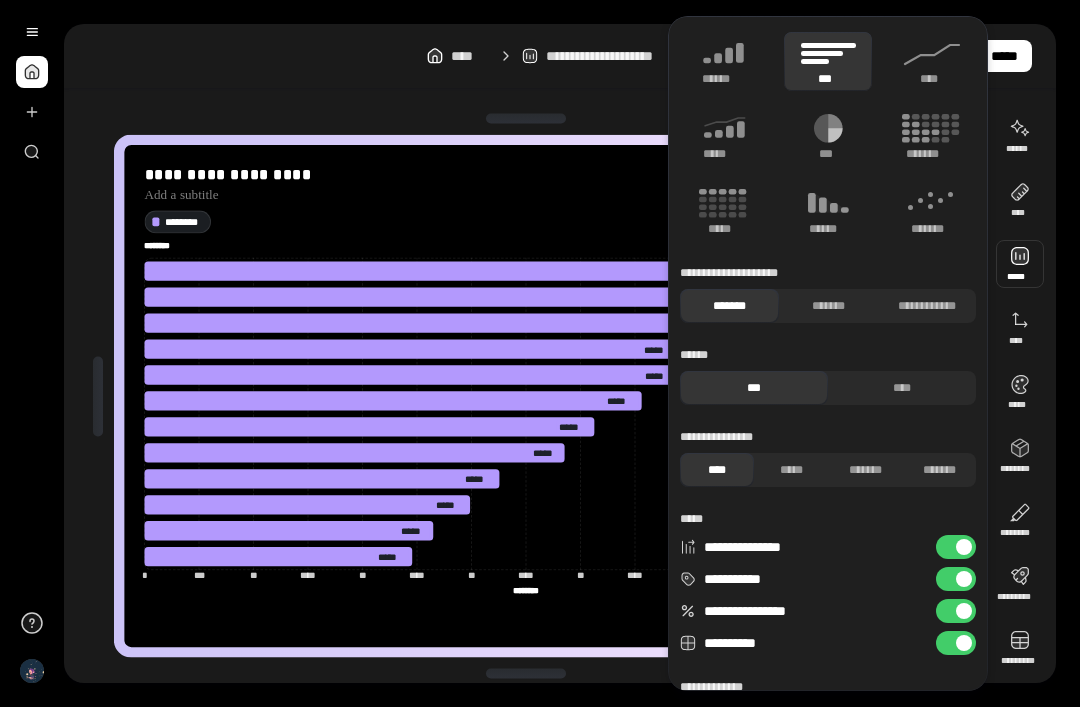 click at bounding box center [964, 611] 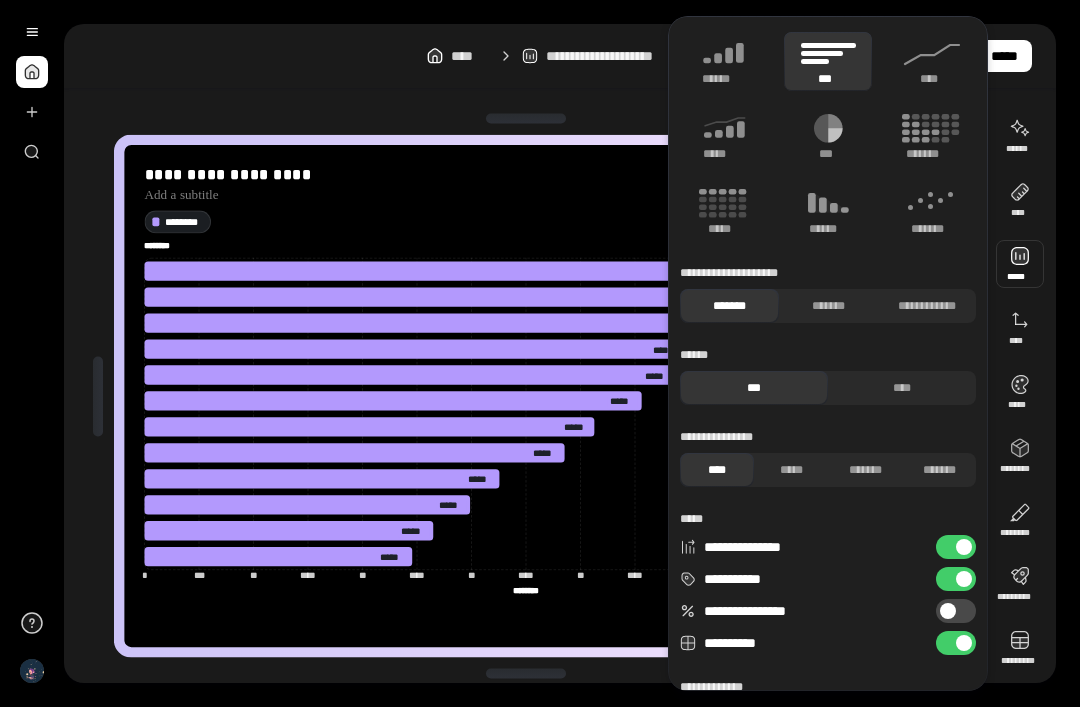 click at bounding box center [964, 643] 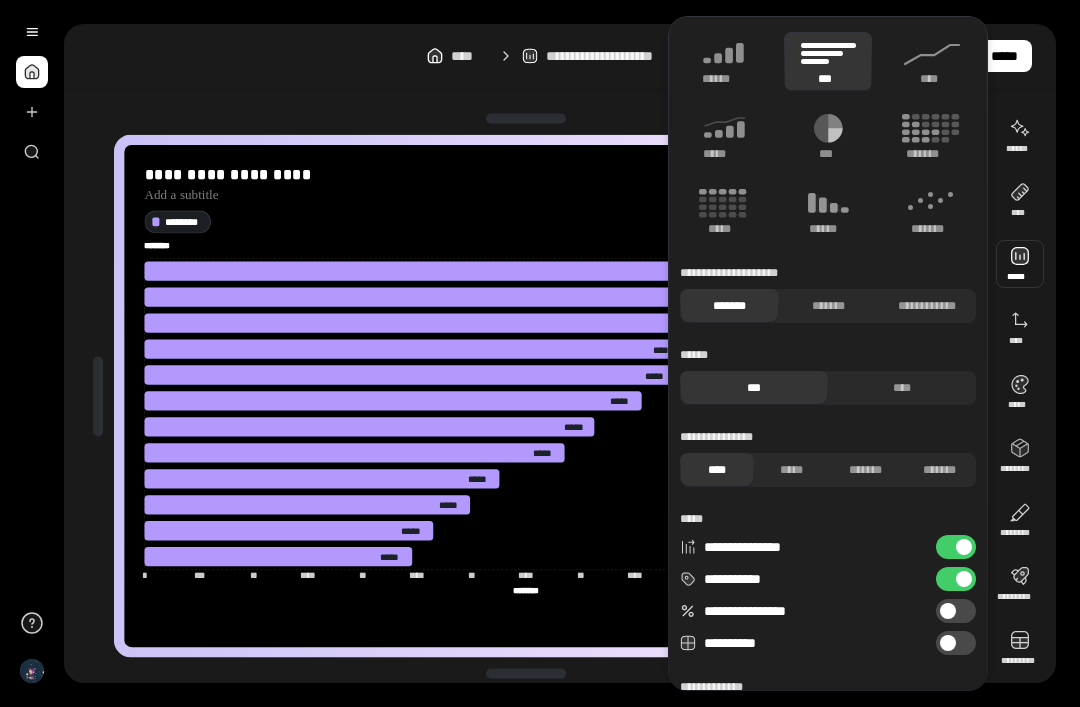 click at bounding box center (948, 643) 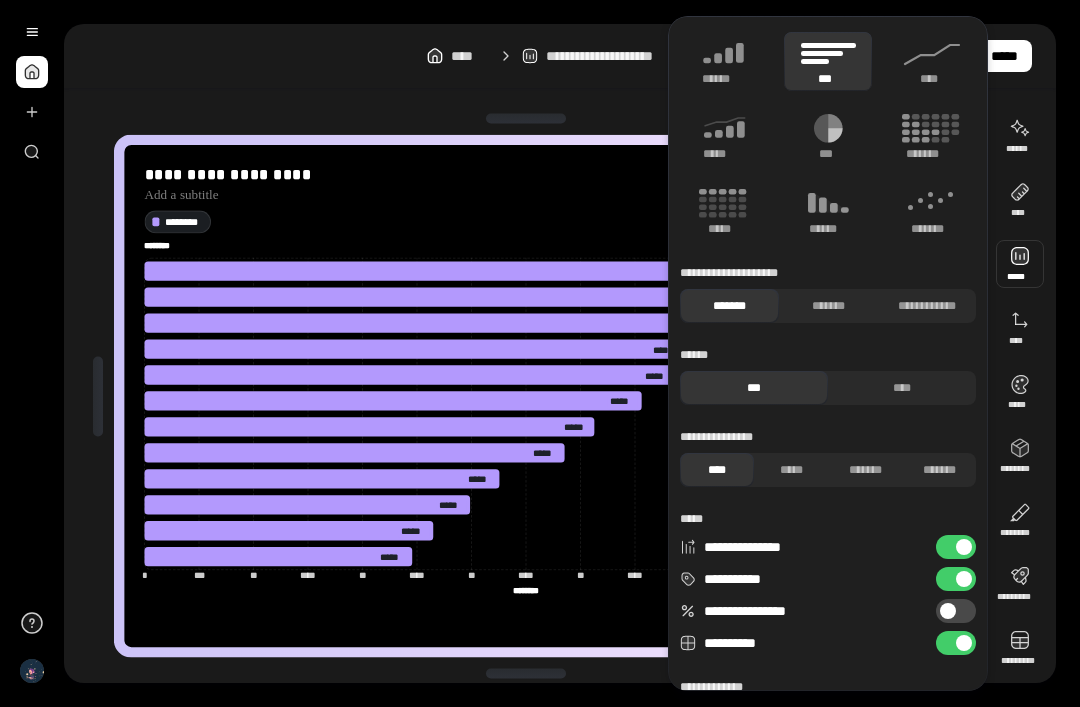 click on "*******" at bounding box center [828, 306] 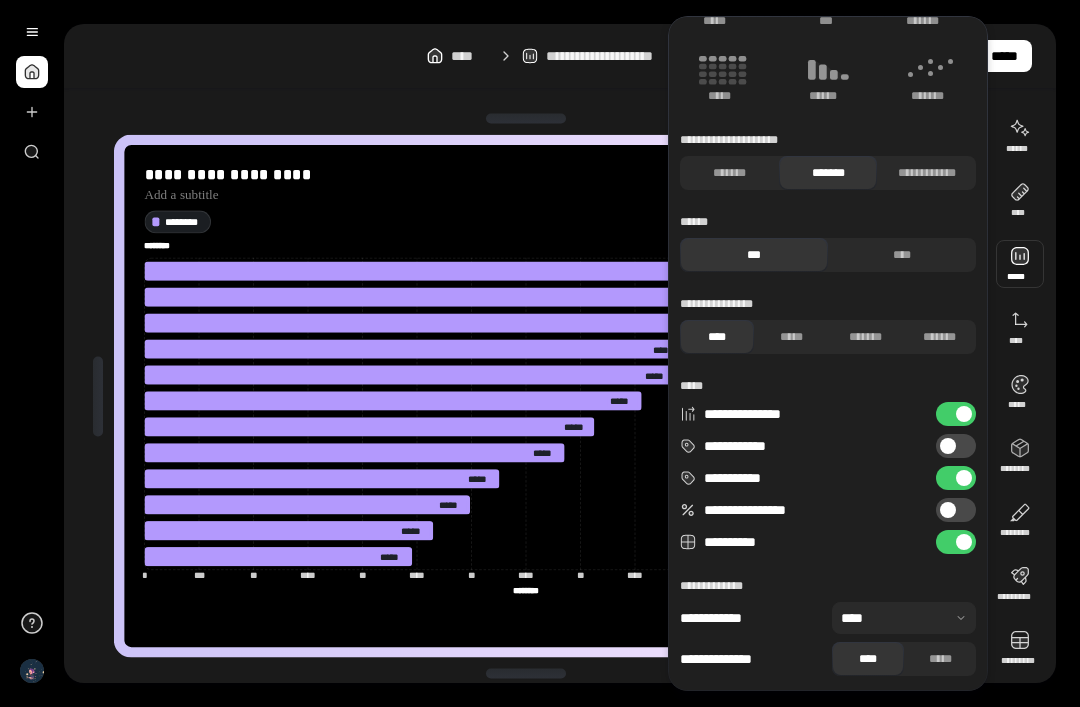 scroll, scrollTop: 134, scrollLeft: 0, axis: vertical 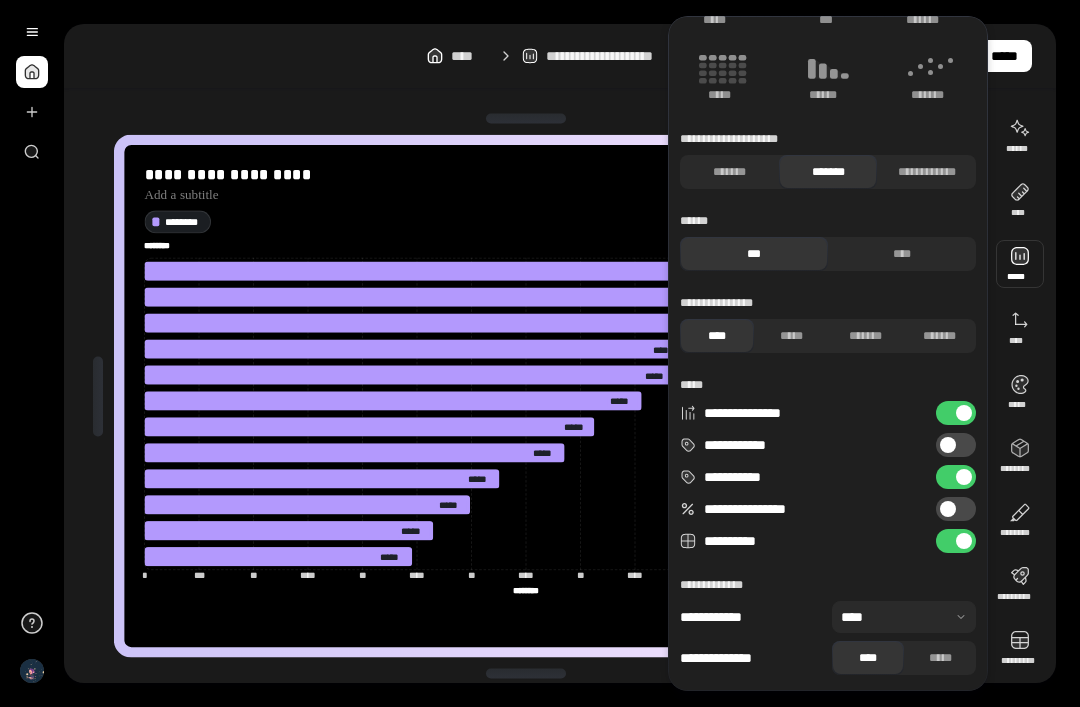 click on "**********" at bounding box center [956, 445] 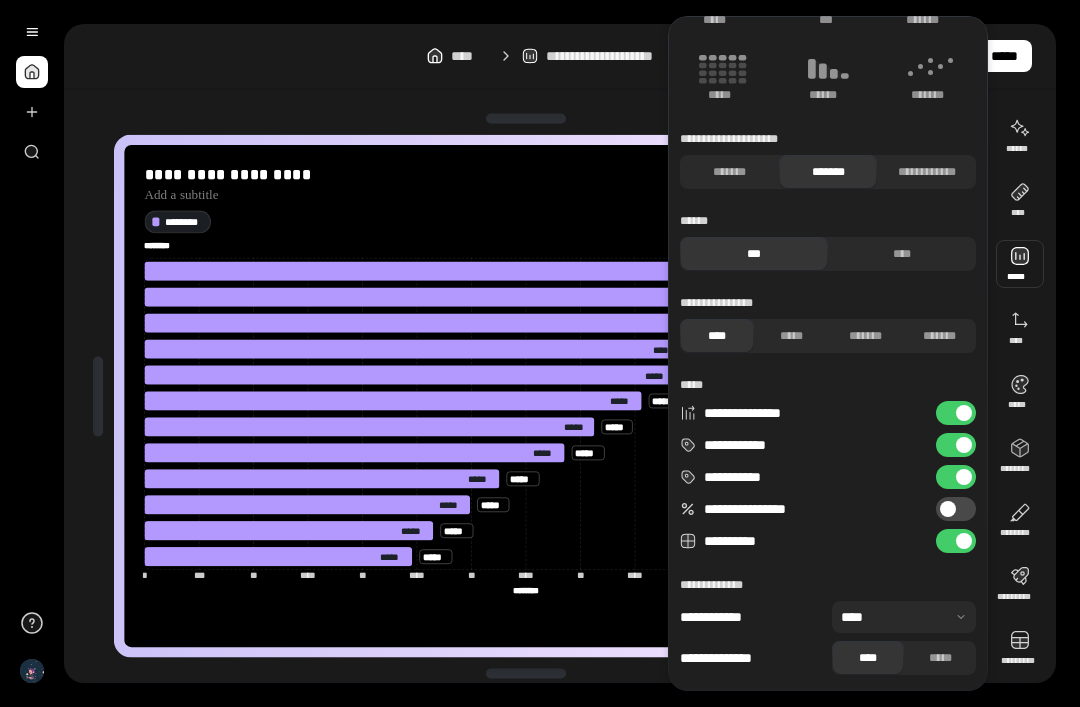 click at bounding box center (964, 445) 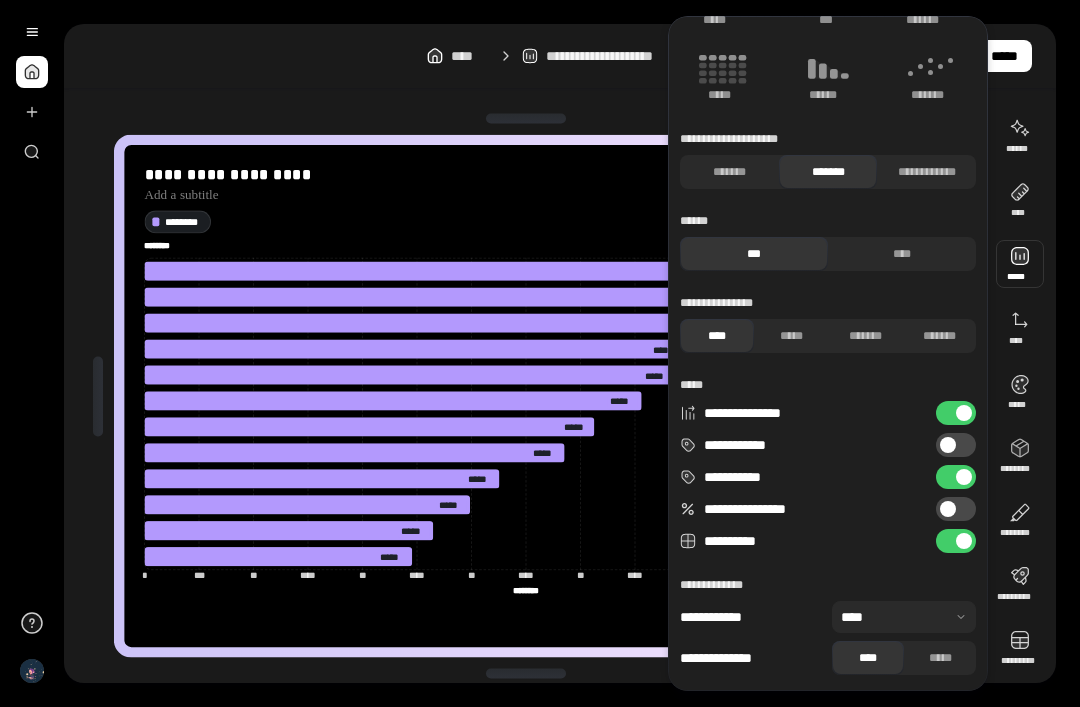 click on "**********" at bounding box center [956, 509] 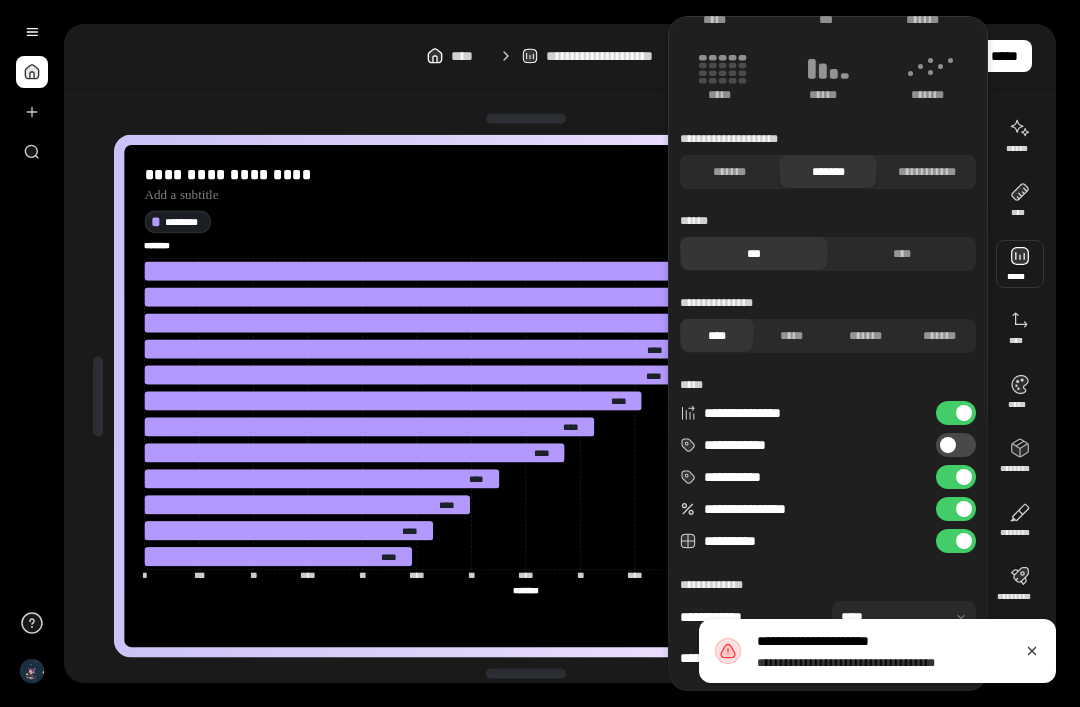 click at bounding box center (964, 509) 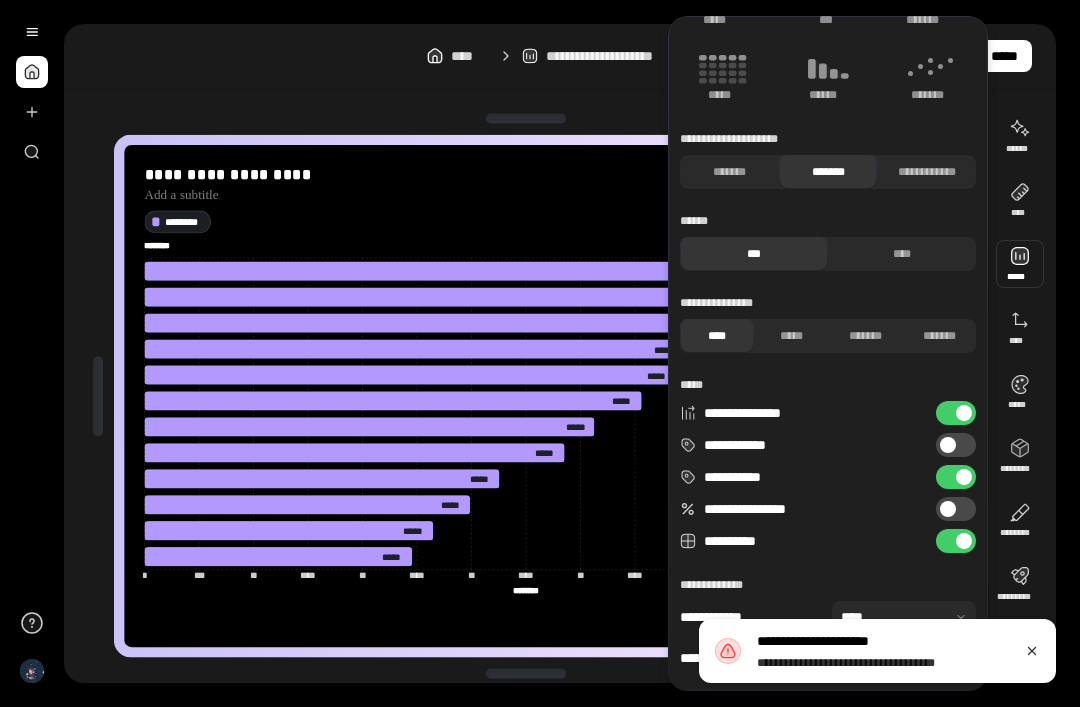 click at bounding box center [1032, 651] 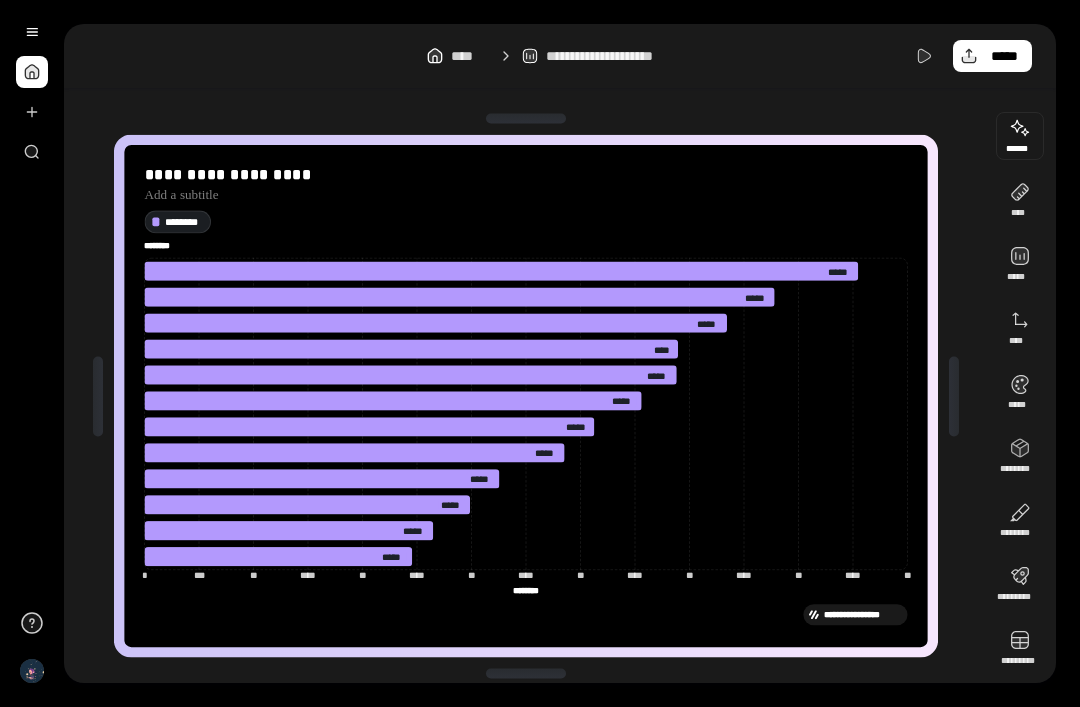 click at bounding box center [1020, 136] 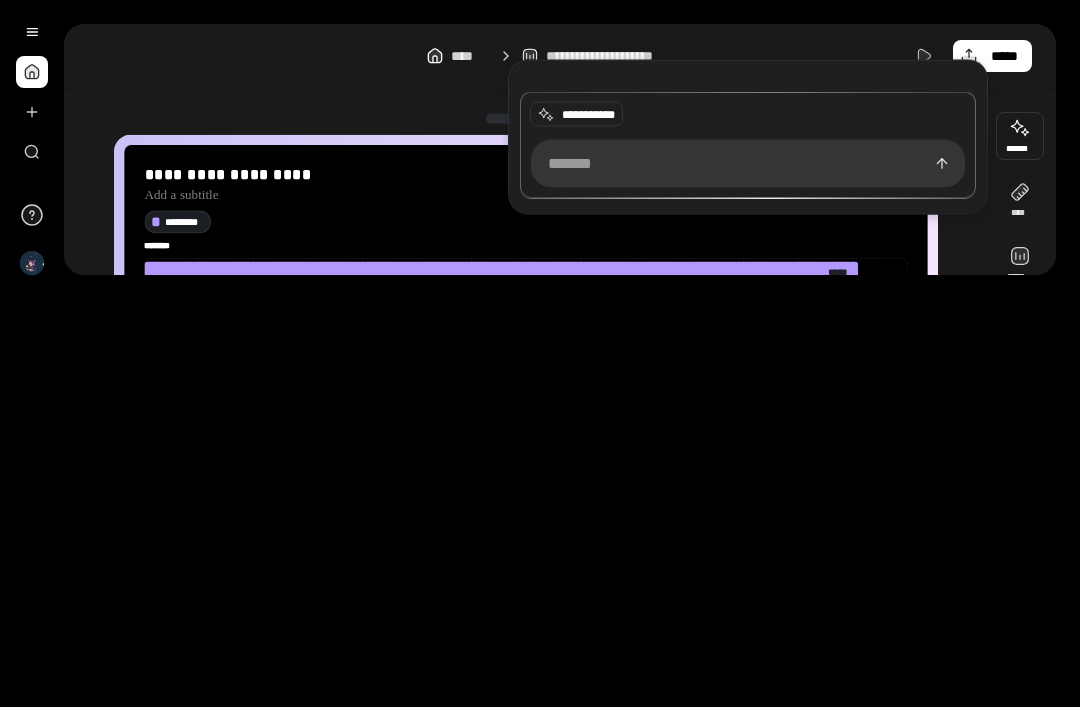 click on "**********" at bounding box center [526, 396] 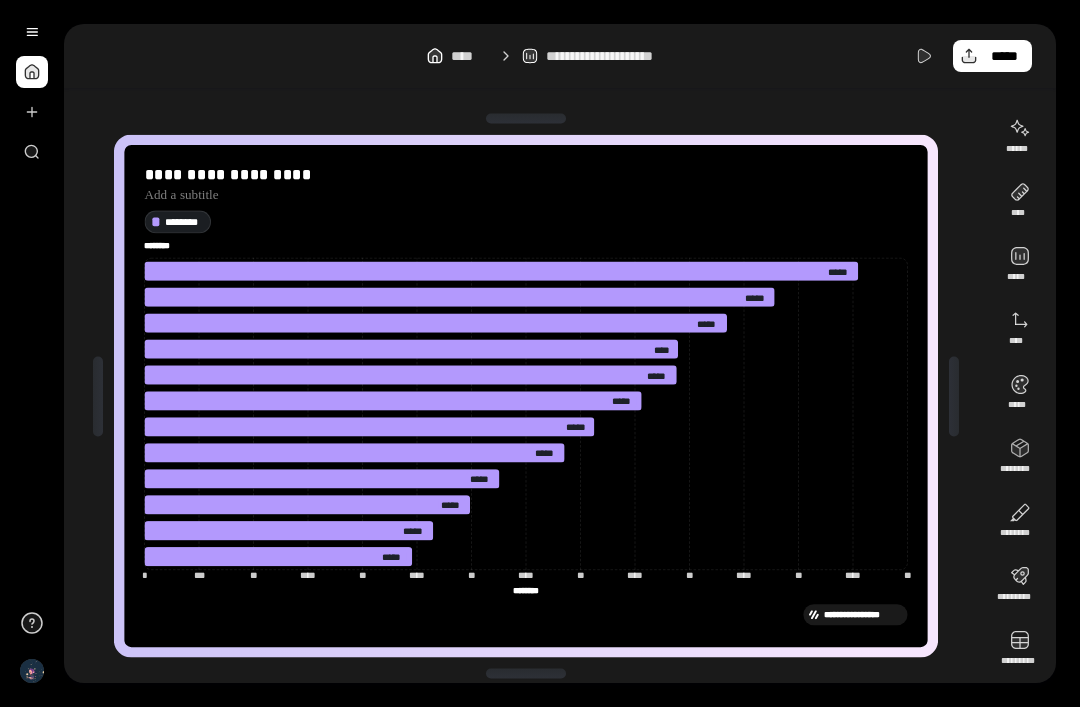 click at bounding box center (1020, 200) 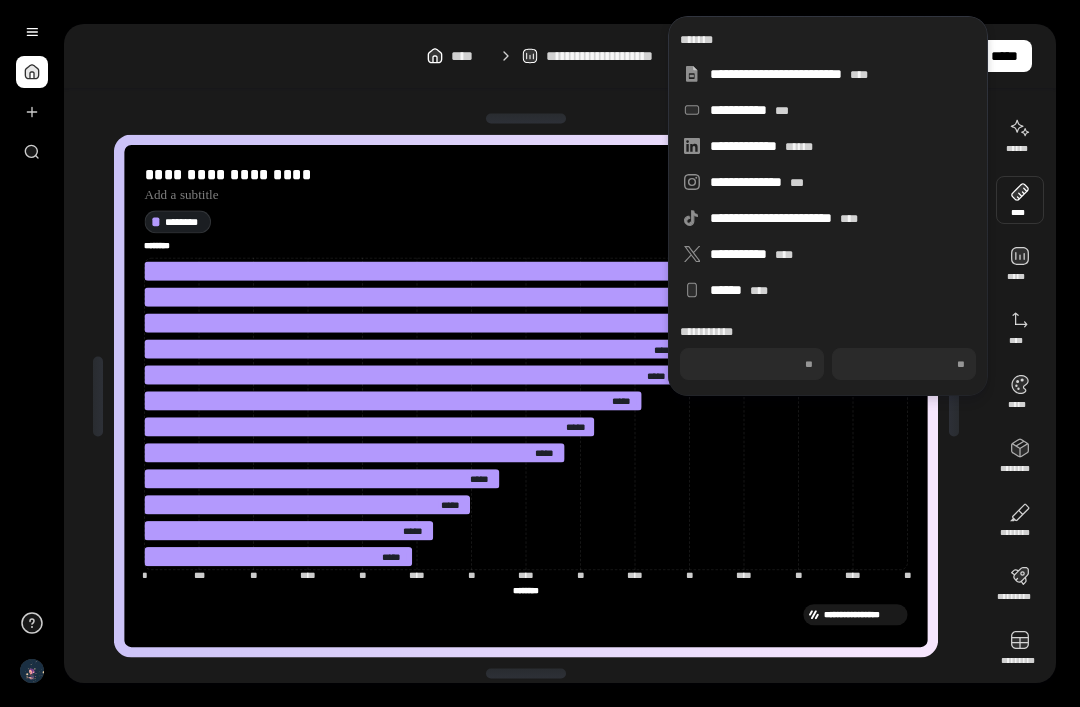 click at bounding box center [954, 396] 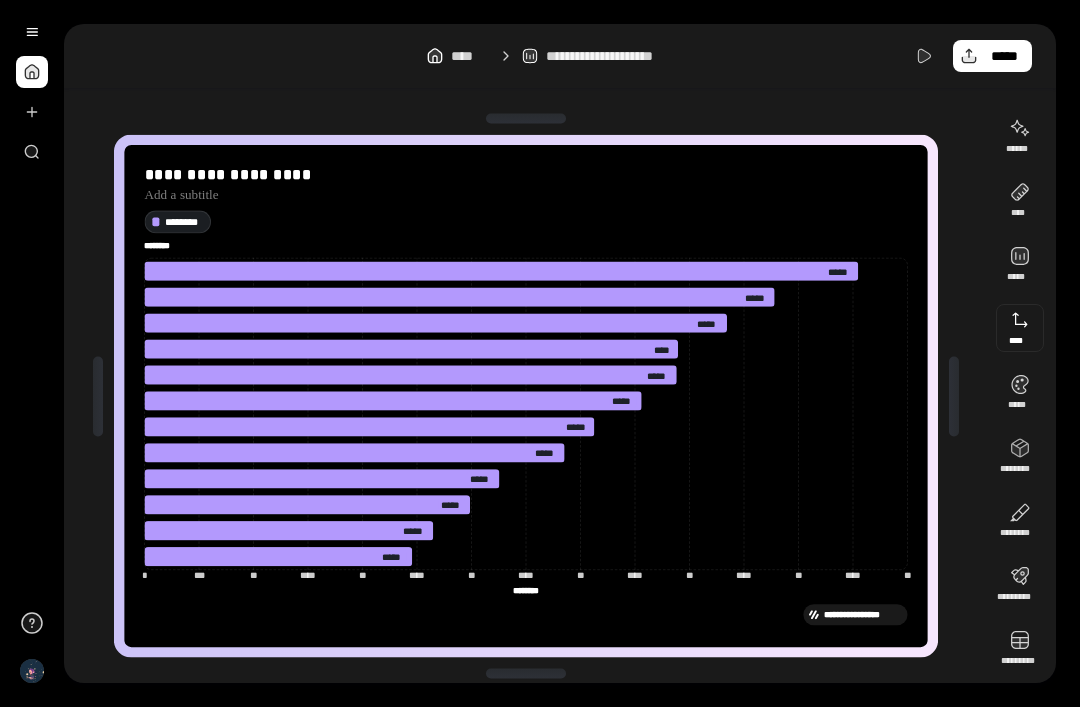 click at bounding box center [1020, 328] 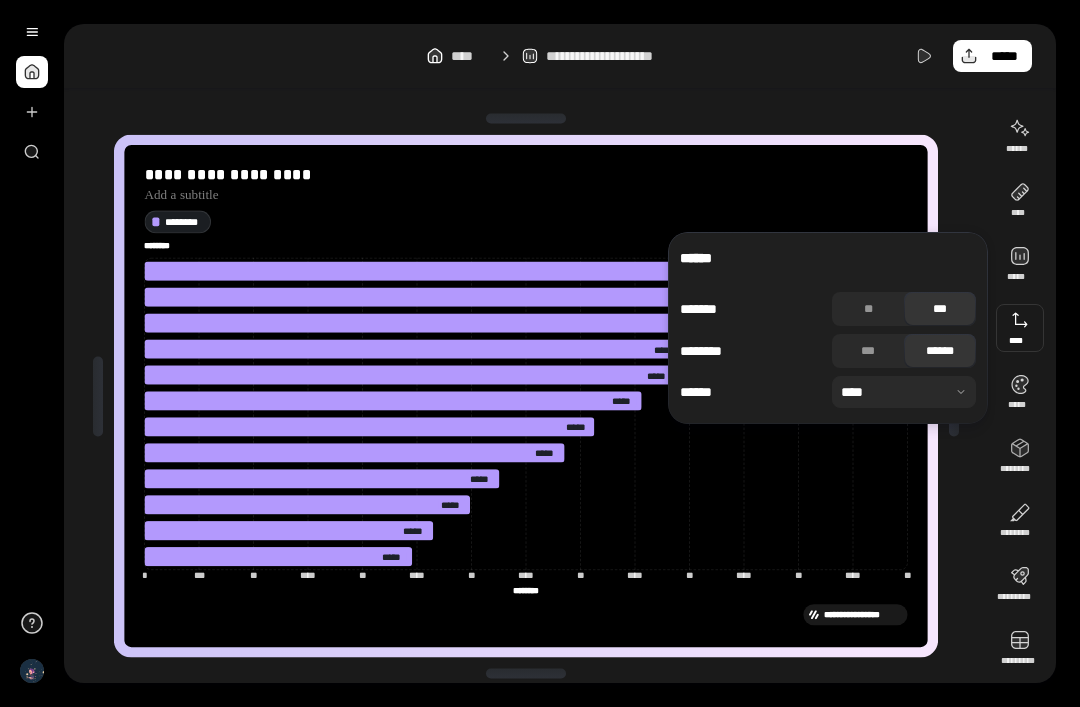 click at bounding box center (954, 396) 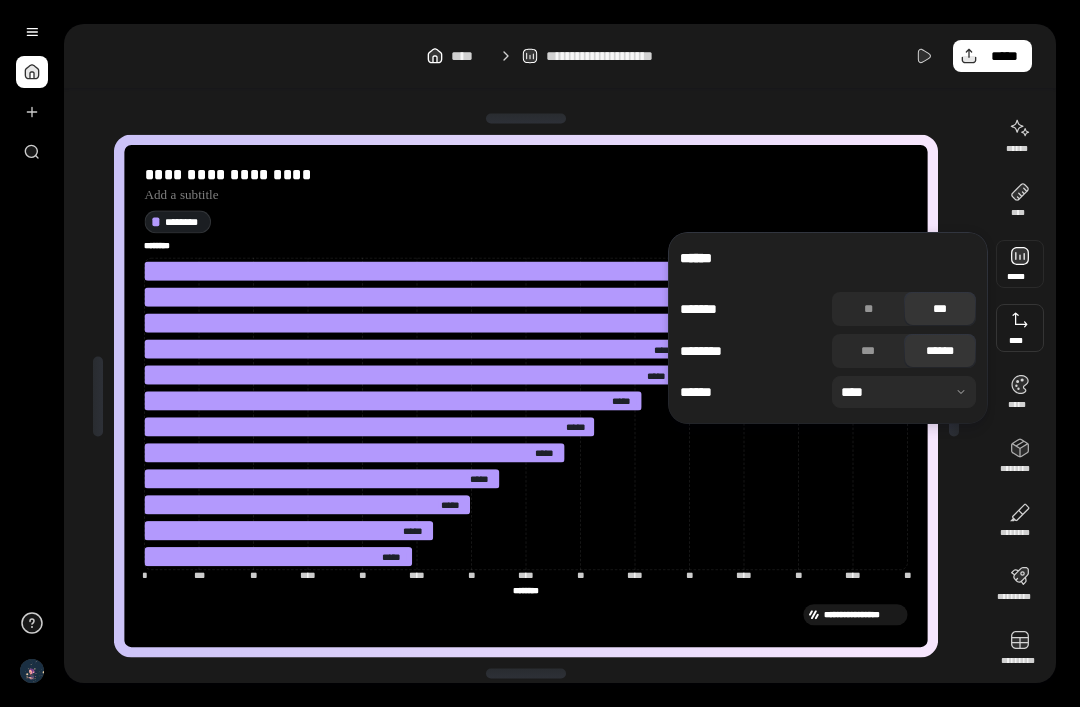 click at bounding box center (1020, 264) 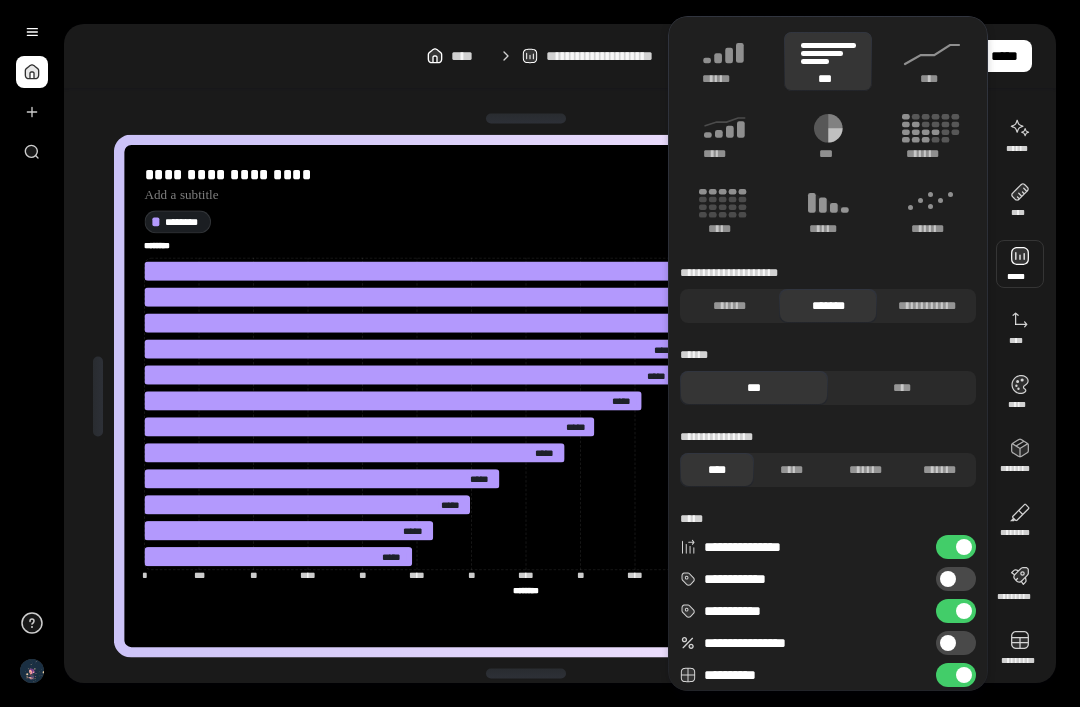 click on "*******" at bounding box center [729, 306] 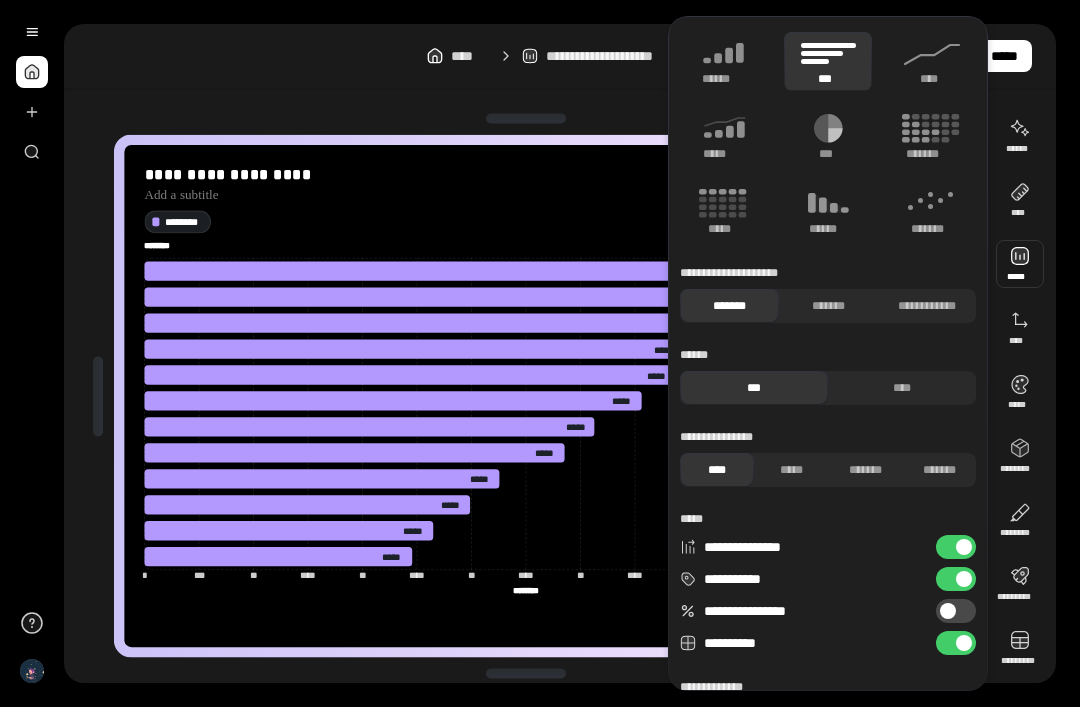 click on "**********" at bounding box center [926, 306] 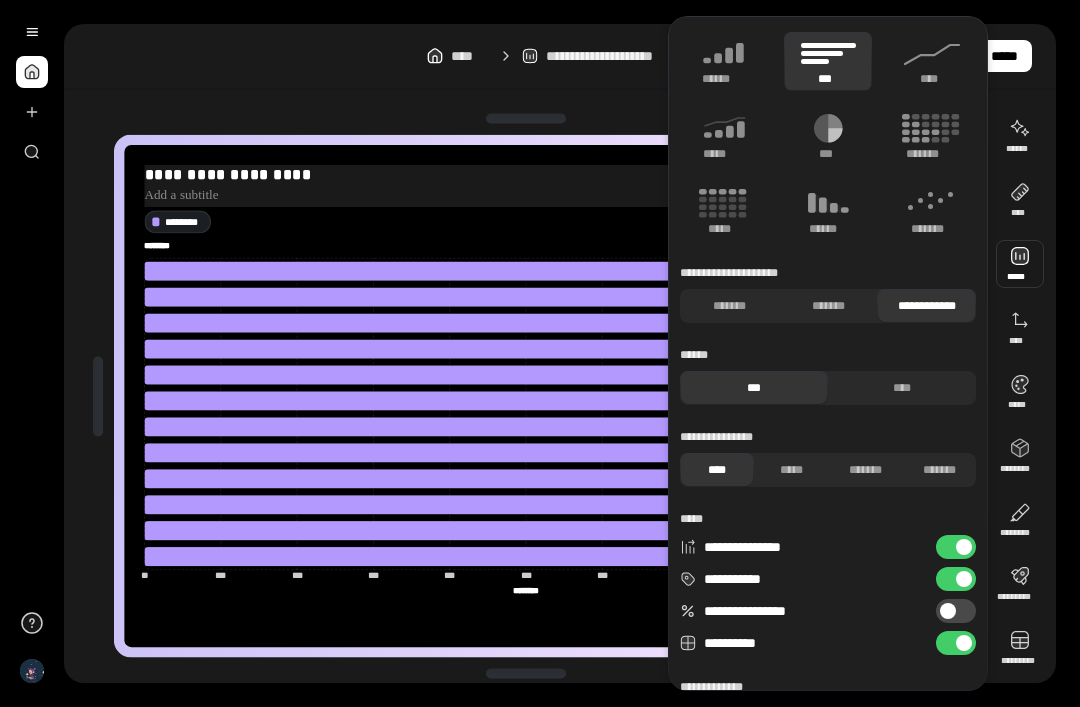 click at bounding box center (526, 196) 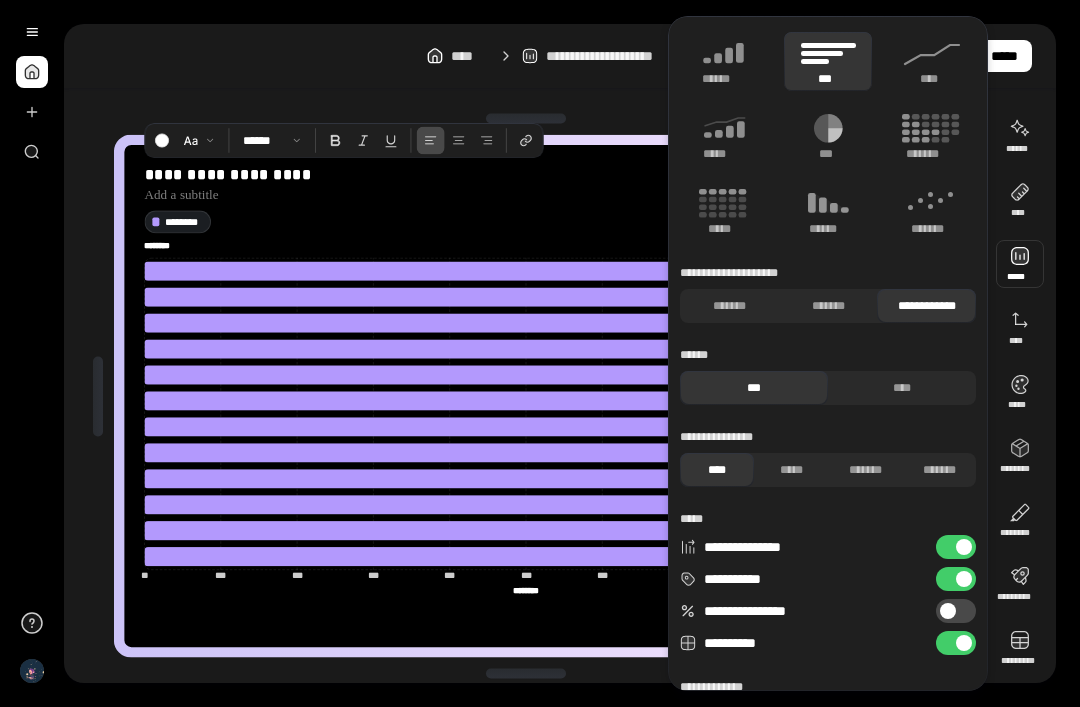 click 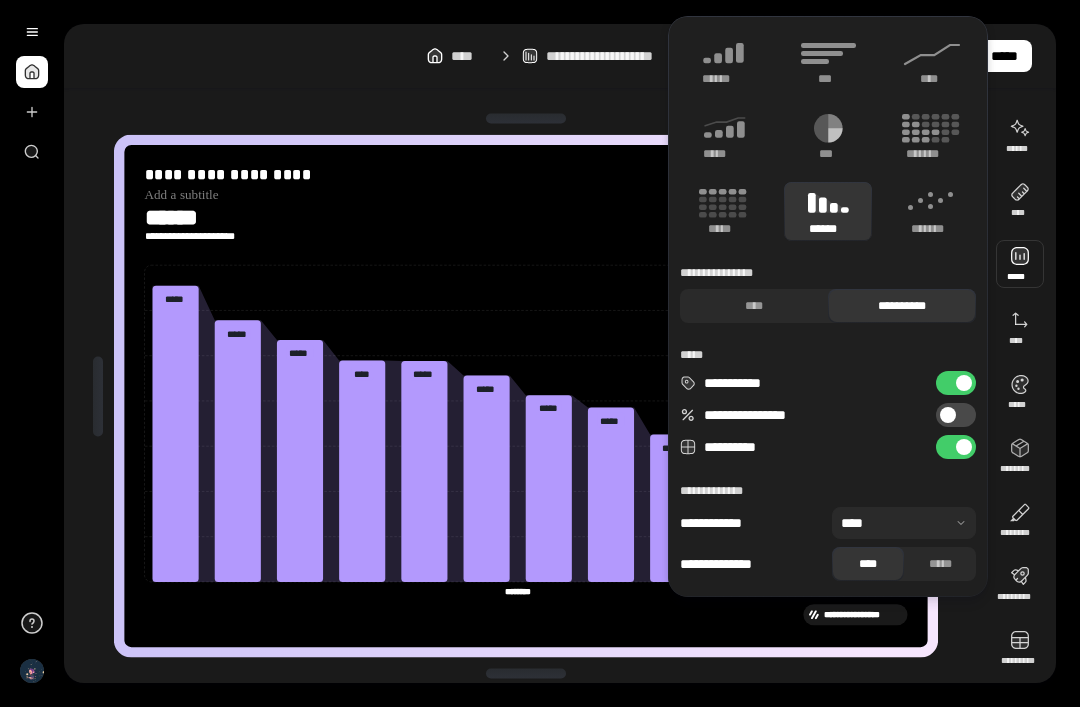 click 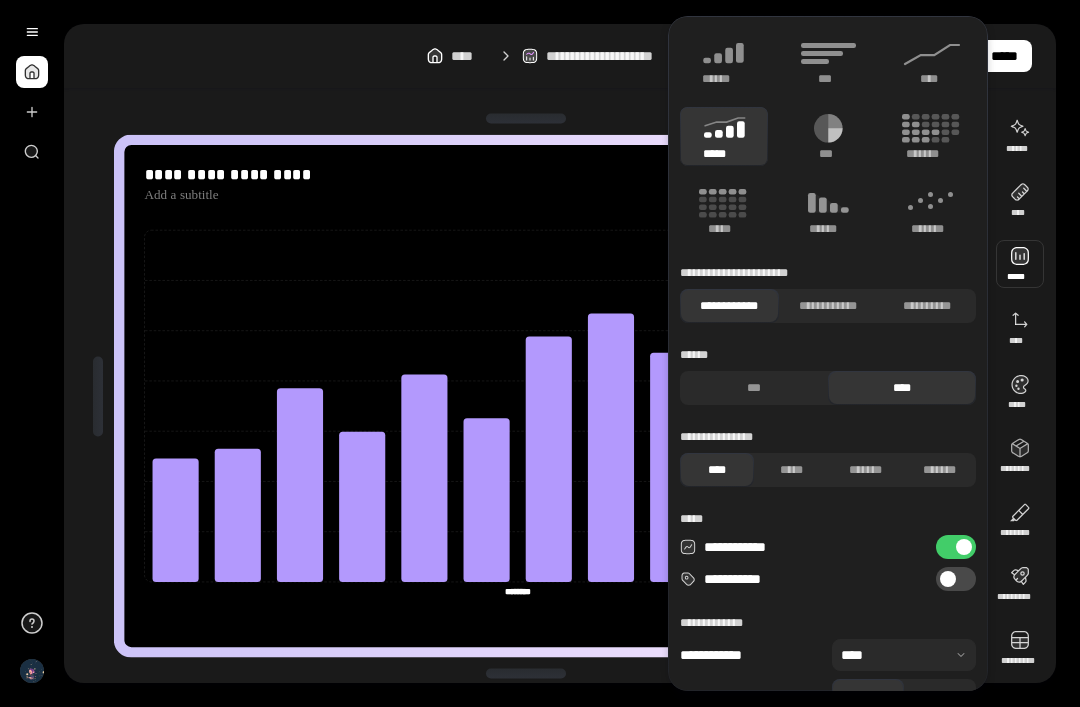 click 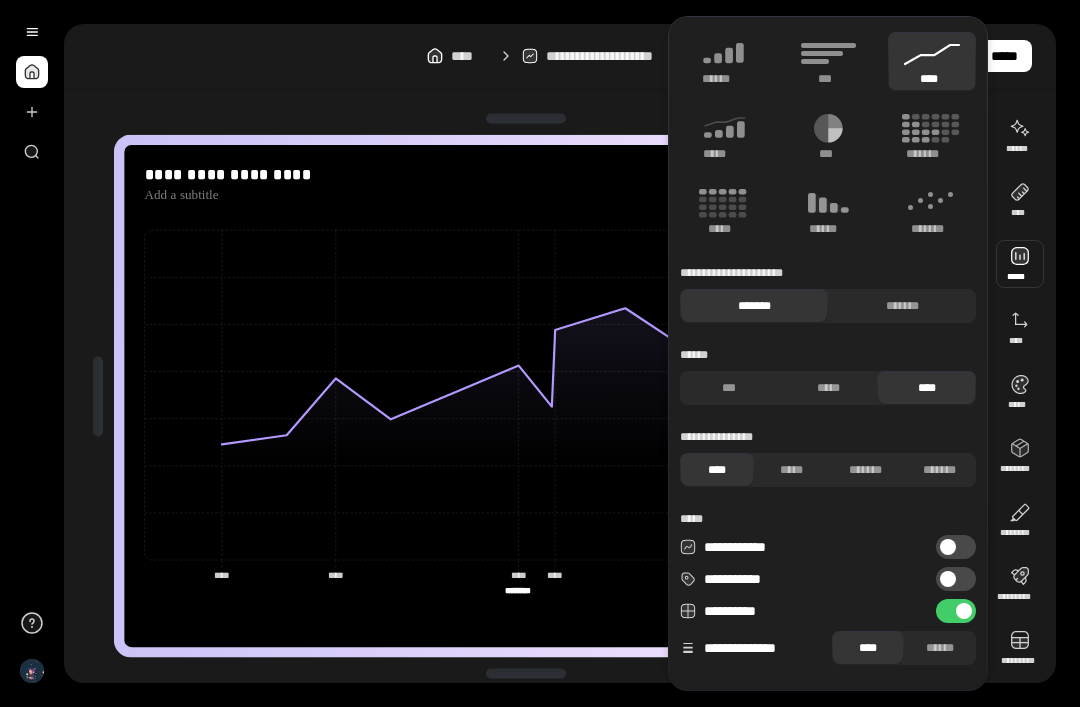 click 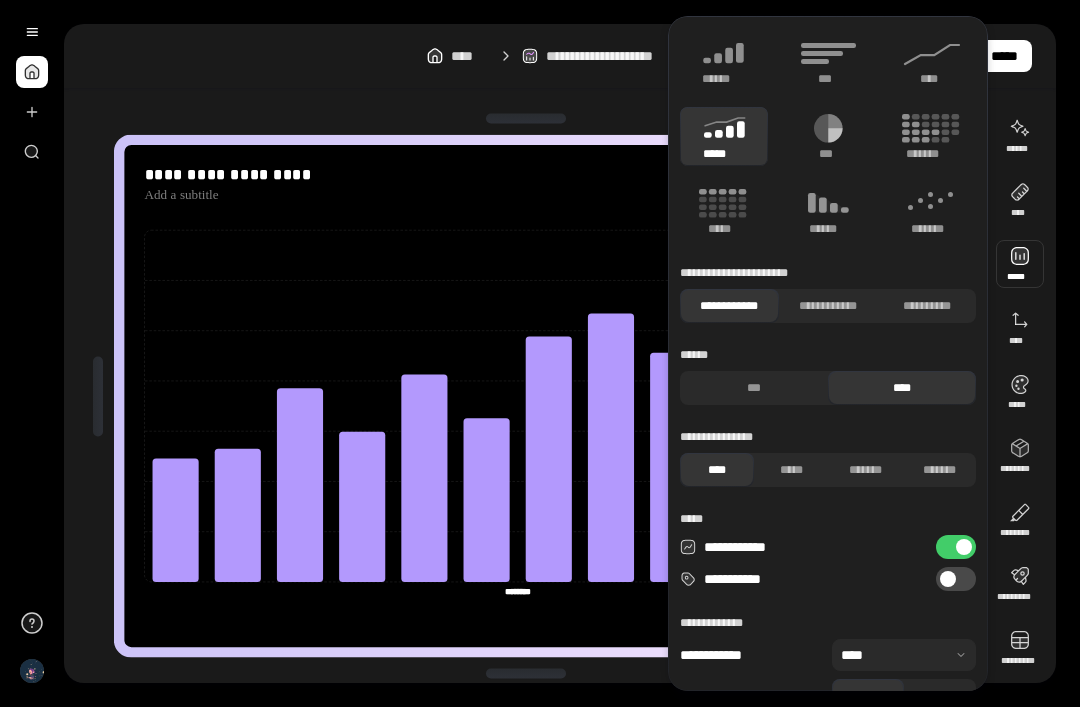click on "***" at bounding box center [754, 388] 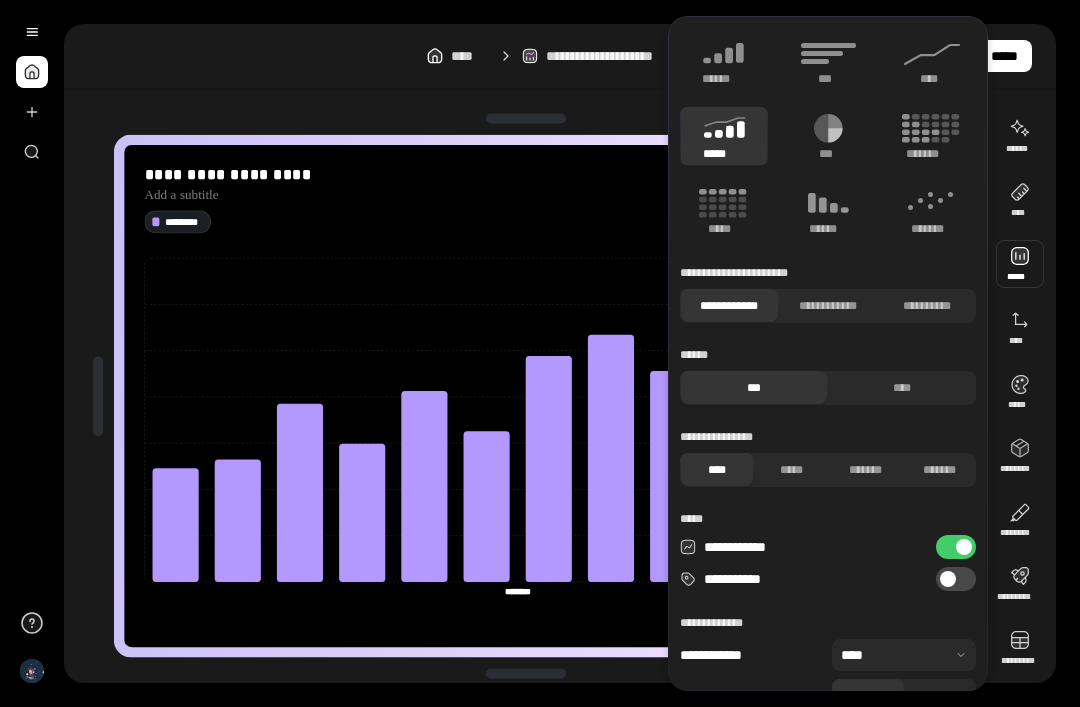 click on "**********" at bounding box center [956, 579] 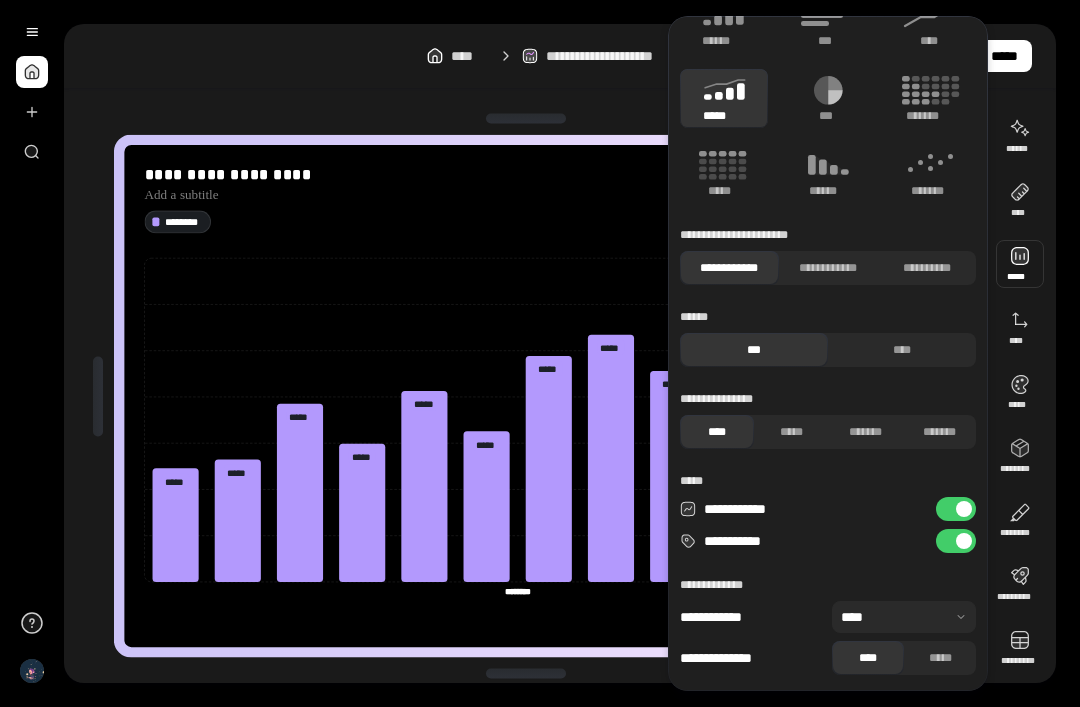 scroll, scrollTop: 38, scrollLeft: 0, axis: vertical 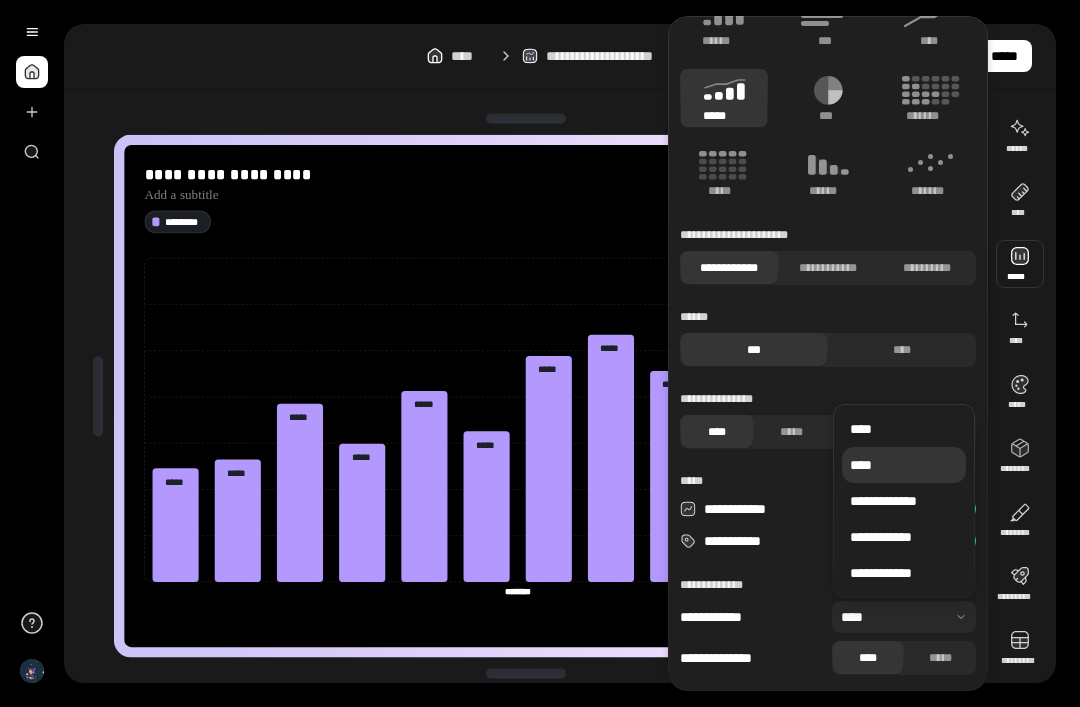 click on "****" at bounding box center (904, 465) 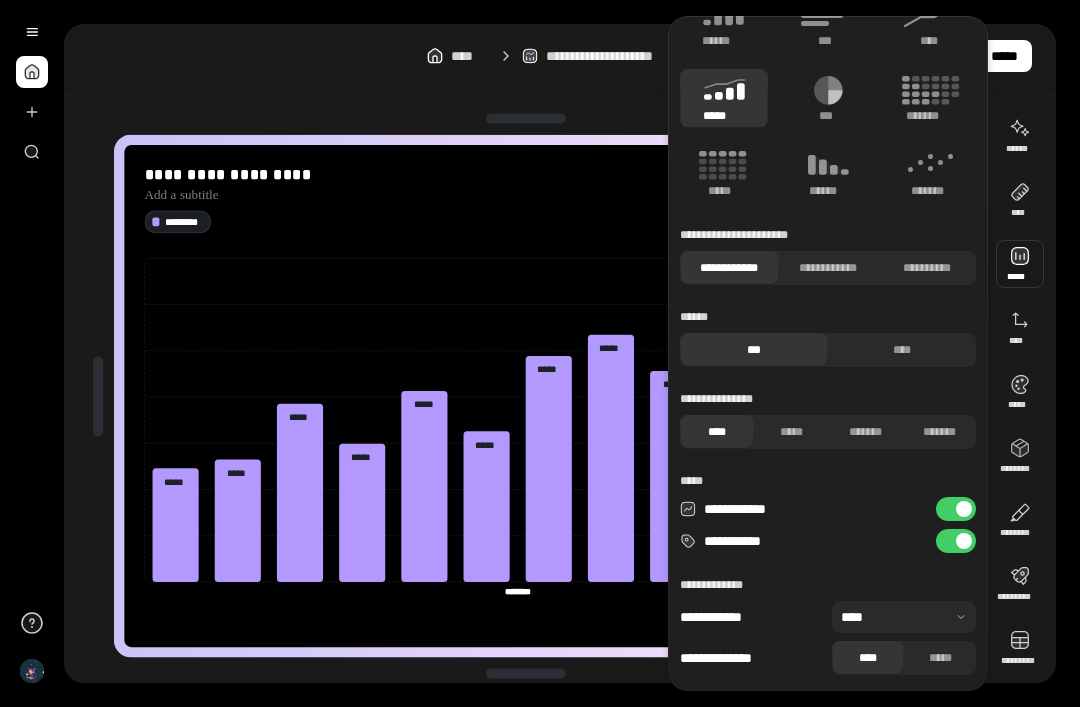 click at bounding box center [904, 617] 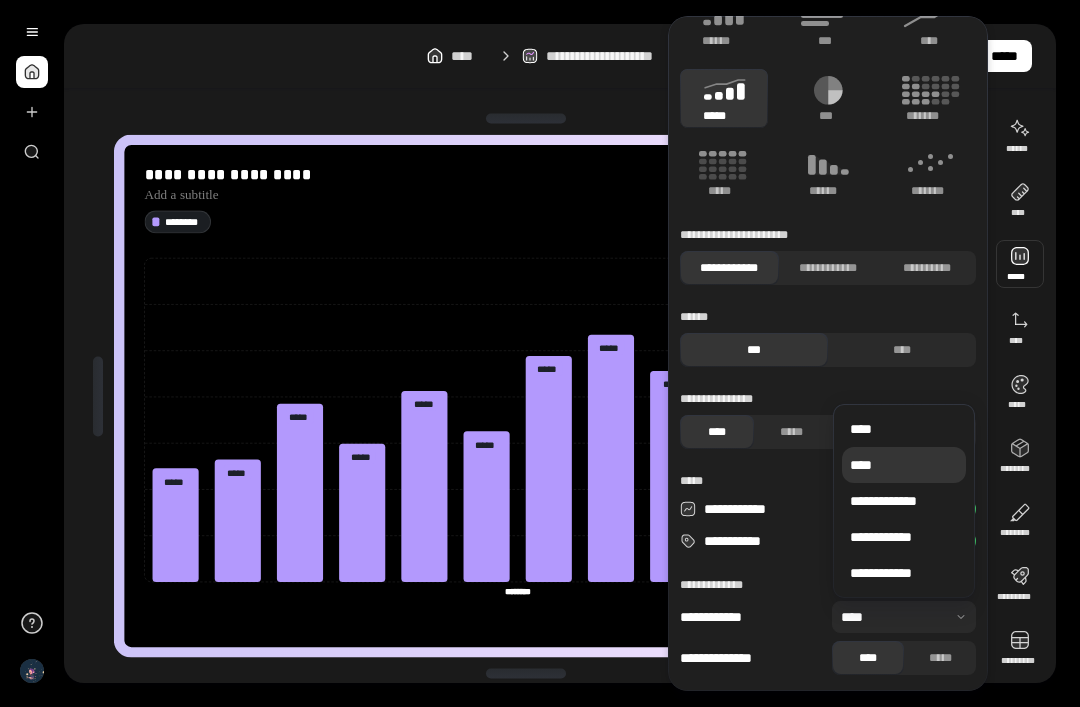 click on "****" at bounding box center [904, 429] 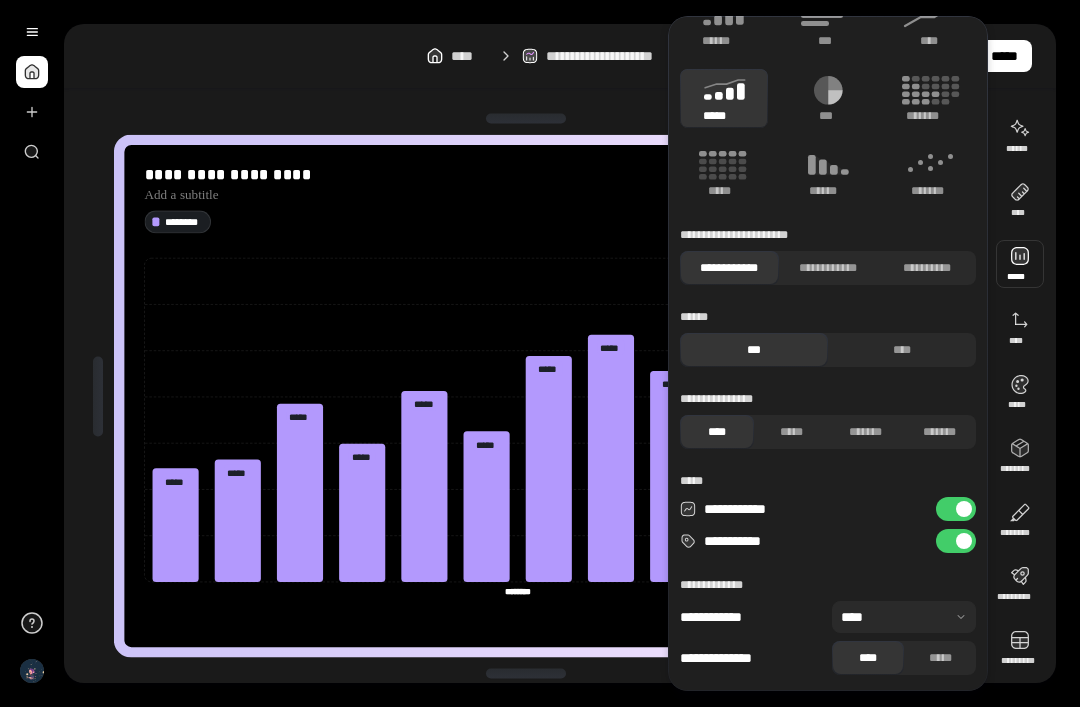 click on "*****" at bounding box center [940, 658] 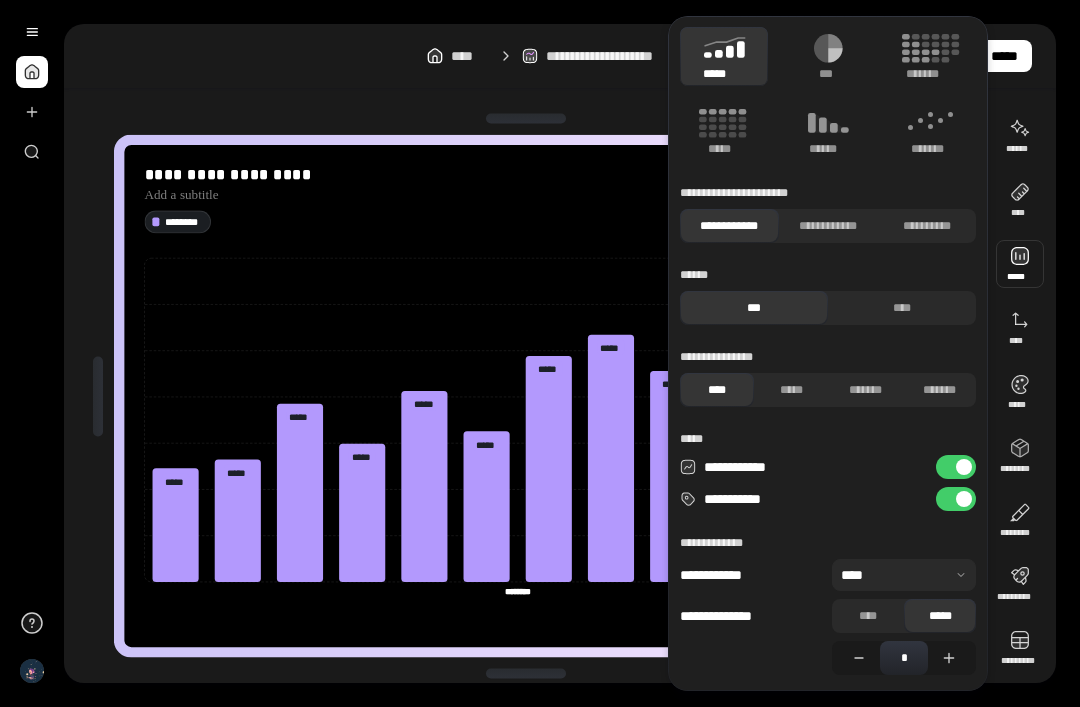 scroll, scrollTop: 80, scrollLeft: 0, axis: vertical 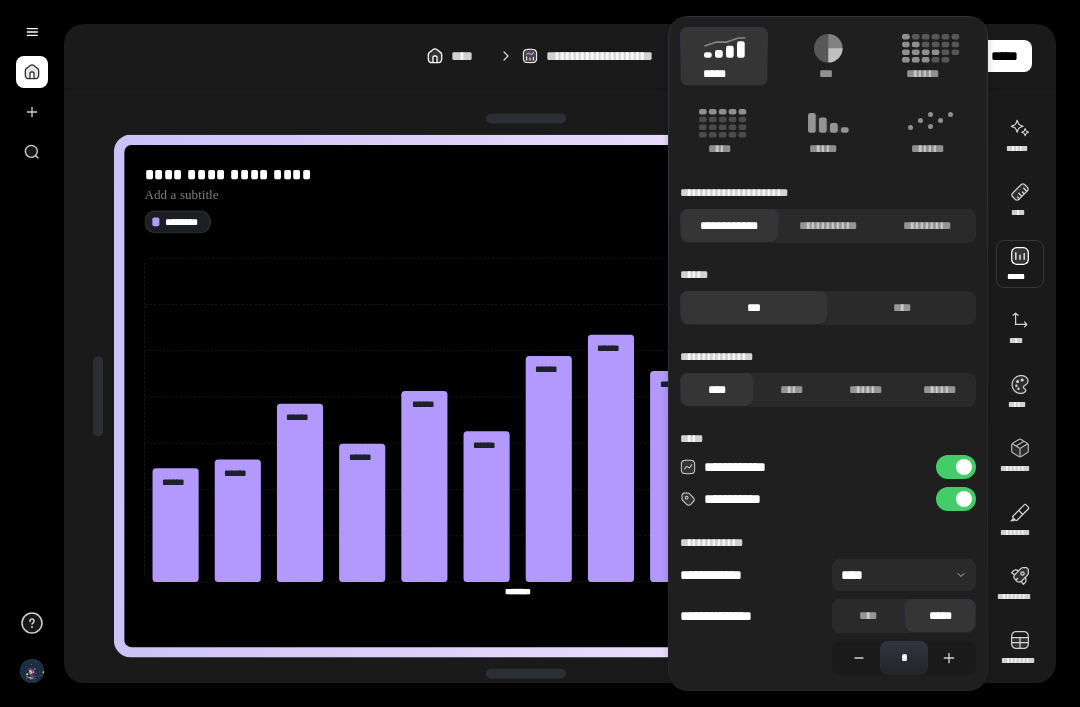 click at bounding box center [856, 658] 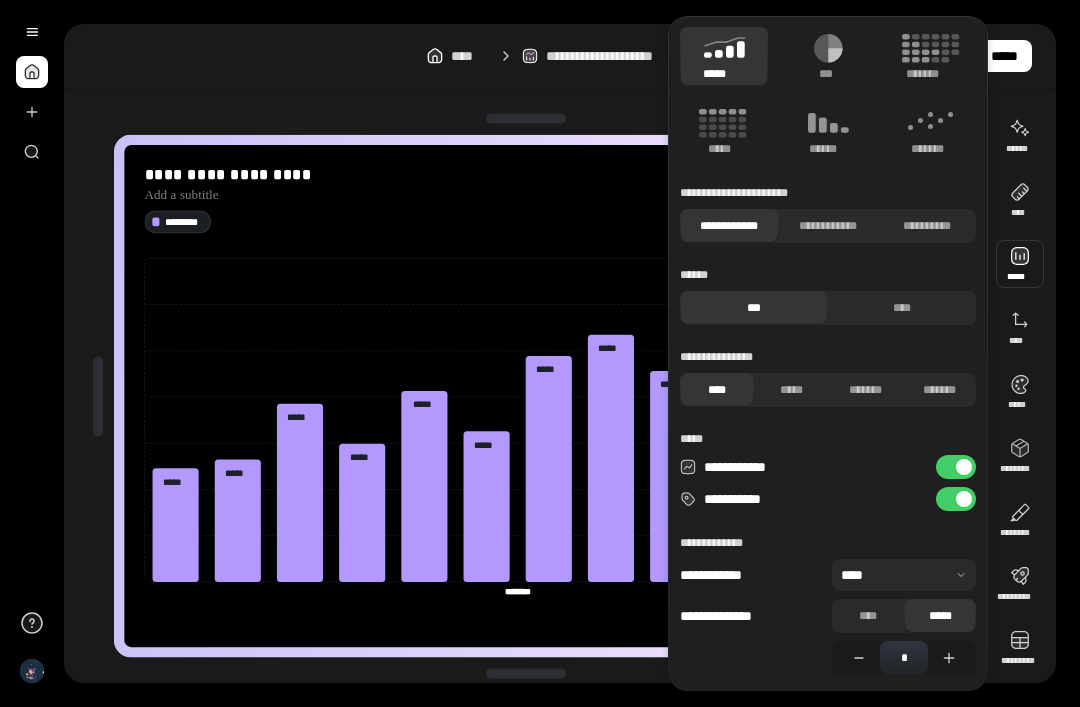click at bounding box center (856, 658) 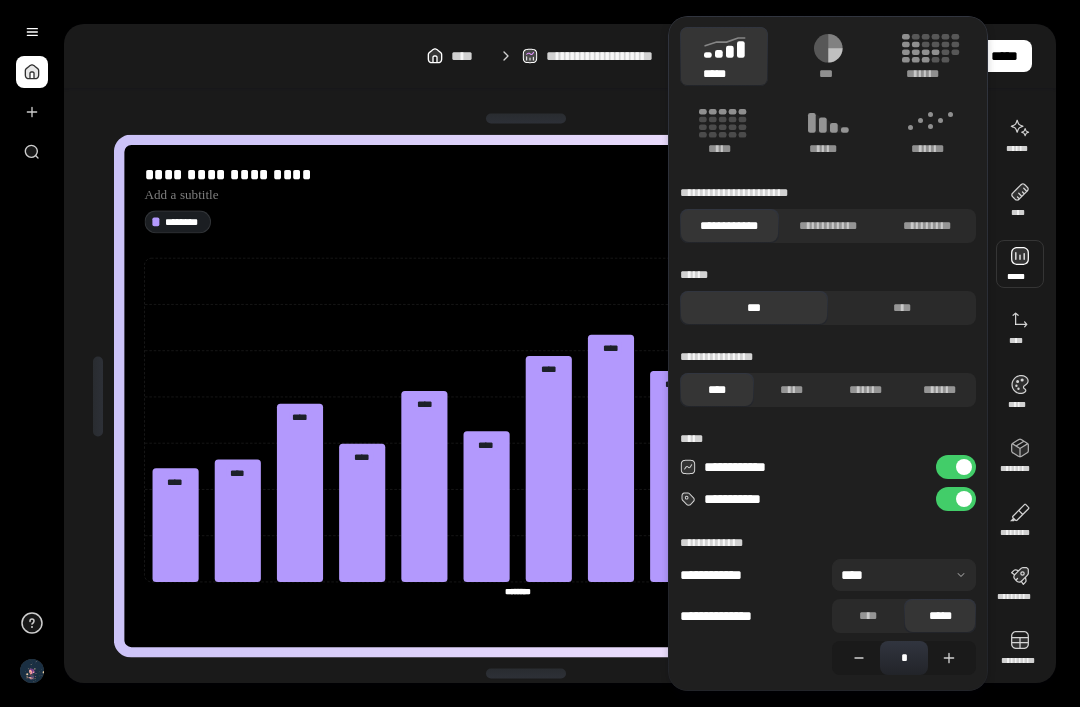 click 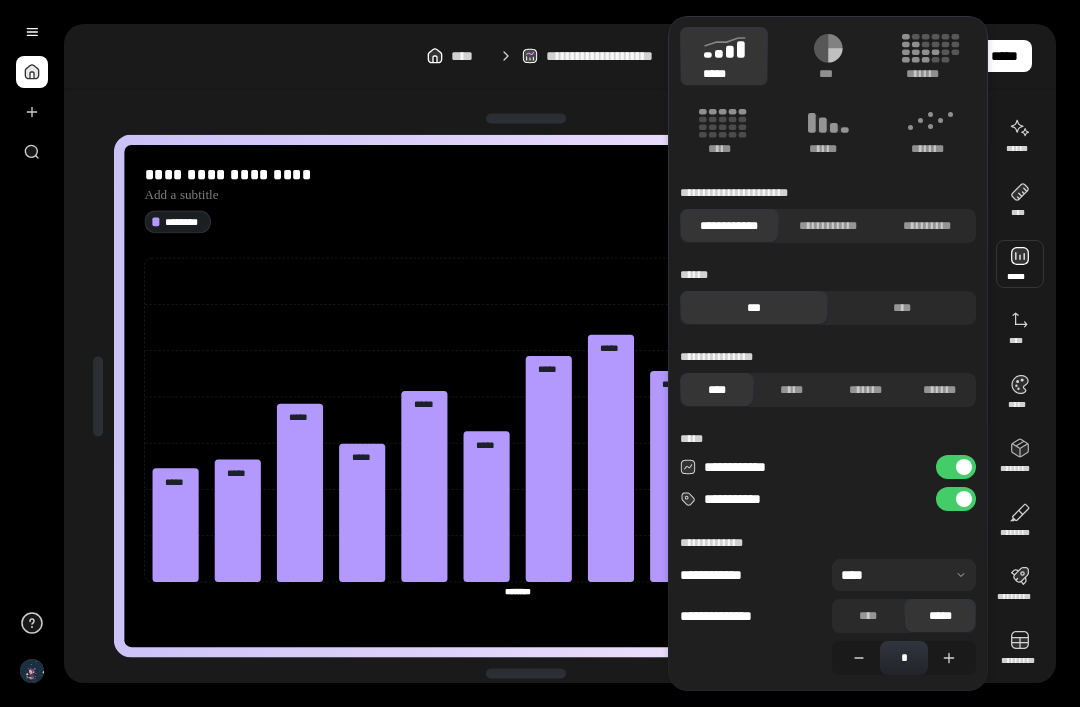 click 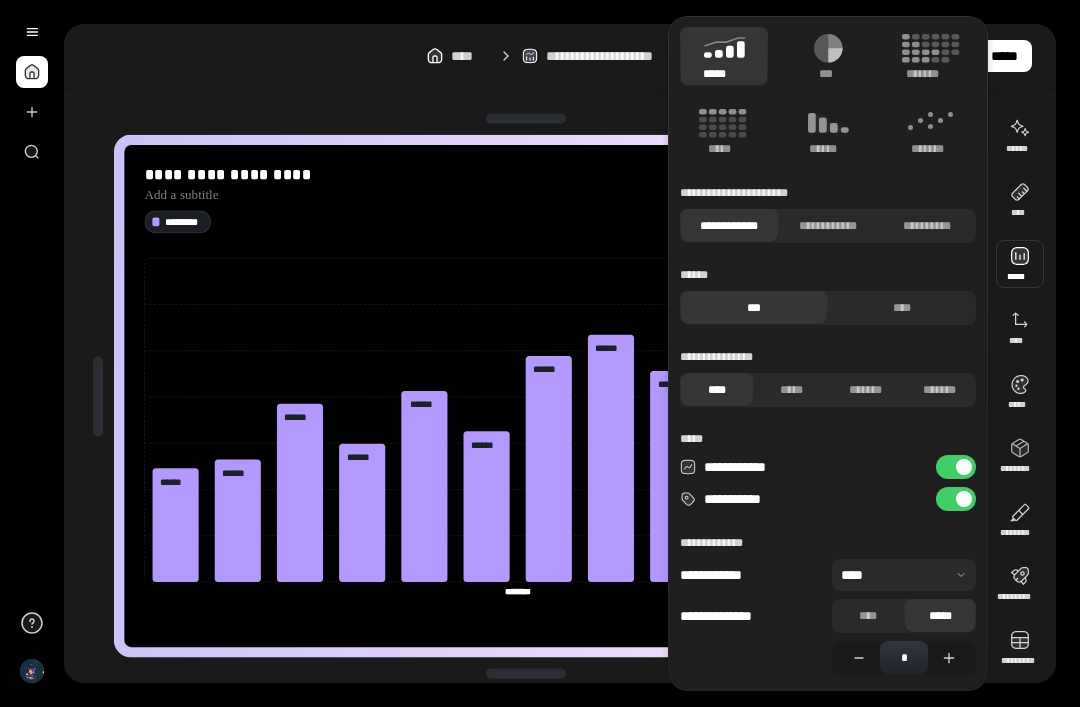 click at bounding box center [856, 658] 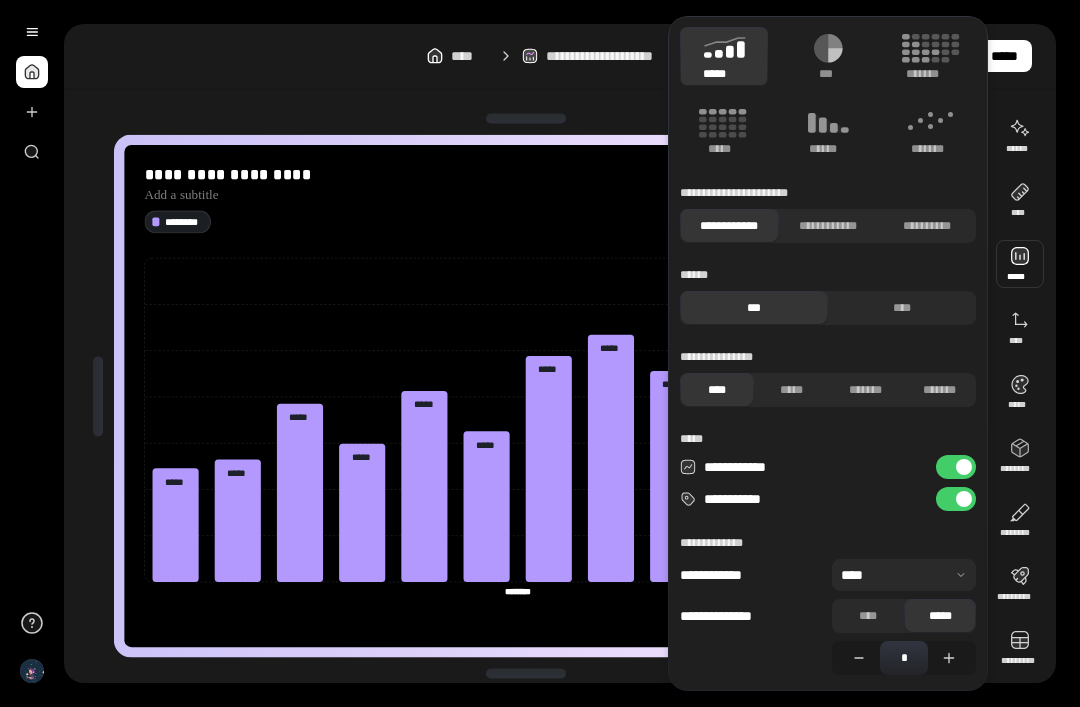 click on "**********" at bounding box center [828, 226] 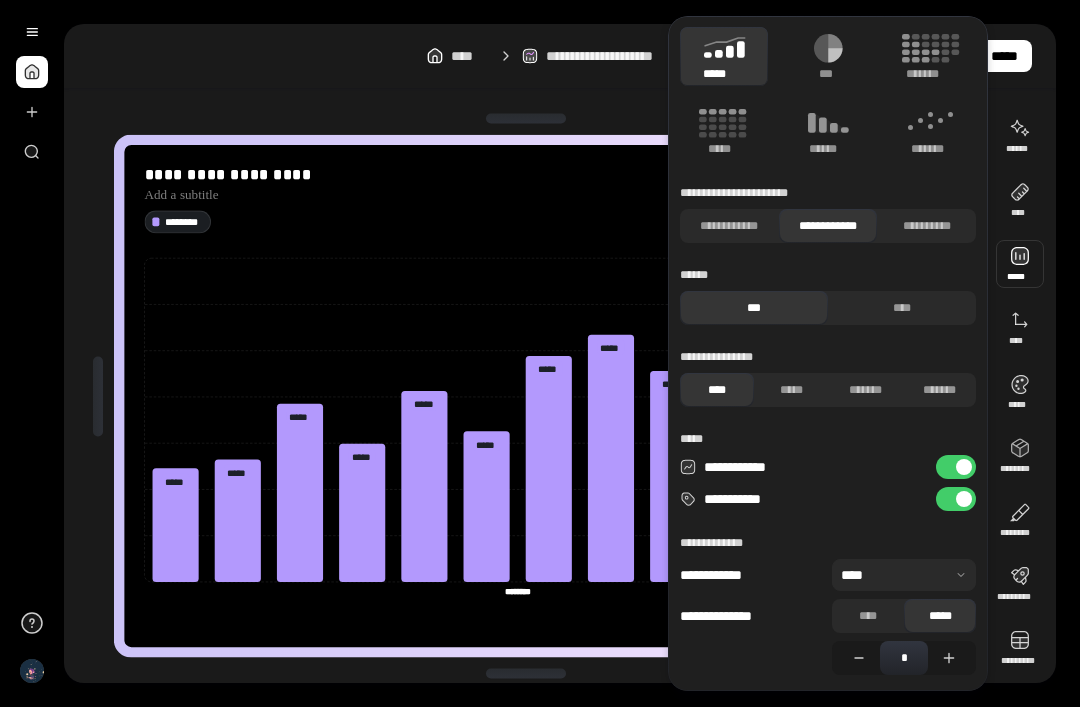 click on "****" at bounding box center [902, 308] 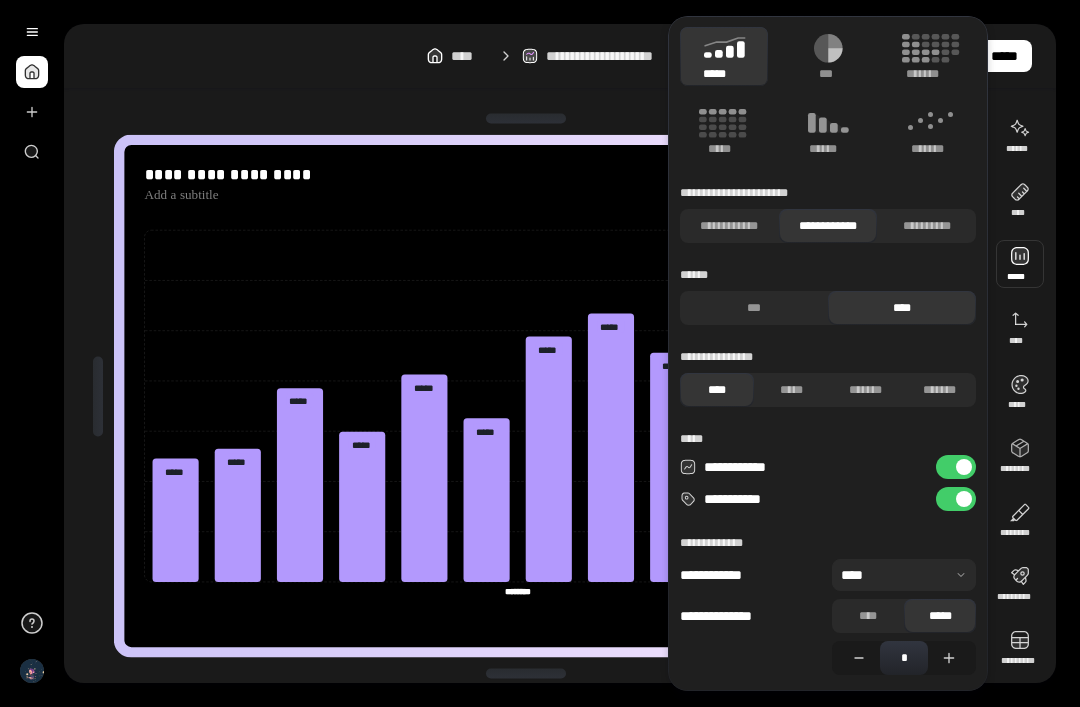 click on "***" at bounding box center (754, 308) 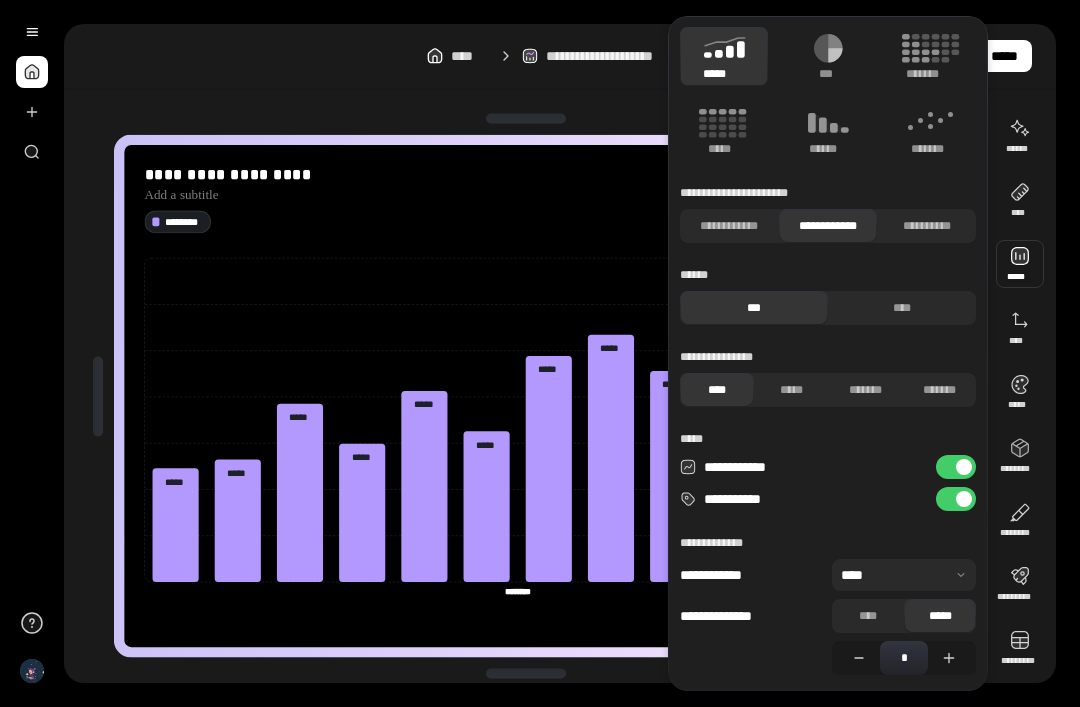click on "****" at bounding box center (902, 308) 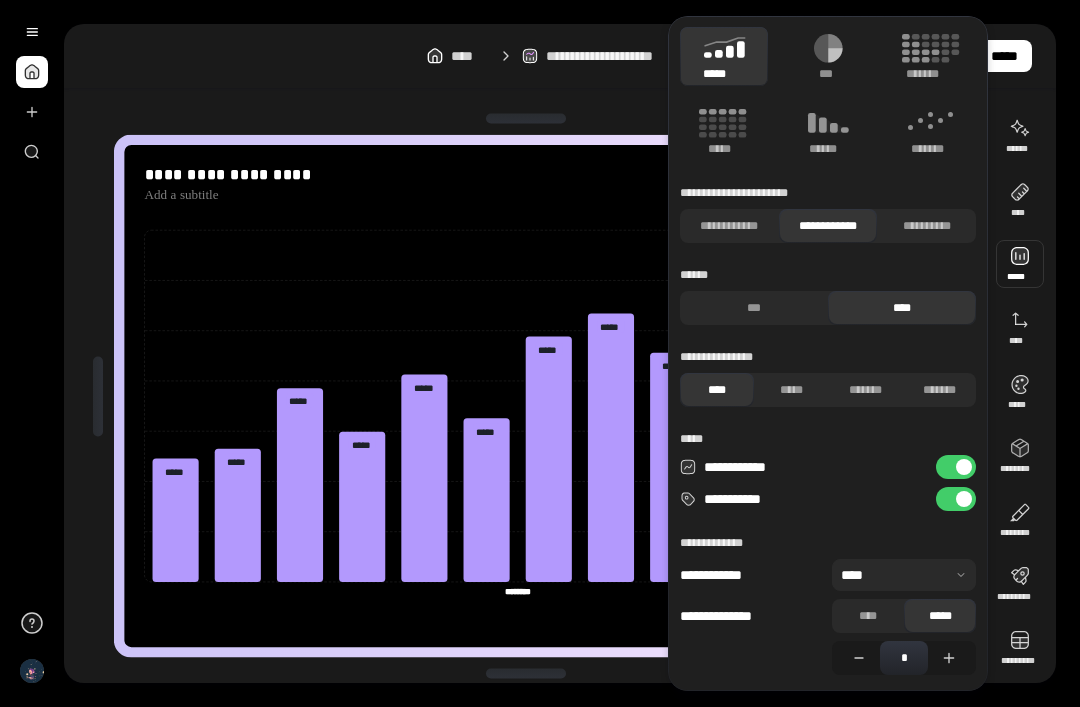 click on "***" at bounding box center (754, 308) 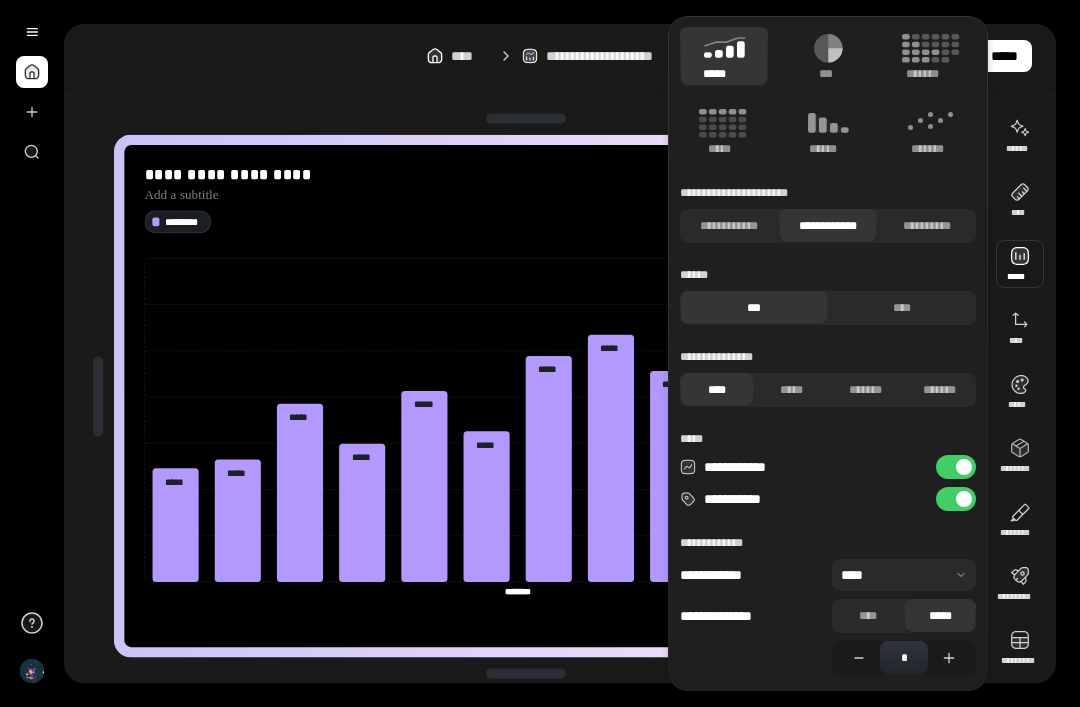 click on "**********" at bounding box center [926, 226] 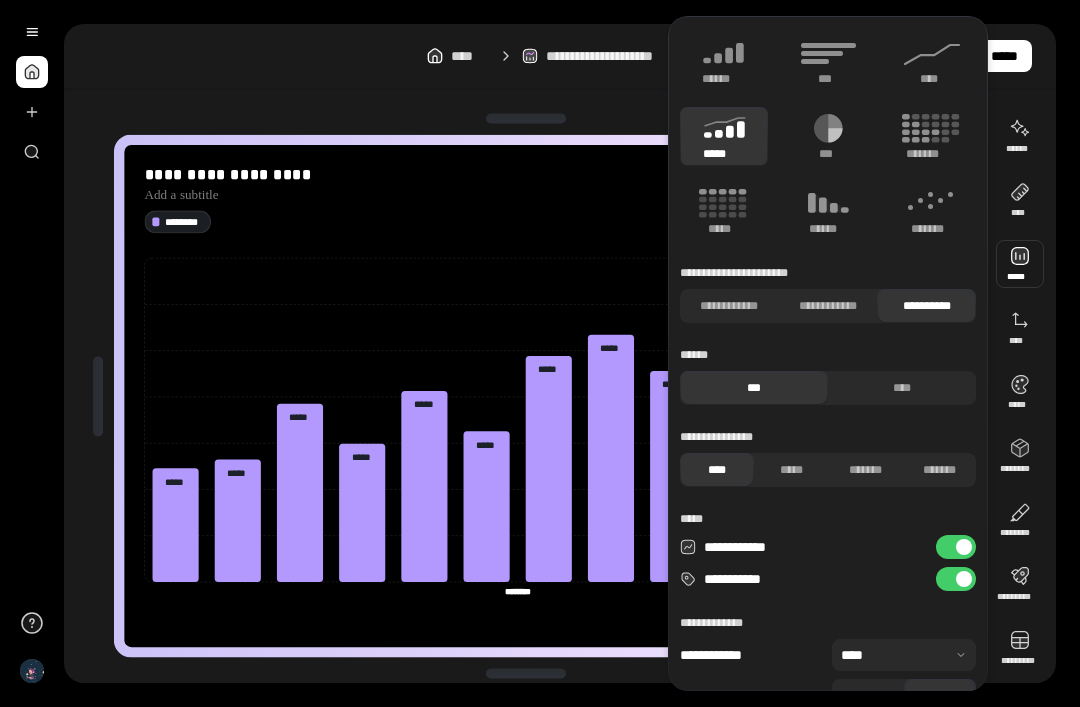 scroll, scrollTop: 0, scrollLeft: 0, axis: both 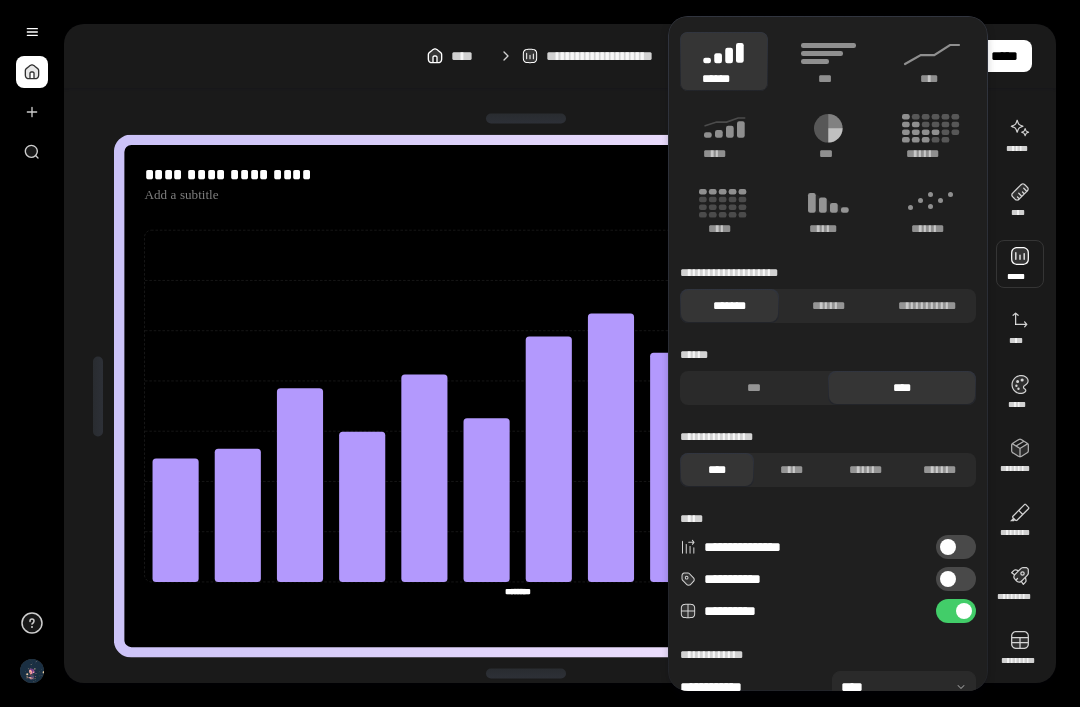 click 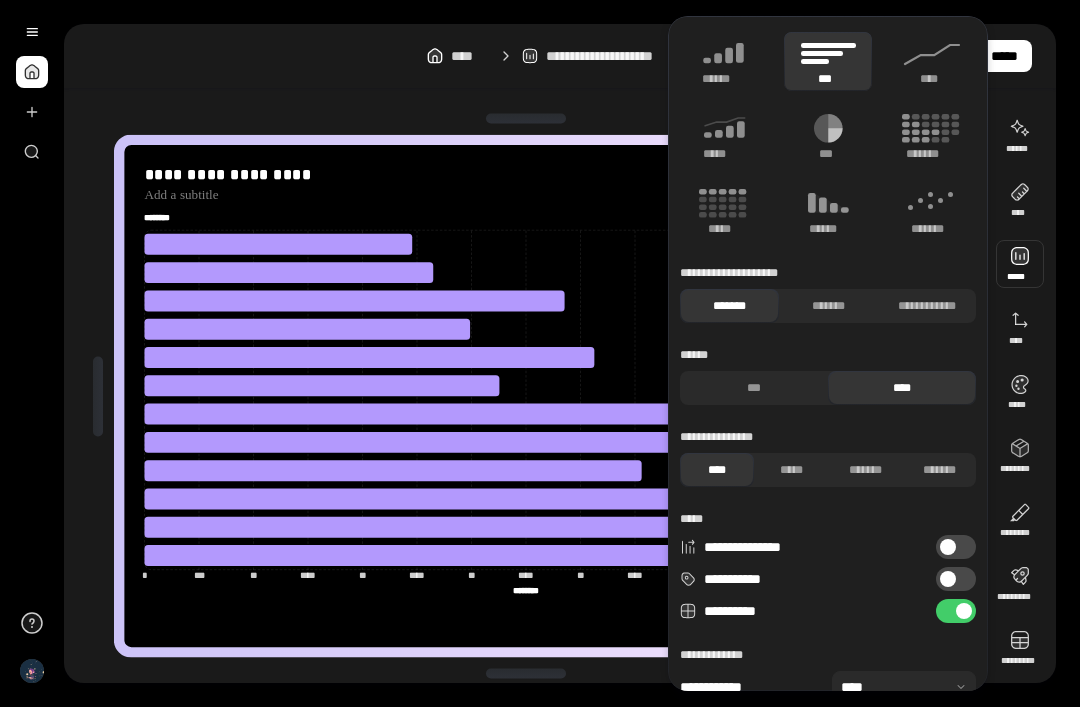 click 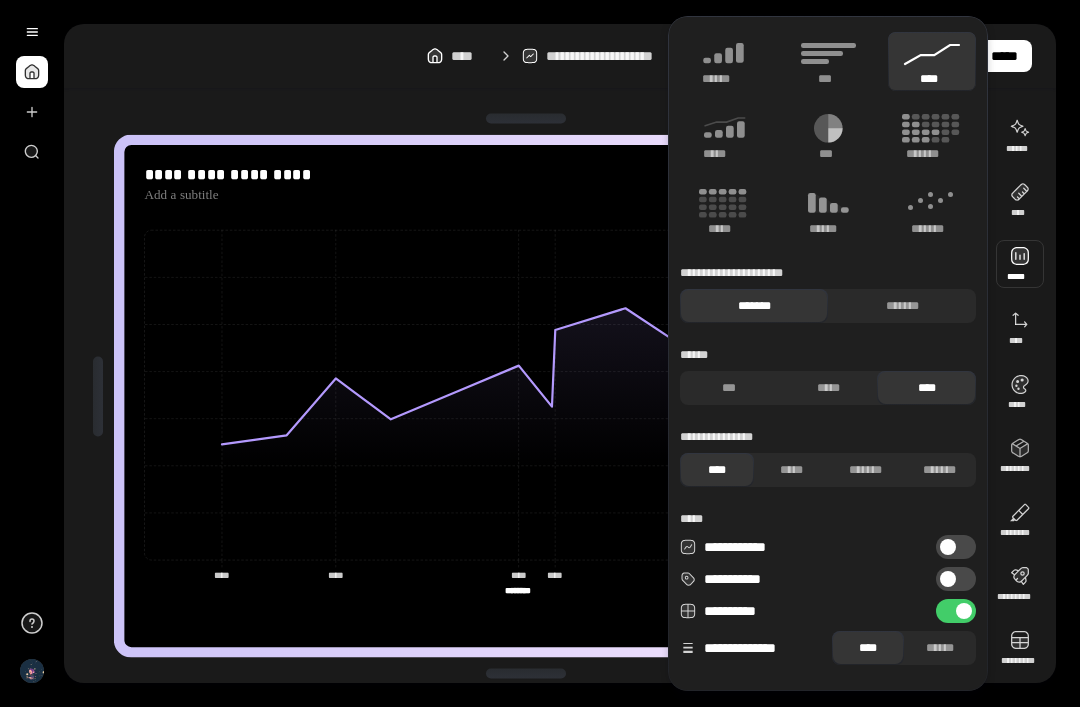 click 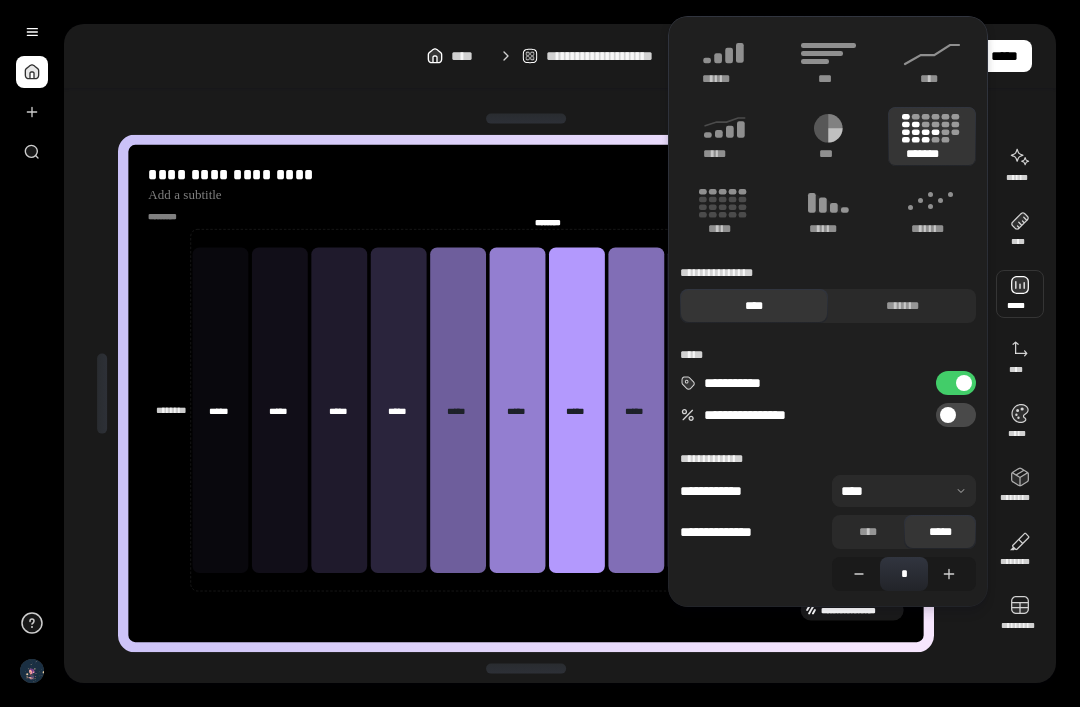 click on "**********" at bounding box center (560, 56) 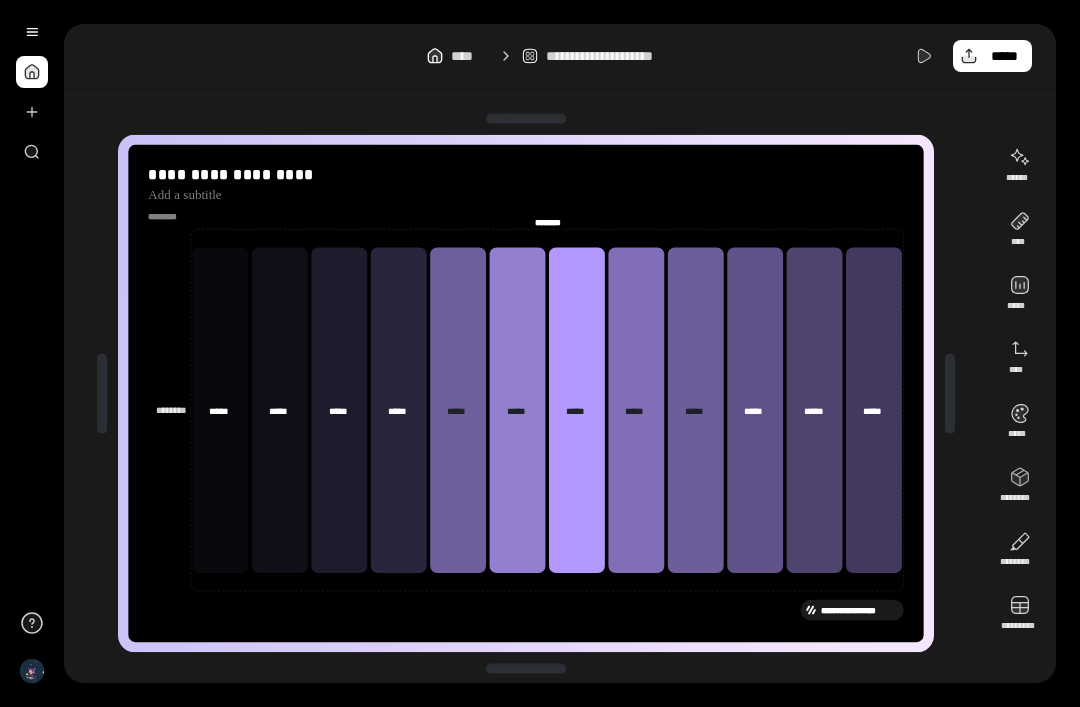 click at bounding box center [1020, 614] 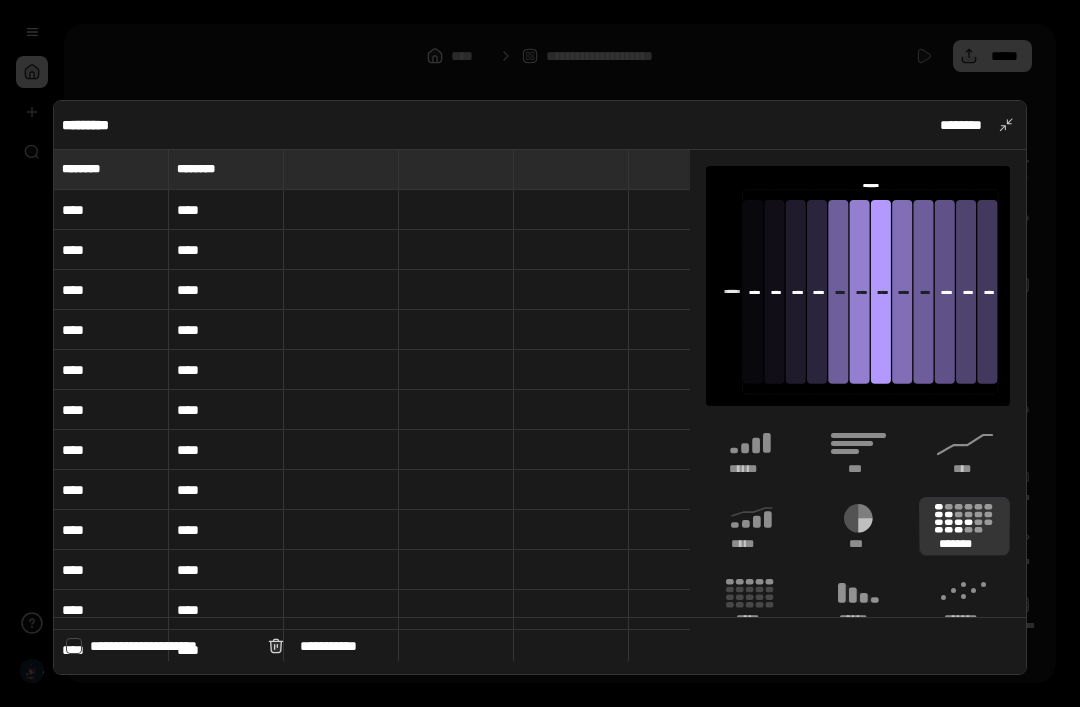 click 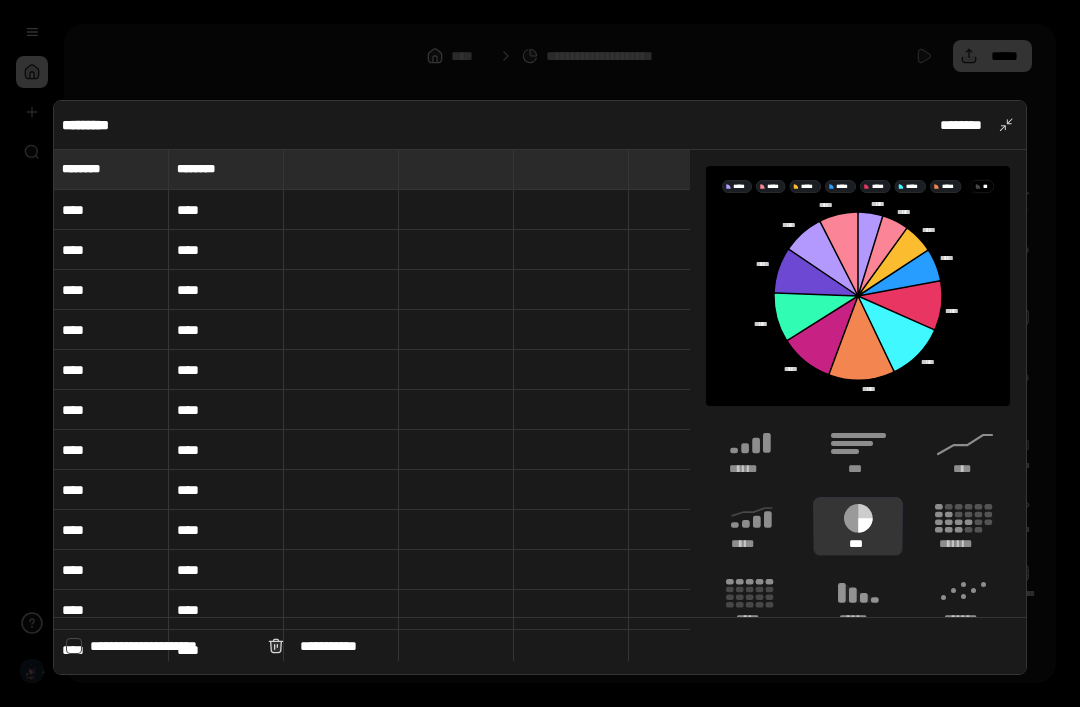 click 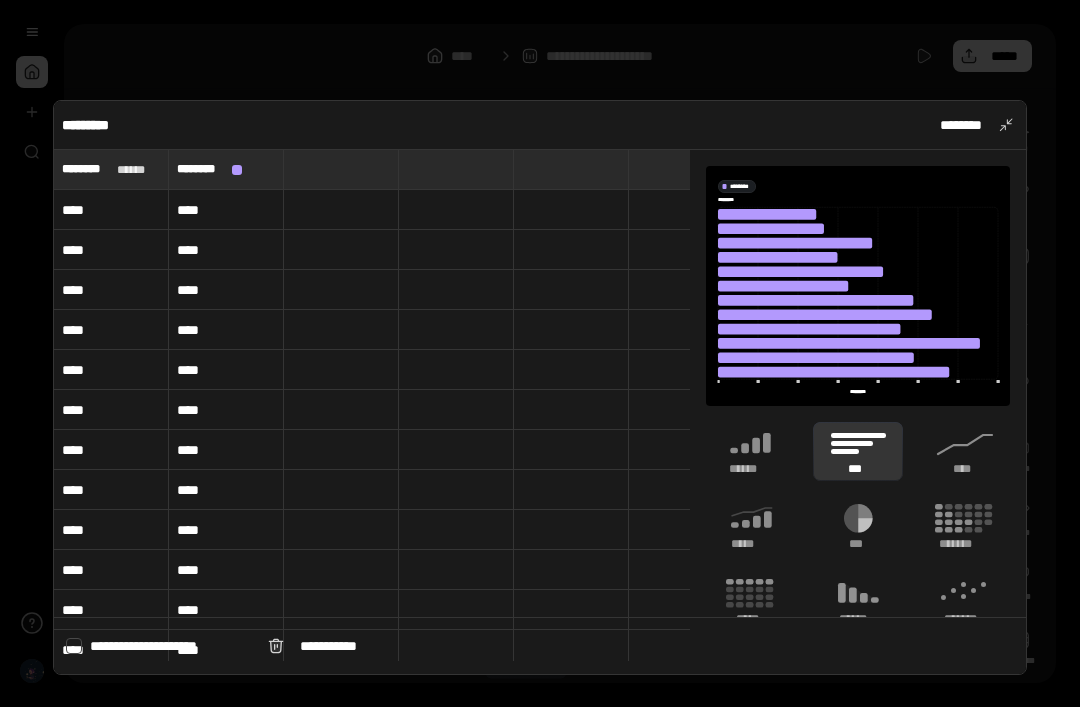 click on "****" at bounding box center (111, 210) 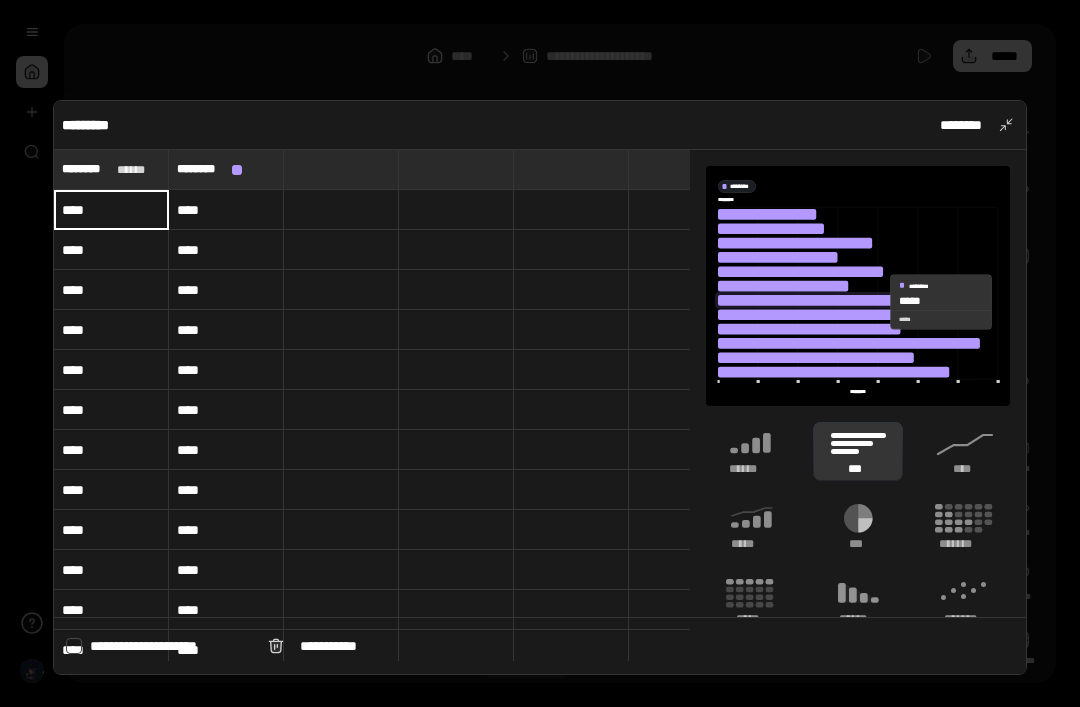 click 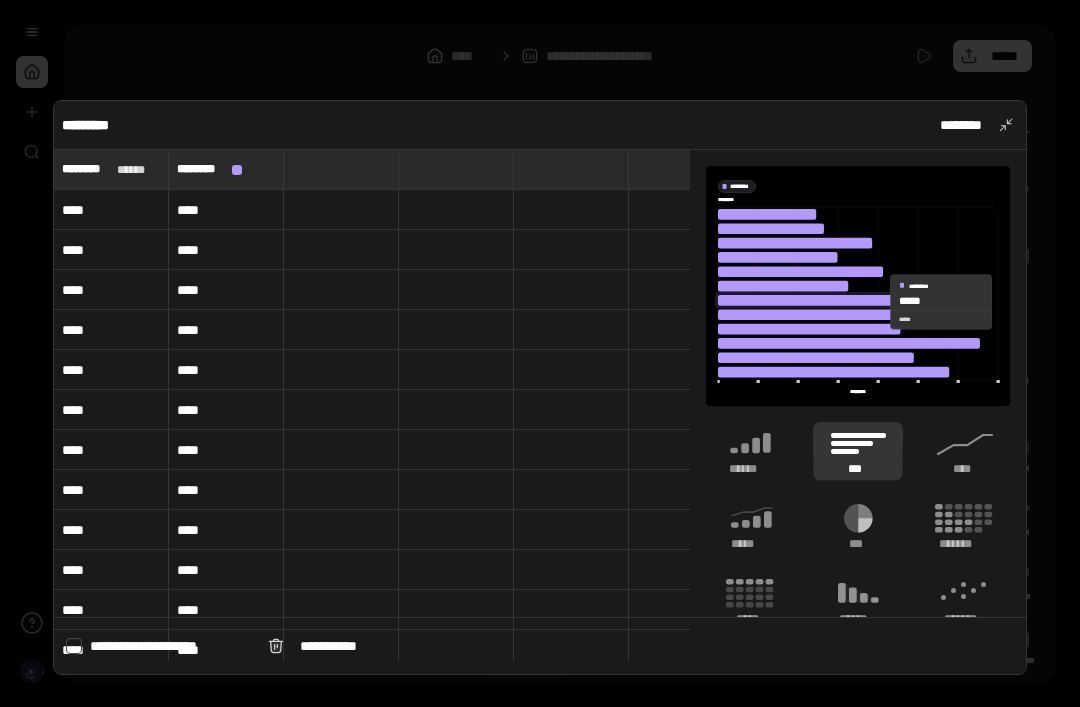 click 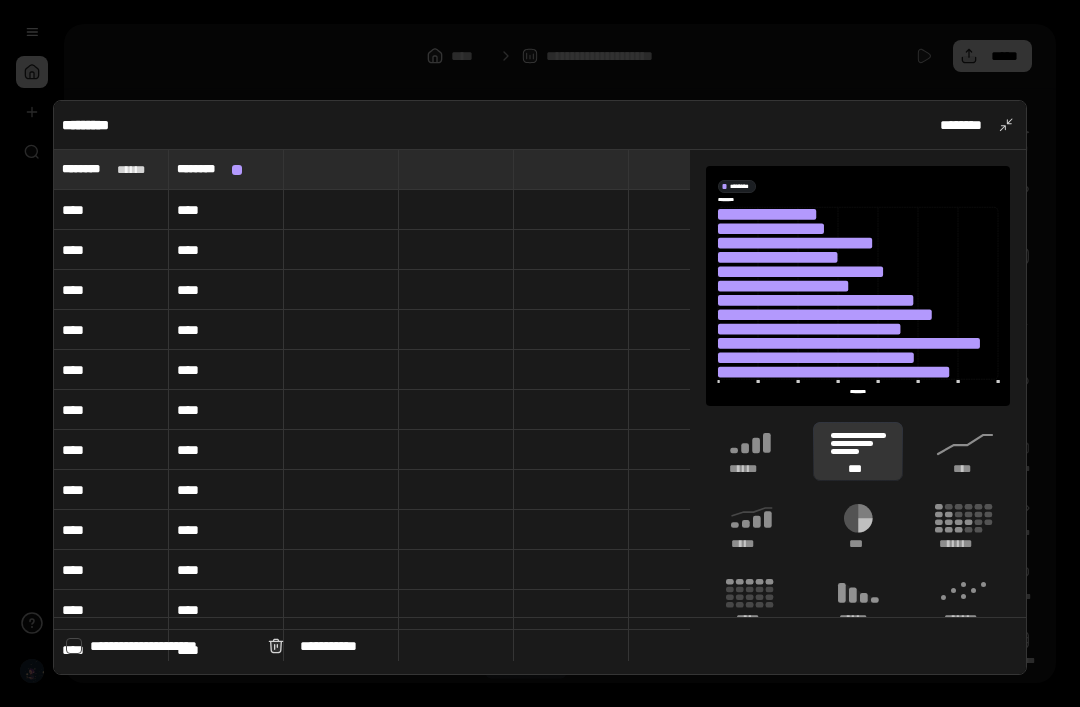 click on "****" at bounding box center (111, 210) 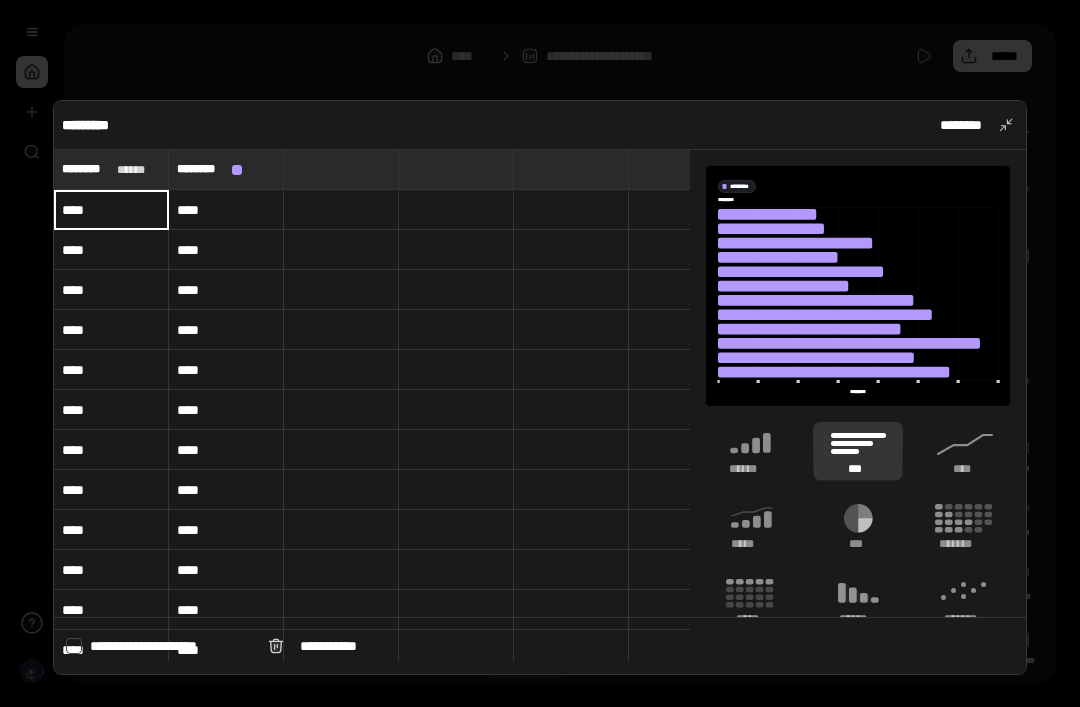 click on "****" at bounding box center [111, 250] 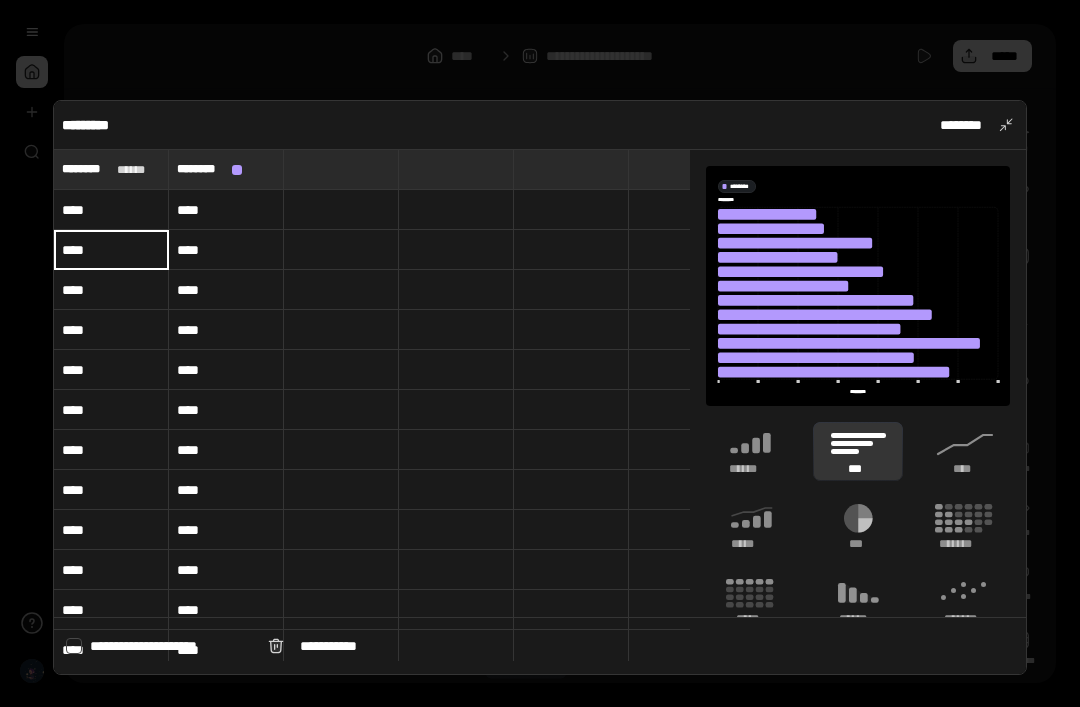 click on "****" at bounding box center (111, 290) 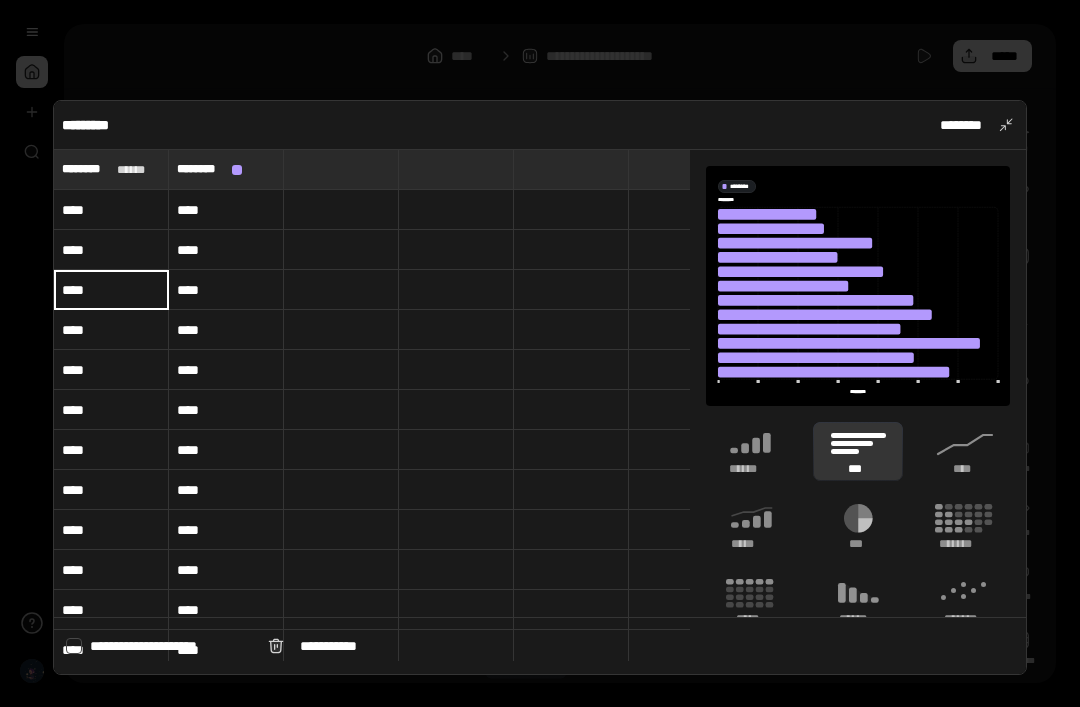 click 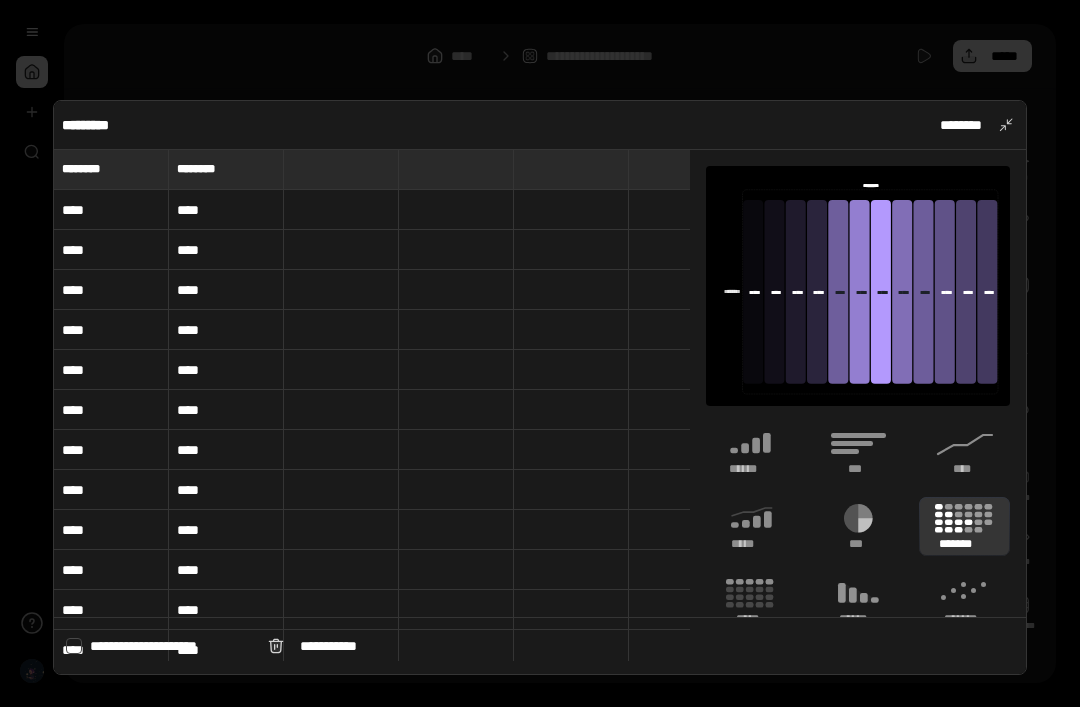 click 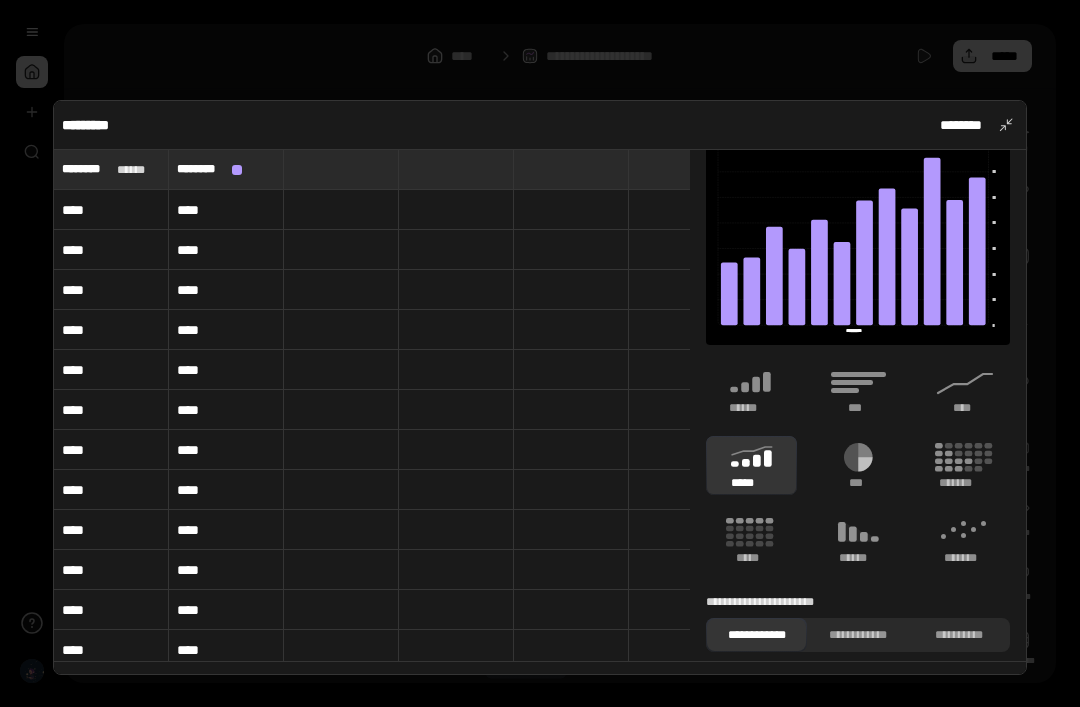 scroll, scrollTop: 81, scrollLeft: 0, axis: vertical 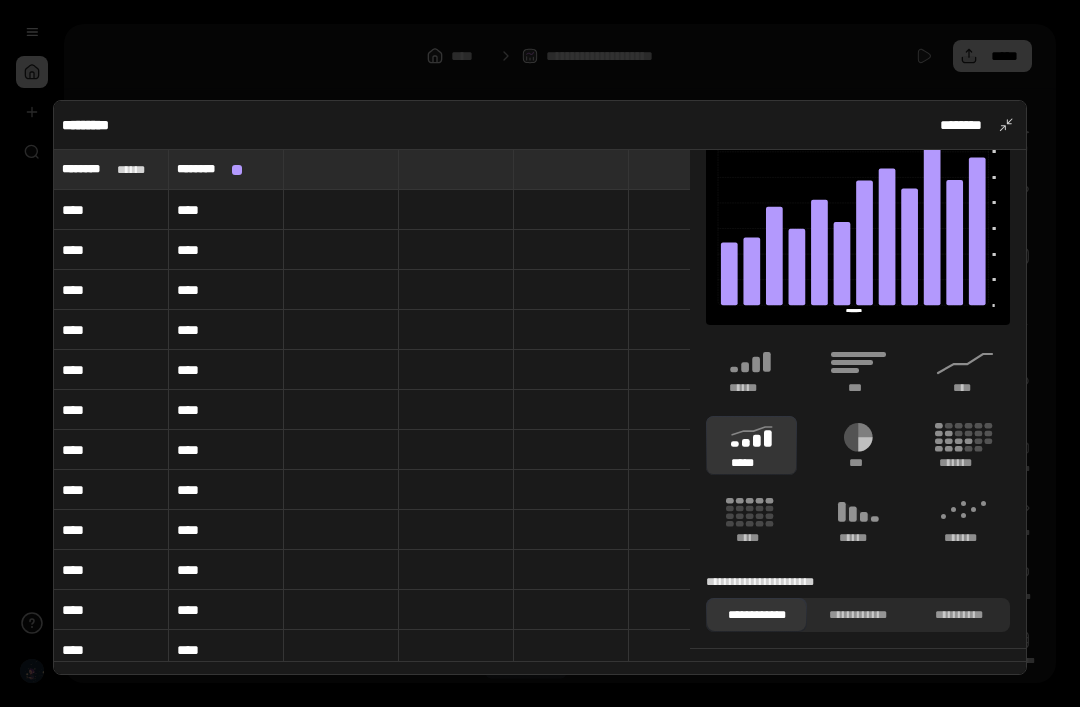 click 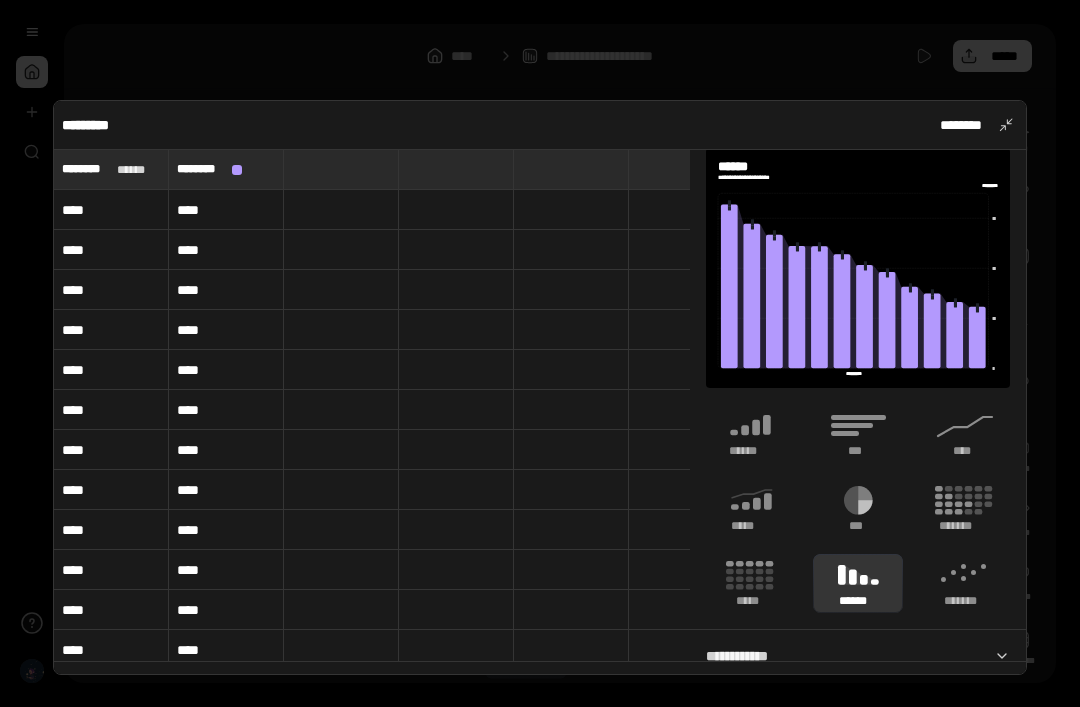 scroll, scrollTop: 14, scrollLeft: 0, axis: vertical 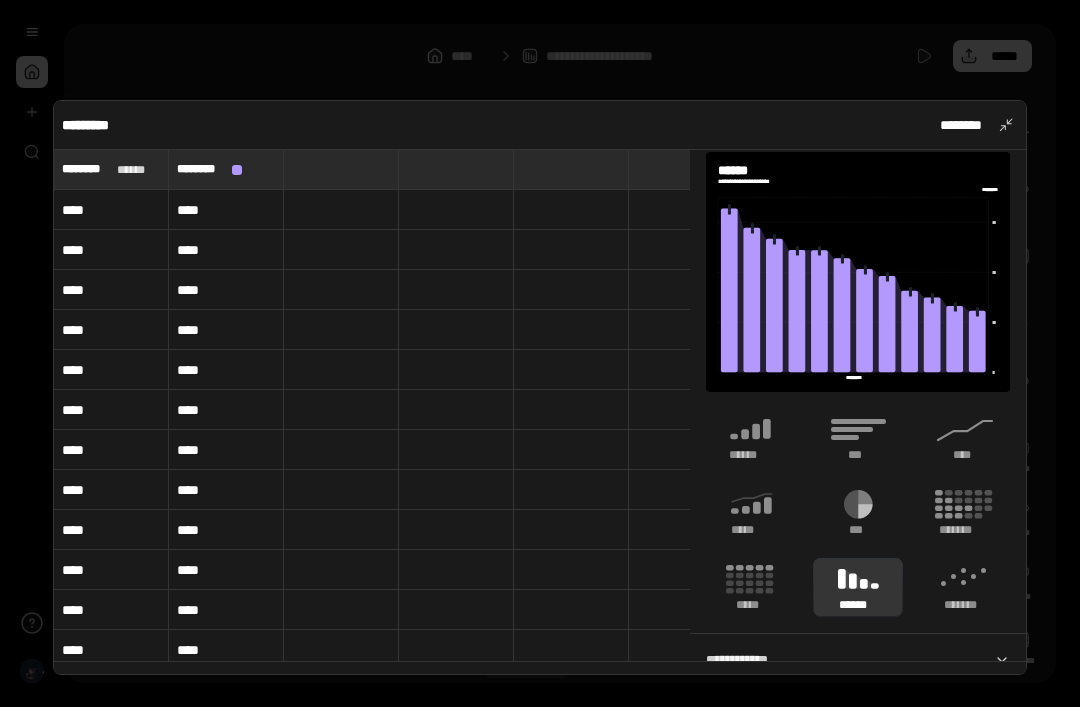 click 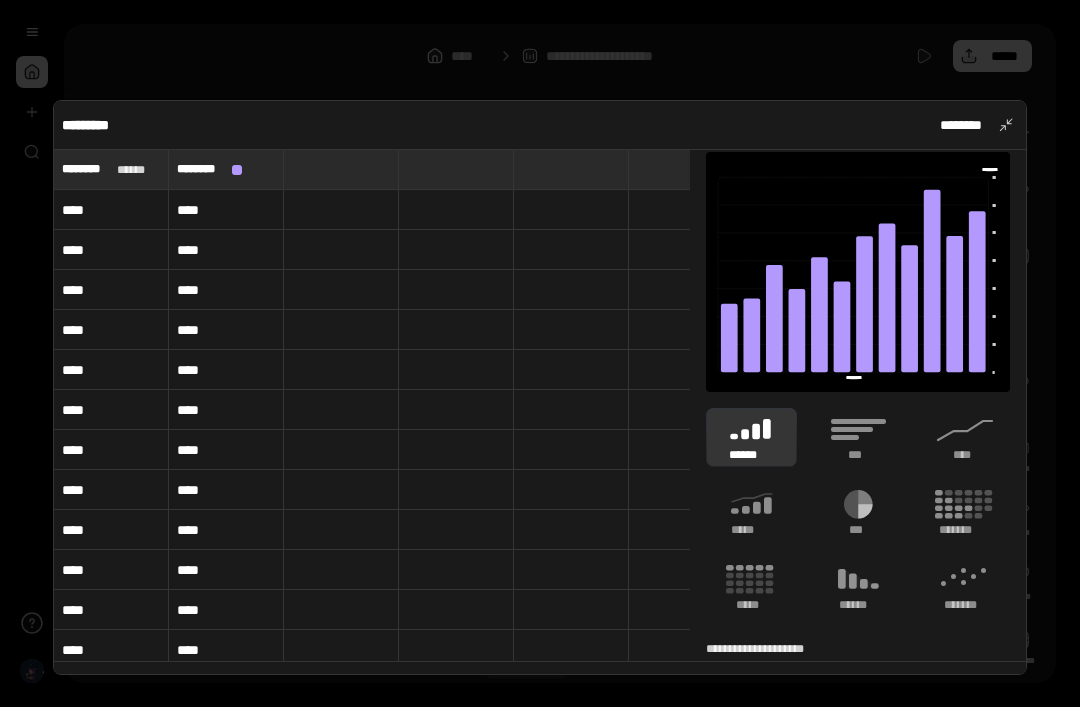 click 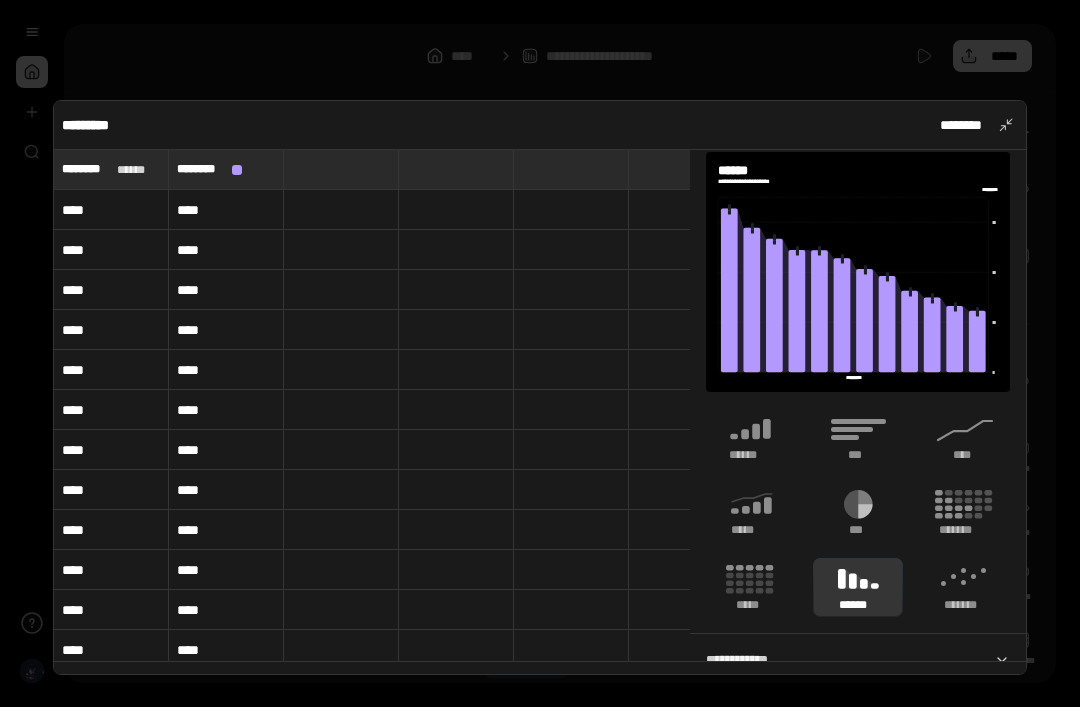 click 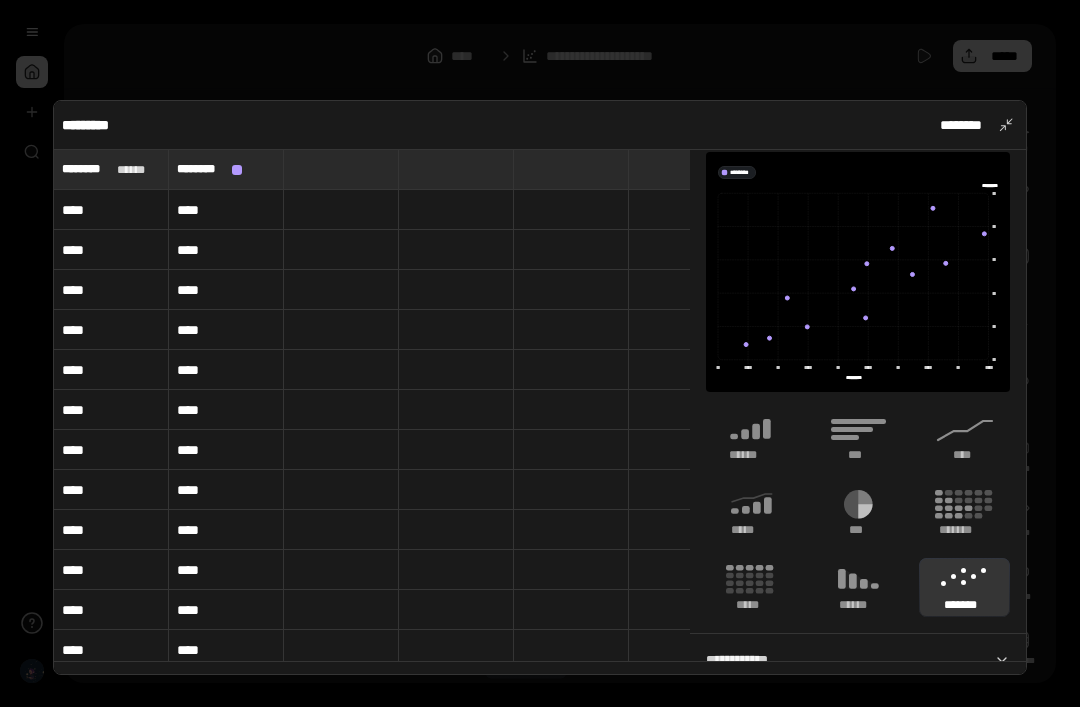 click 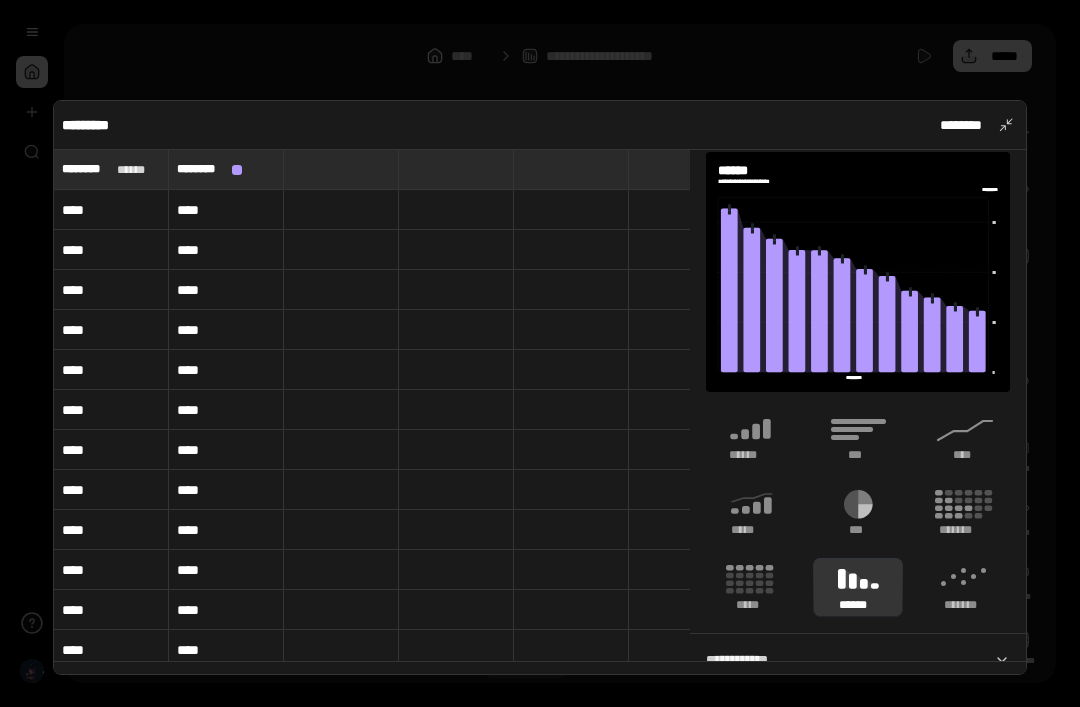 scroll, scrollTop: 0, scrollLeft: 0, axis: both 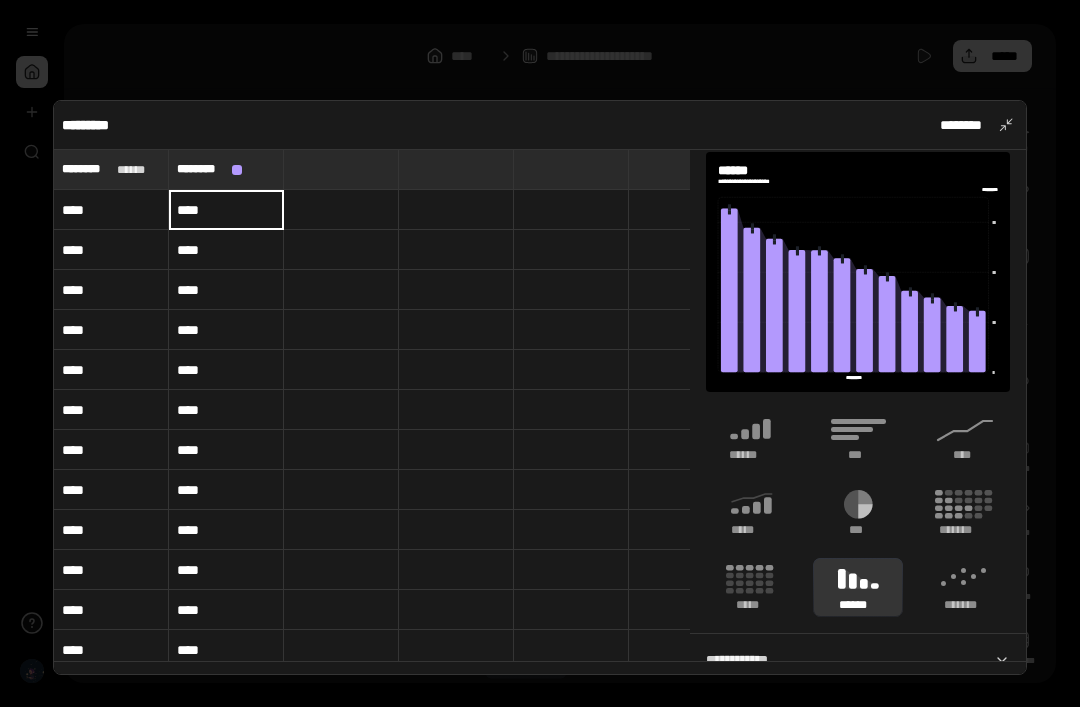 click on "********" at bounding box center [973, 125] 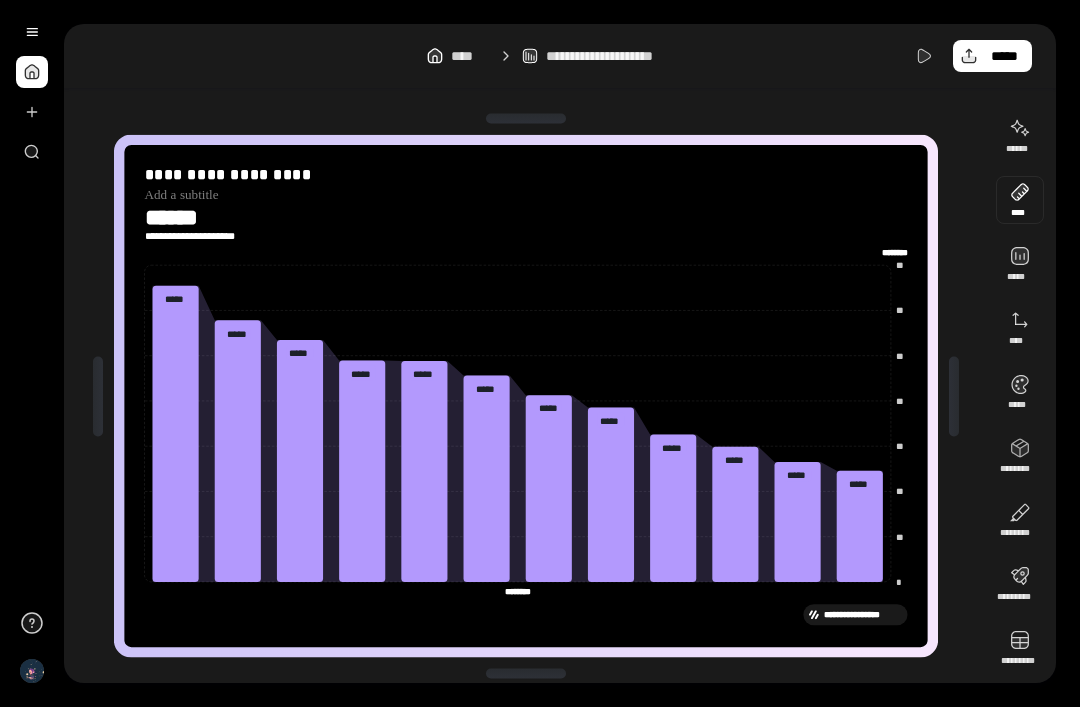click at bounding box center [1020, 200] 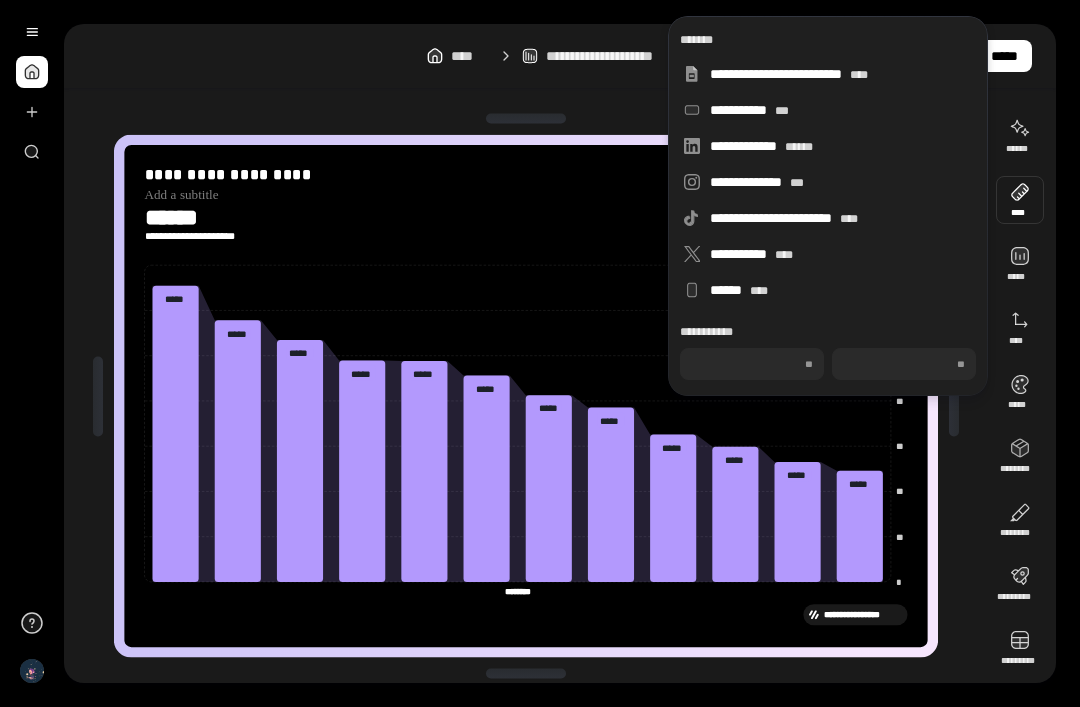 click at bounding box center [1020, 200] 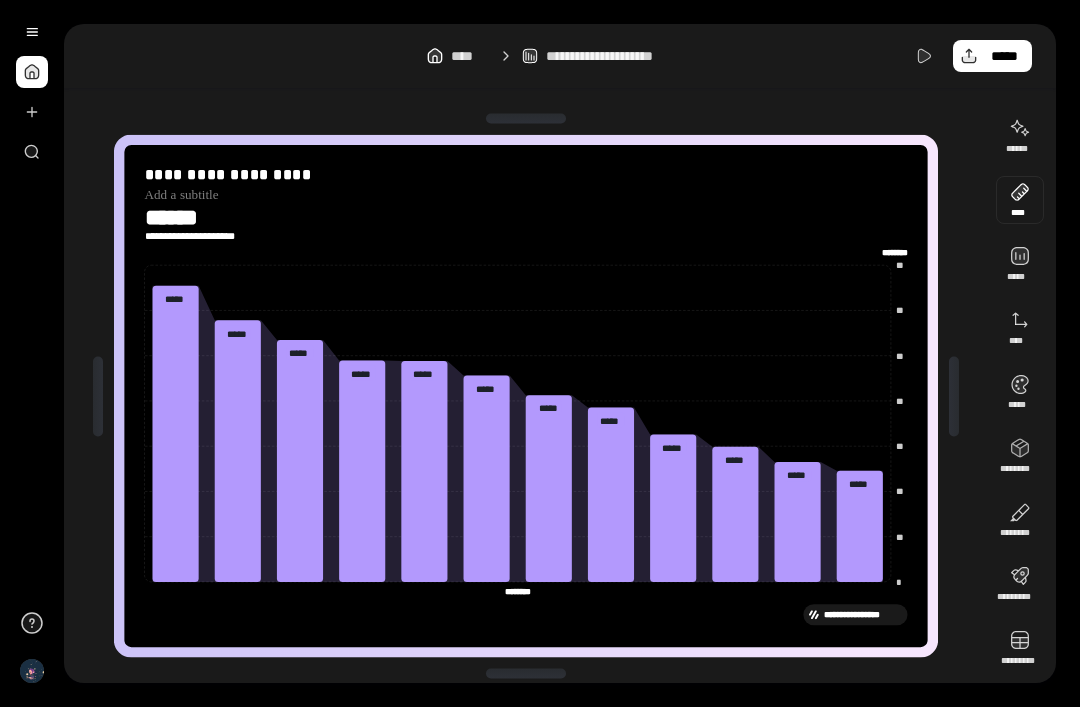click at bounding box center [1020, 200] 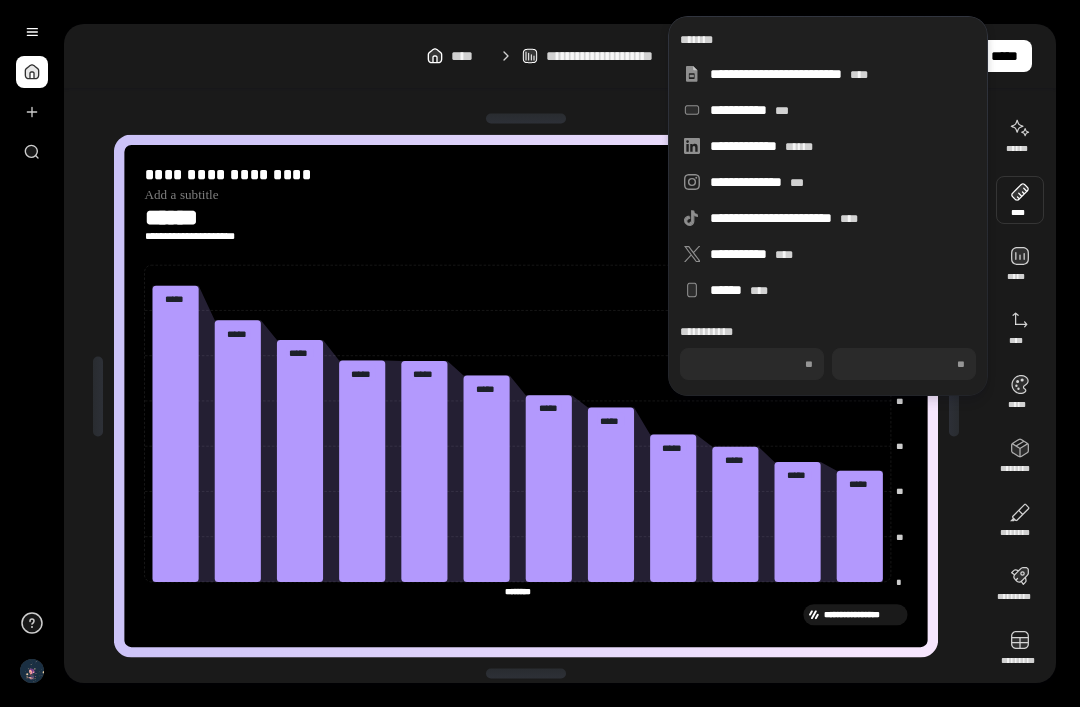 click at bounding box center [1020, 200] 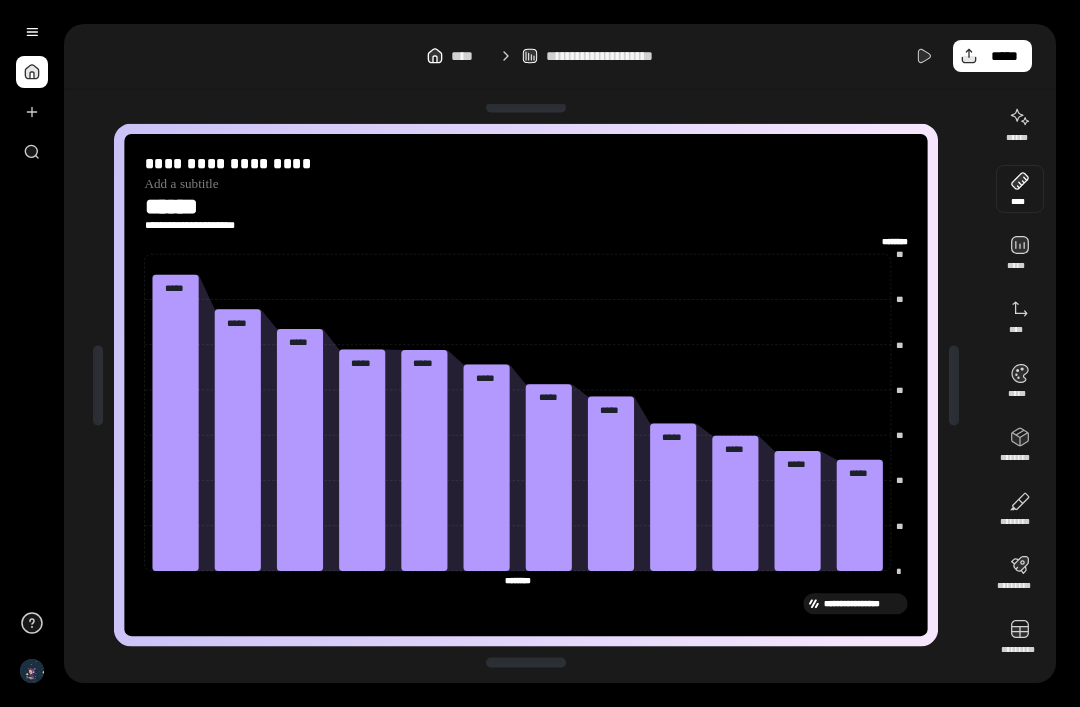 scroll, scrollTop: 11, scrollLeft: 0, axis: vertical 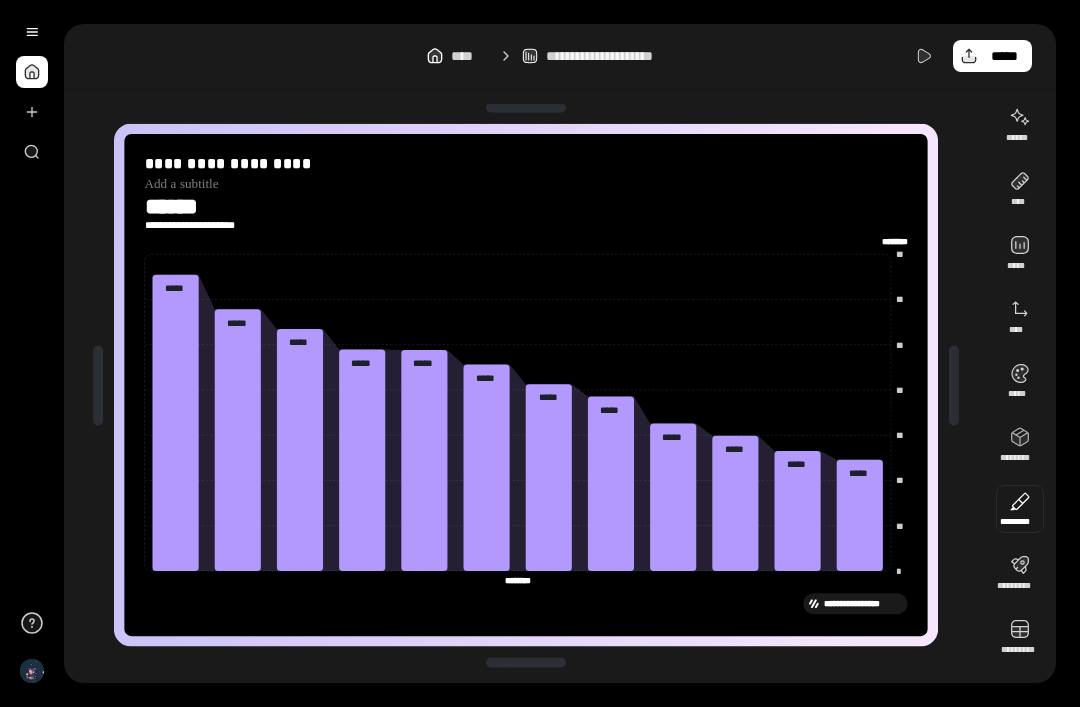 click at bounding box center (1020, 509) 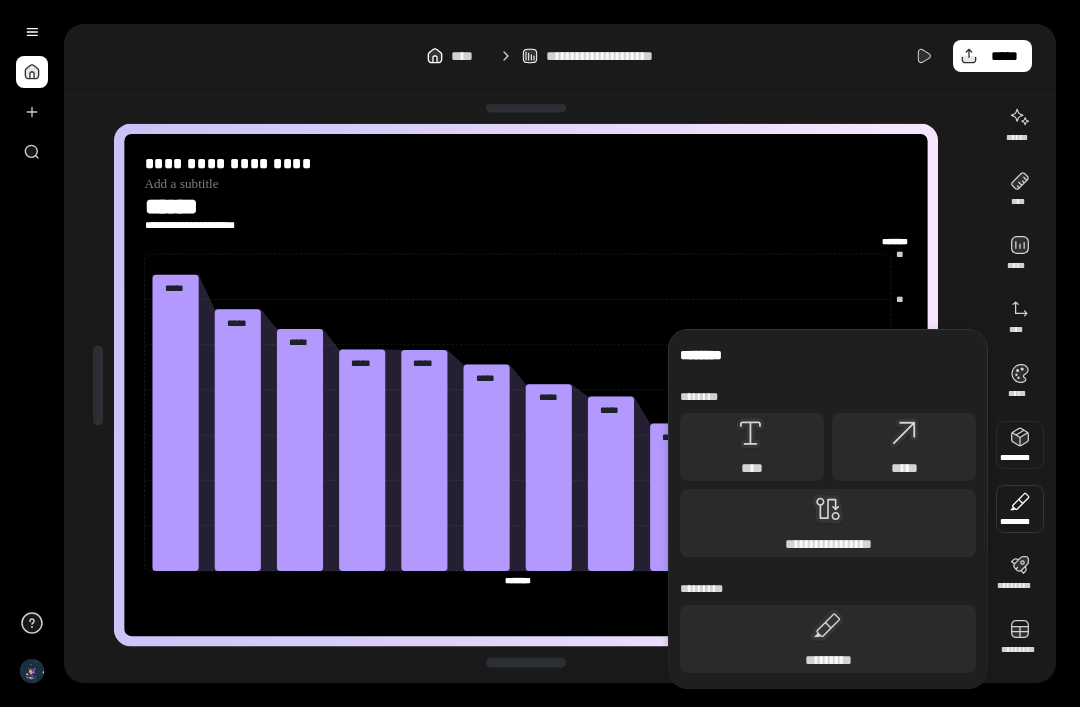 click at bounding box center (1020, 445) 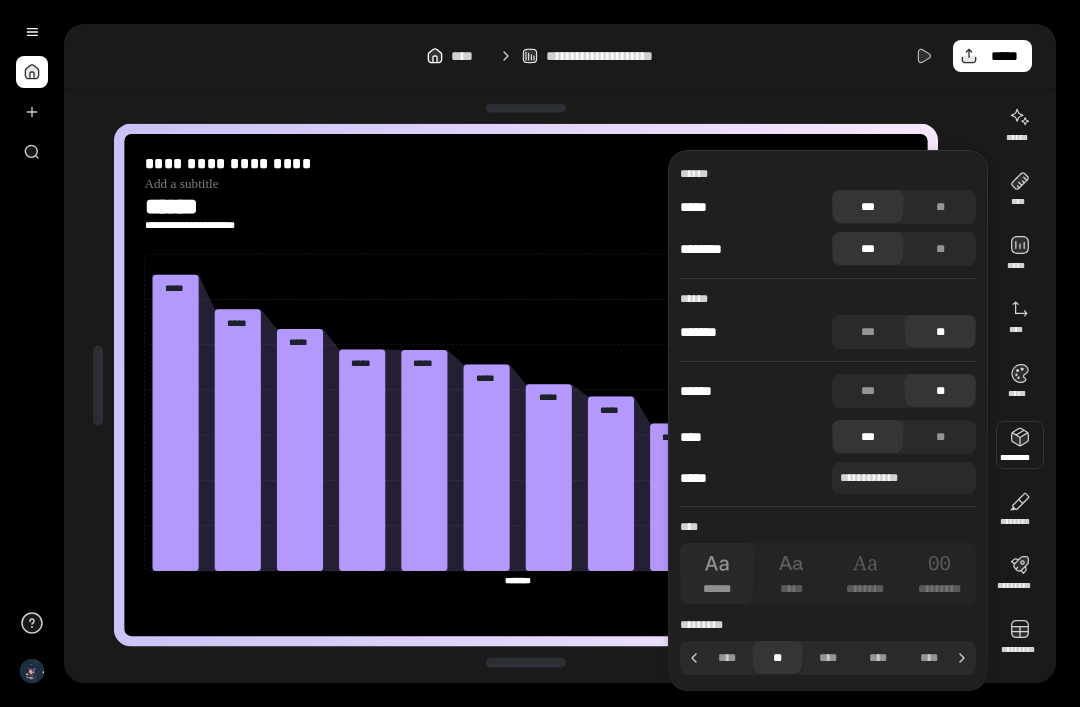 click at bounding box center [1020, 445] 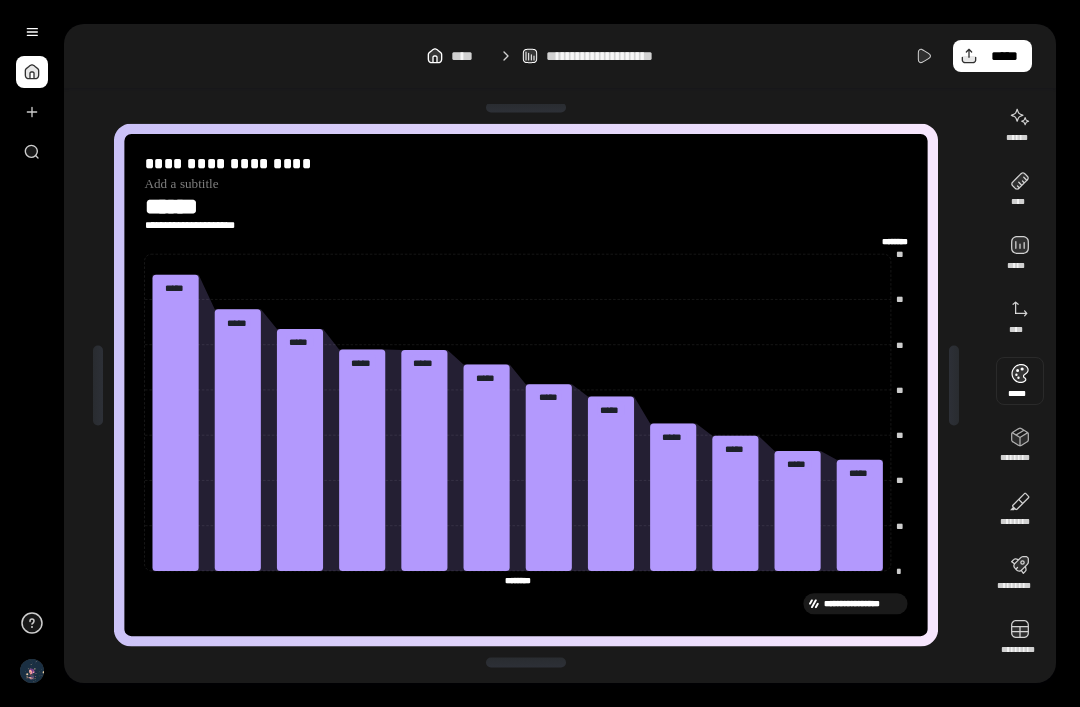 click at bounding box center (1020, 381) 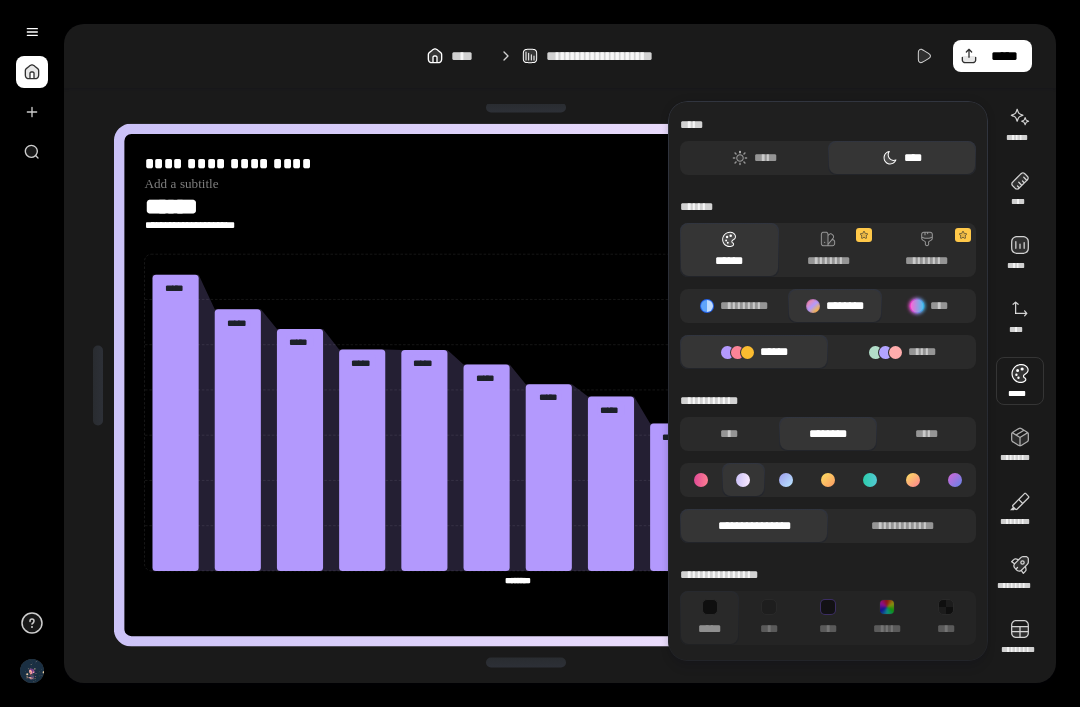 click on "******" at bounding box center (902, 352) 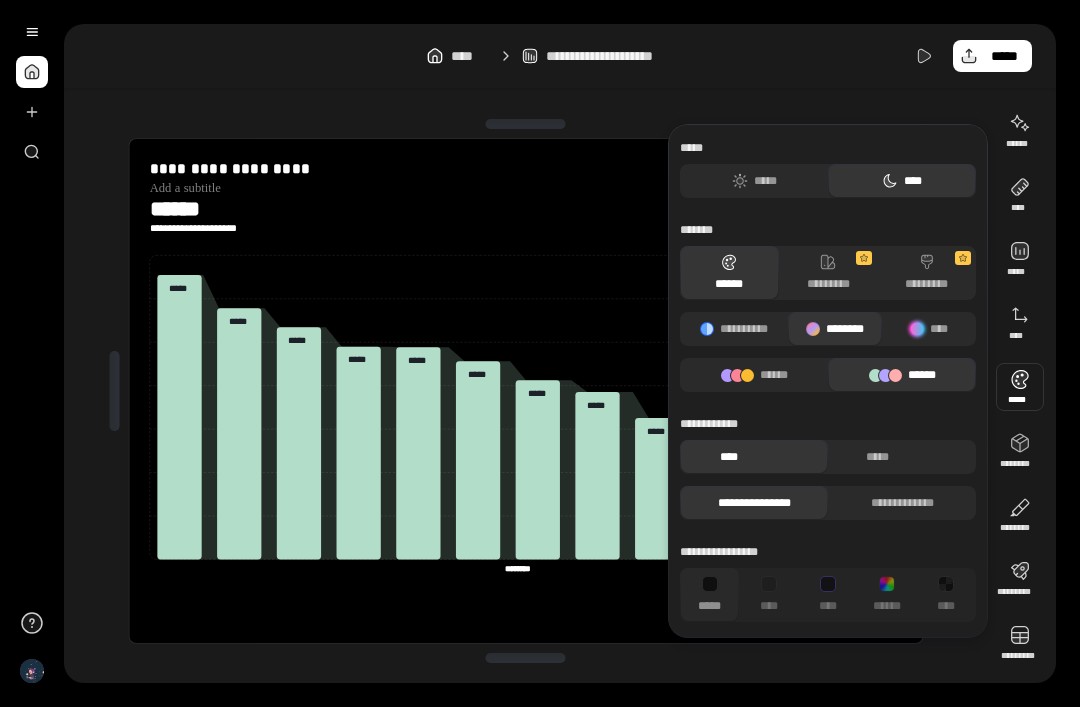 scroll, scrollTop: 5, scrollLeft: 0, axis: vertical 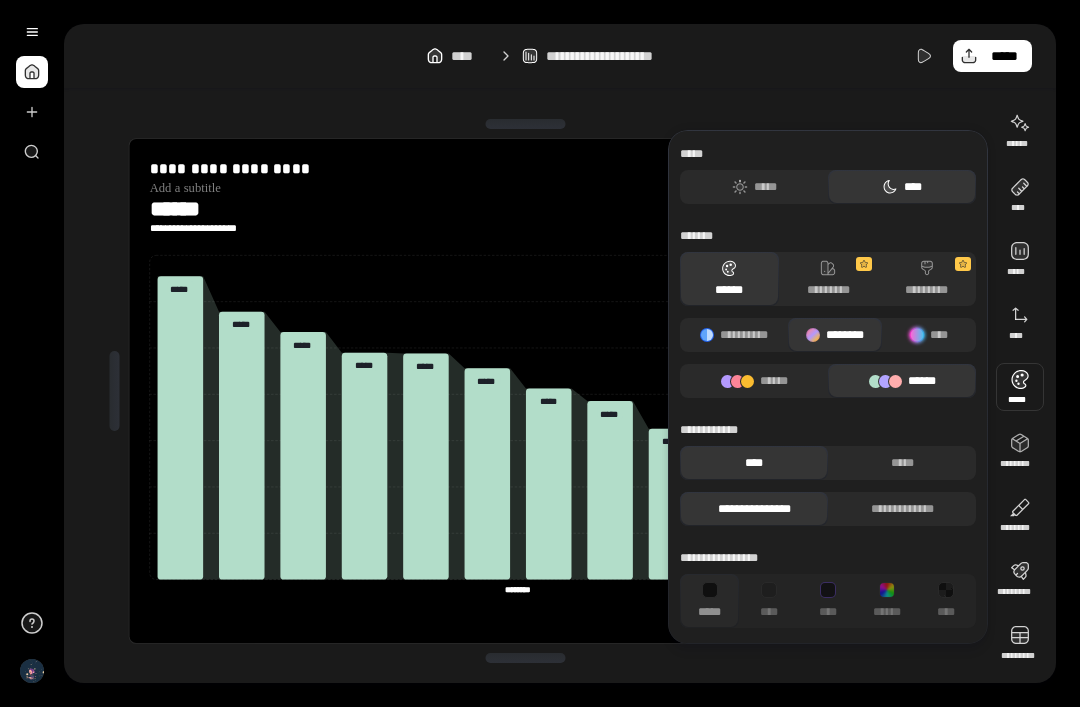 click on "******" at bounding box center (754, 381) 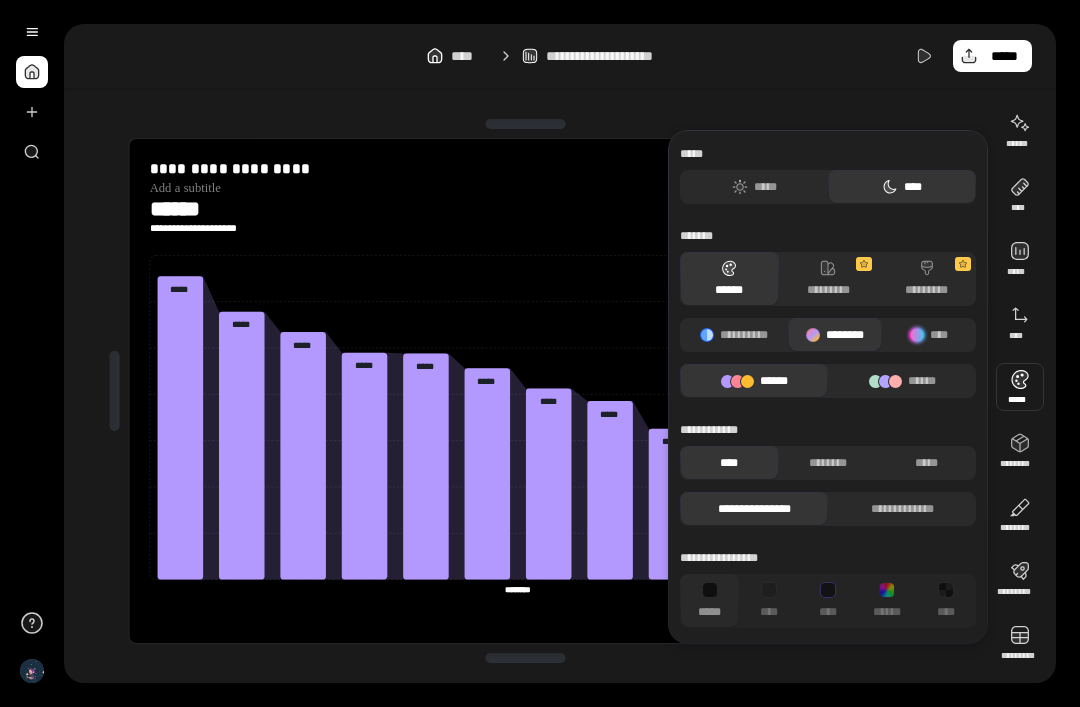 click on "******" at bounding box center [902, 381] 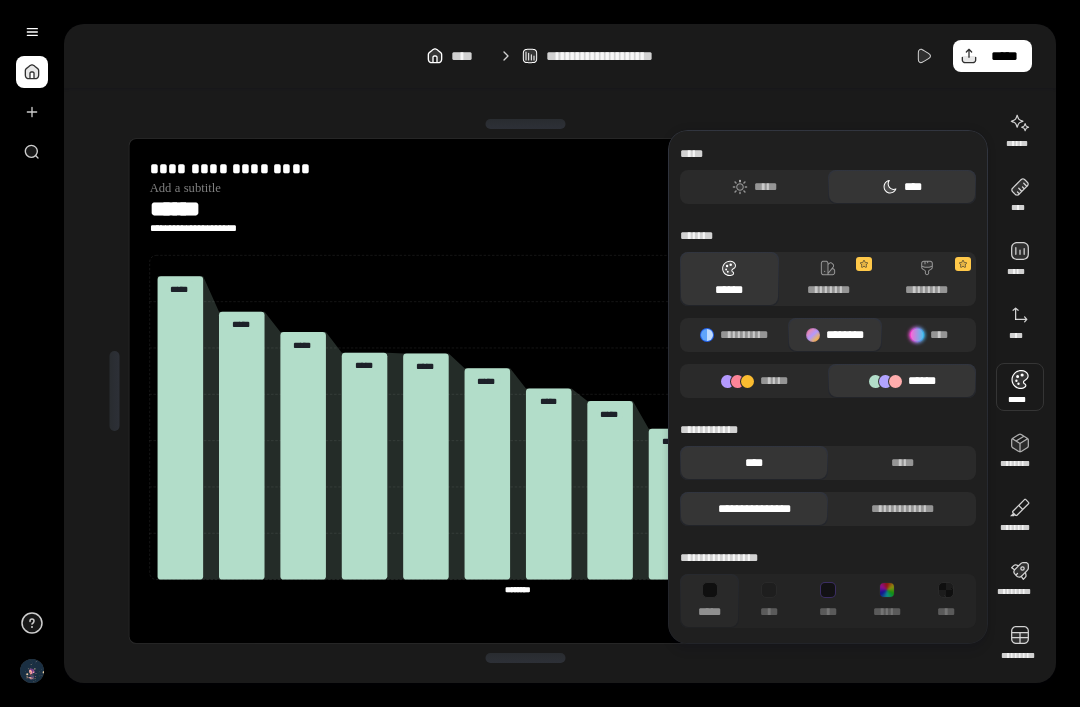 click on "**********" at bounding box center (734, 335) 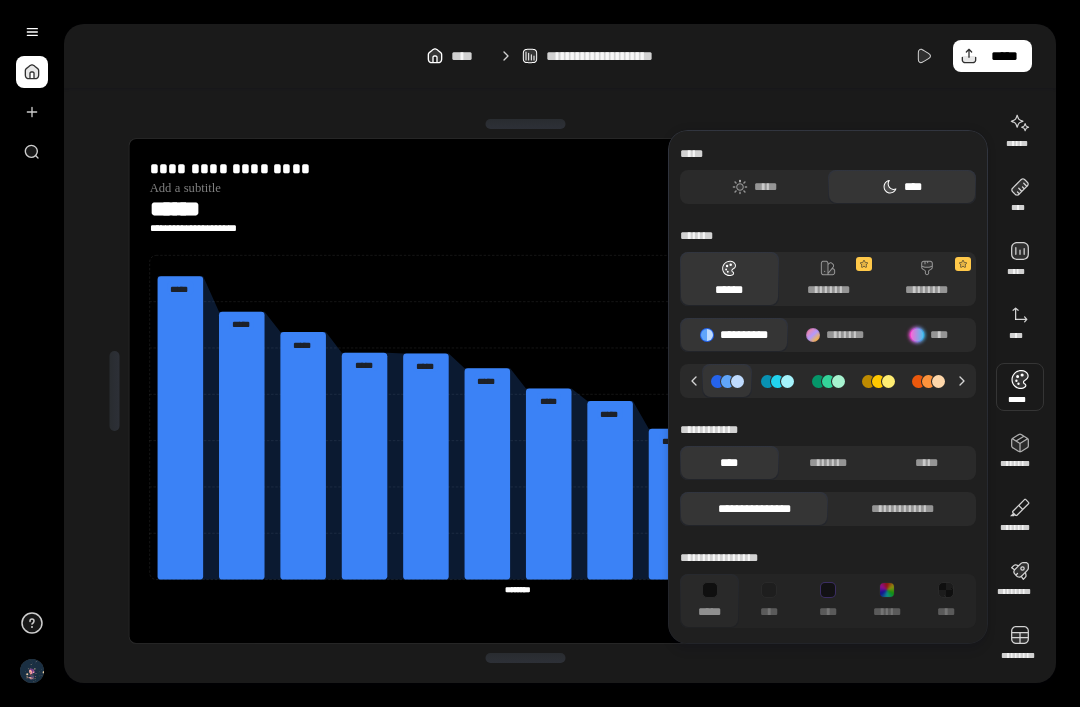 click 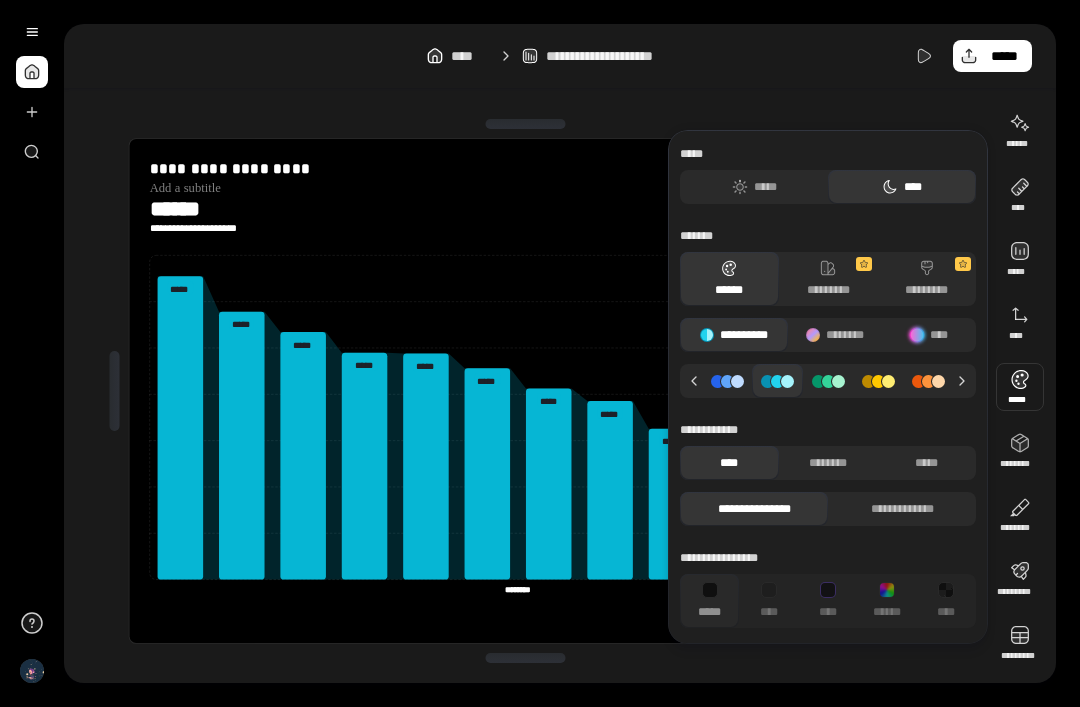 click 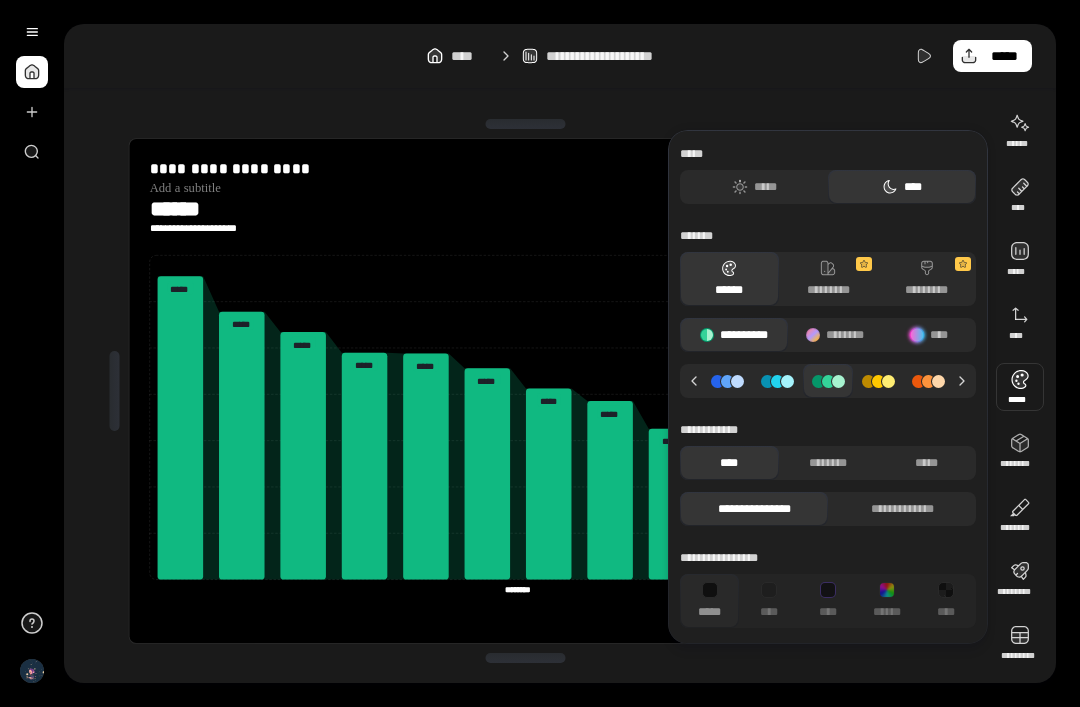 click at bounding box center (878, 381) 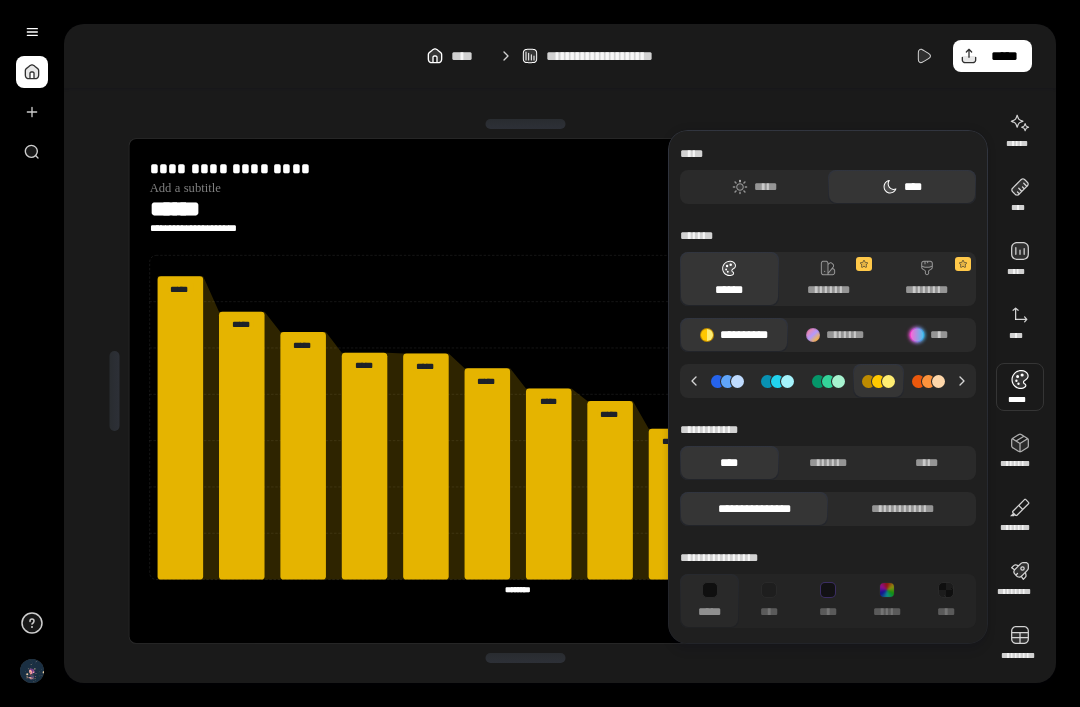 click at bounding box center [929, 381] 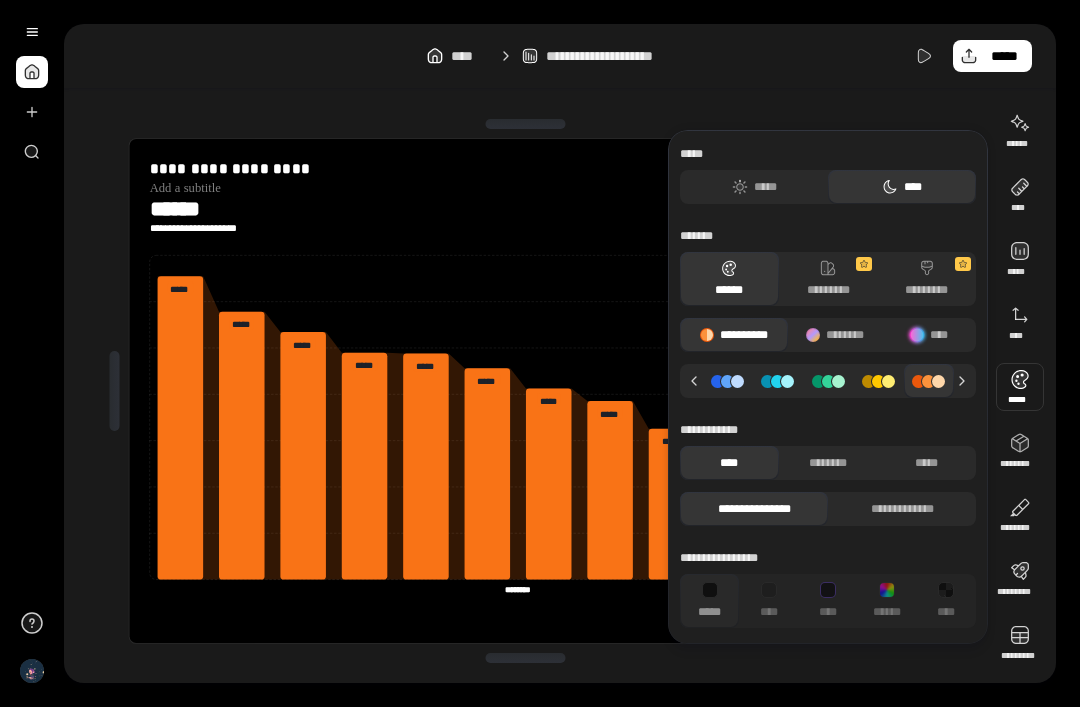 click 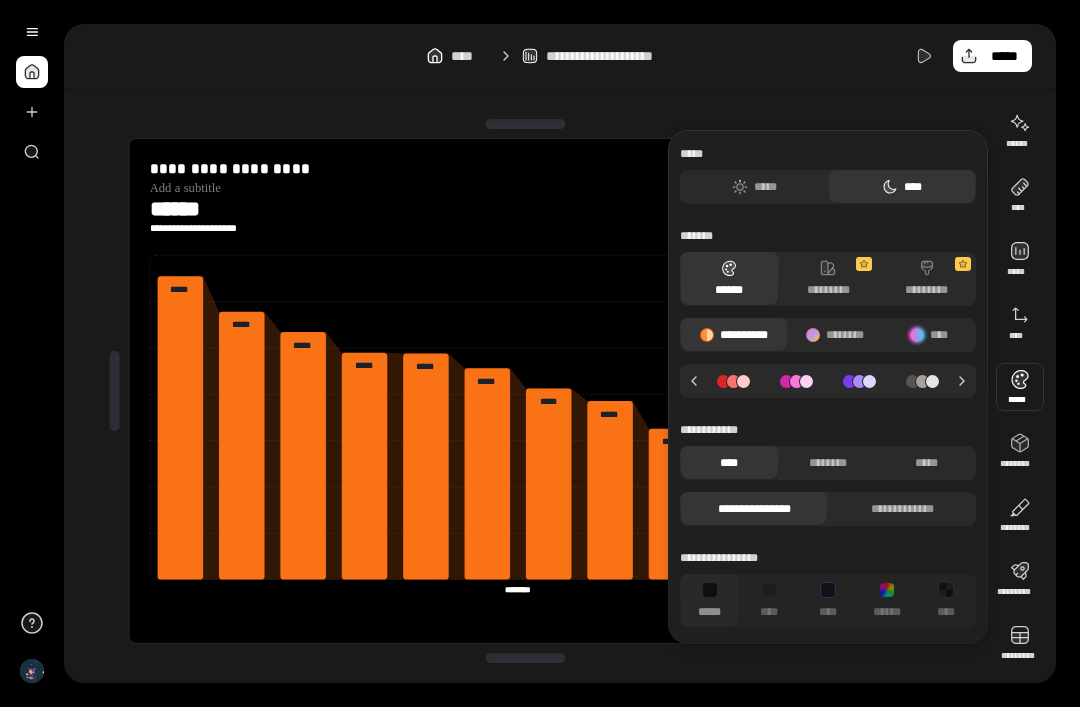 click 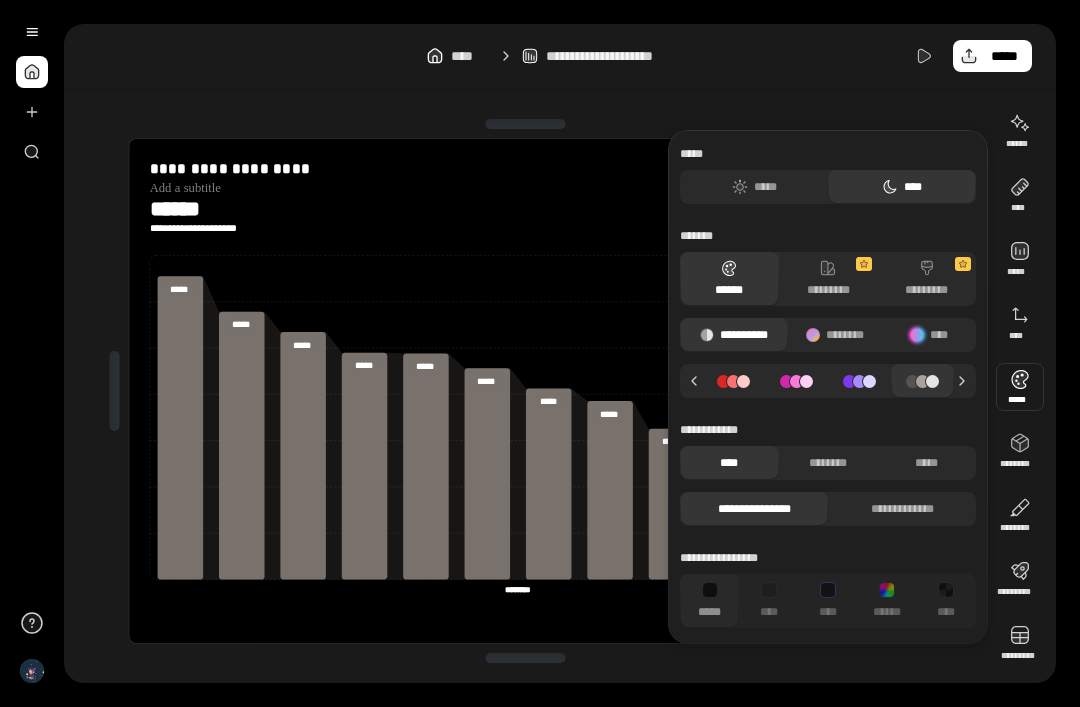 click 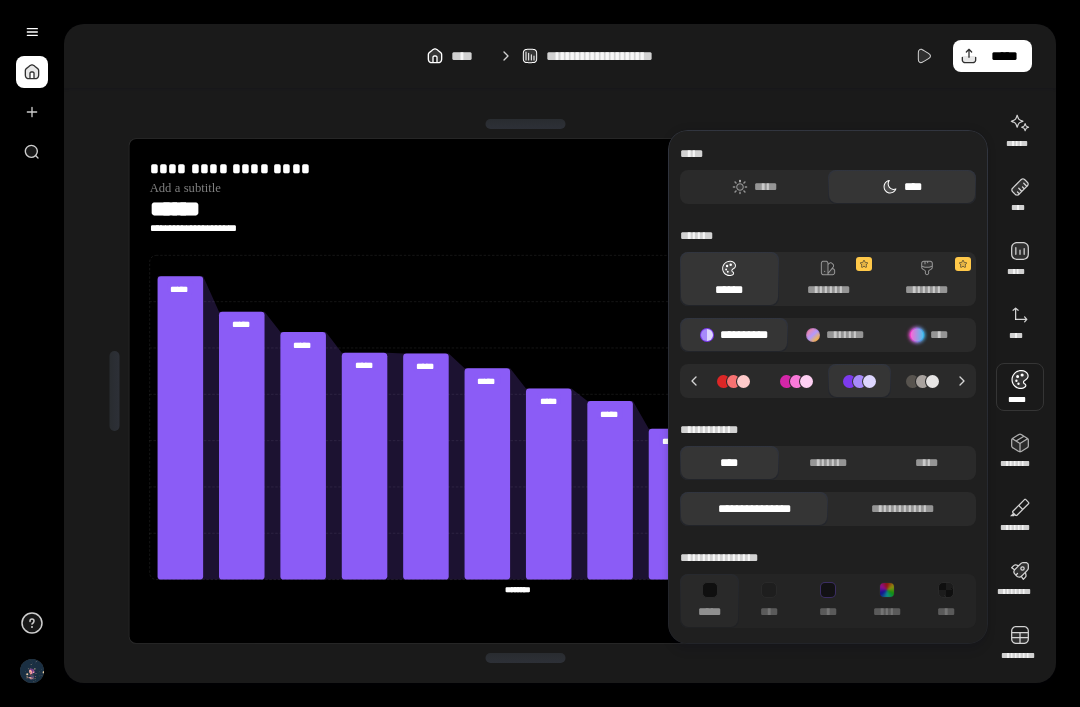 click 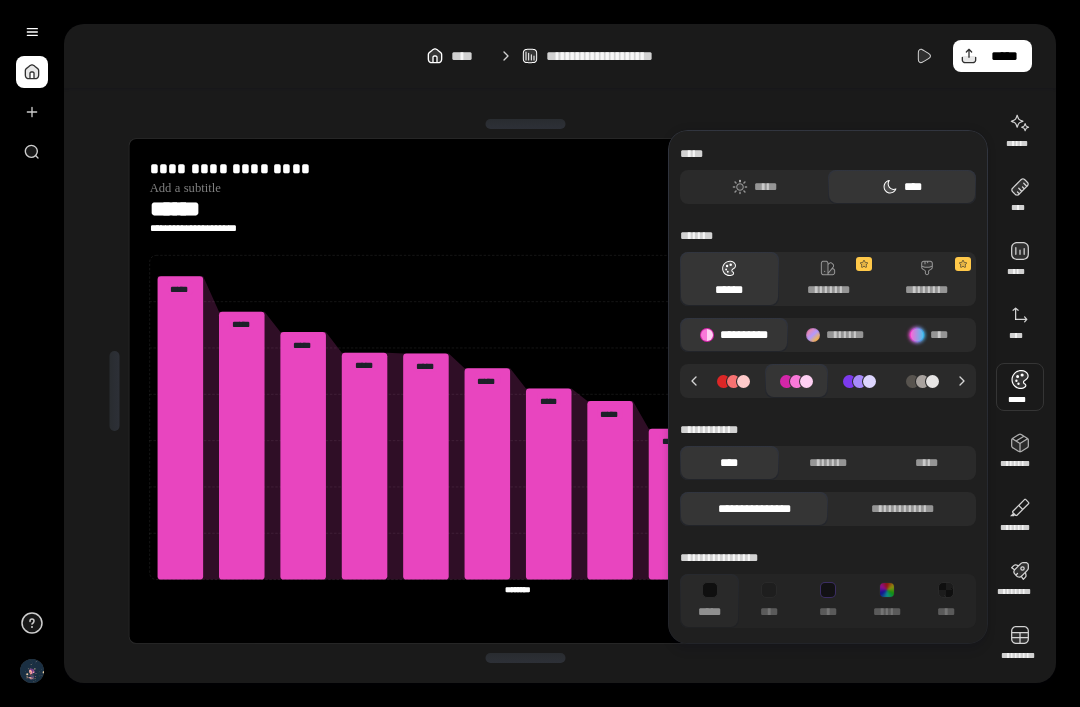 click 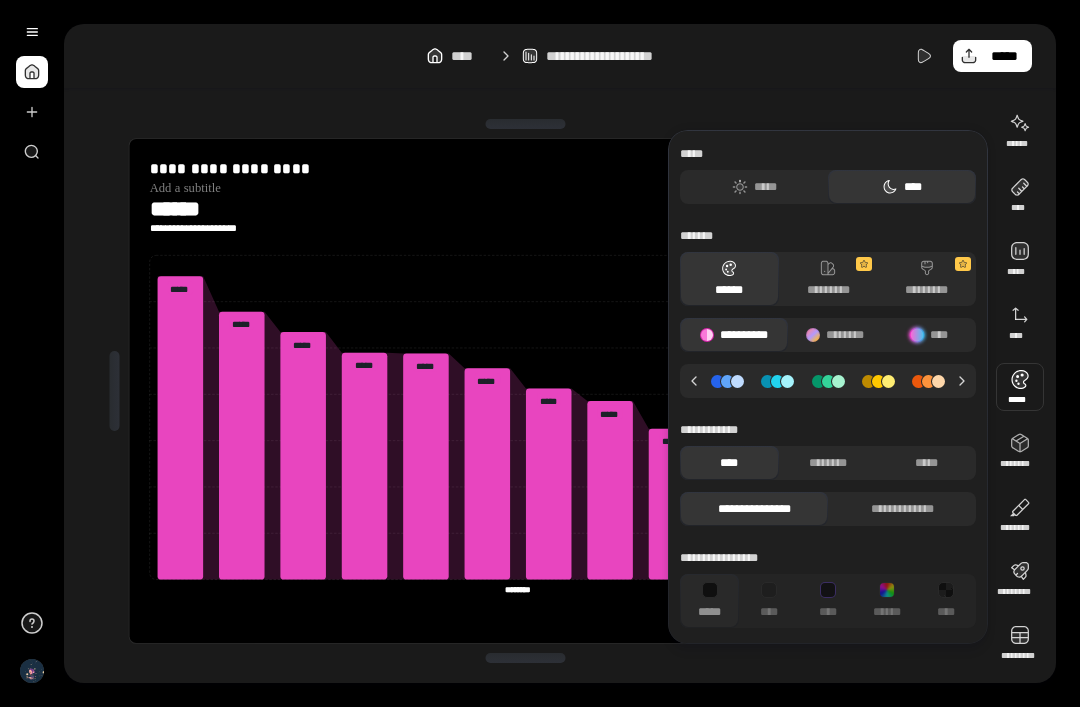 click 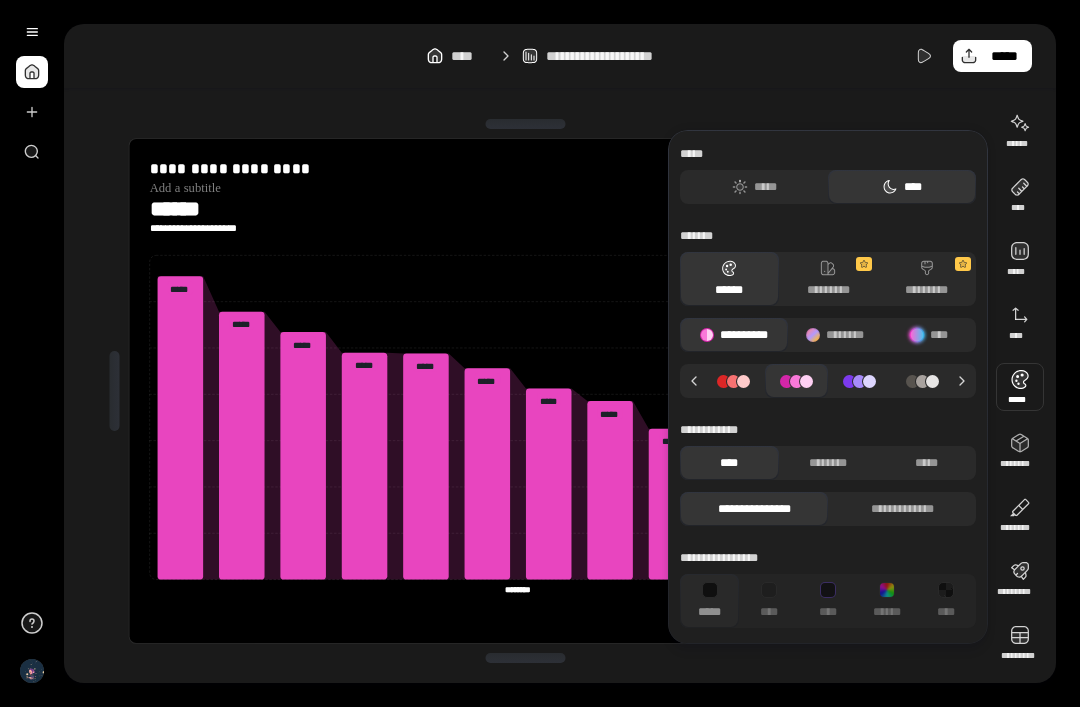 click on "********" at bounding box center [835, 335] 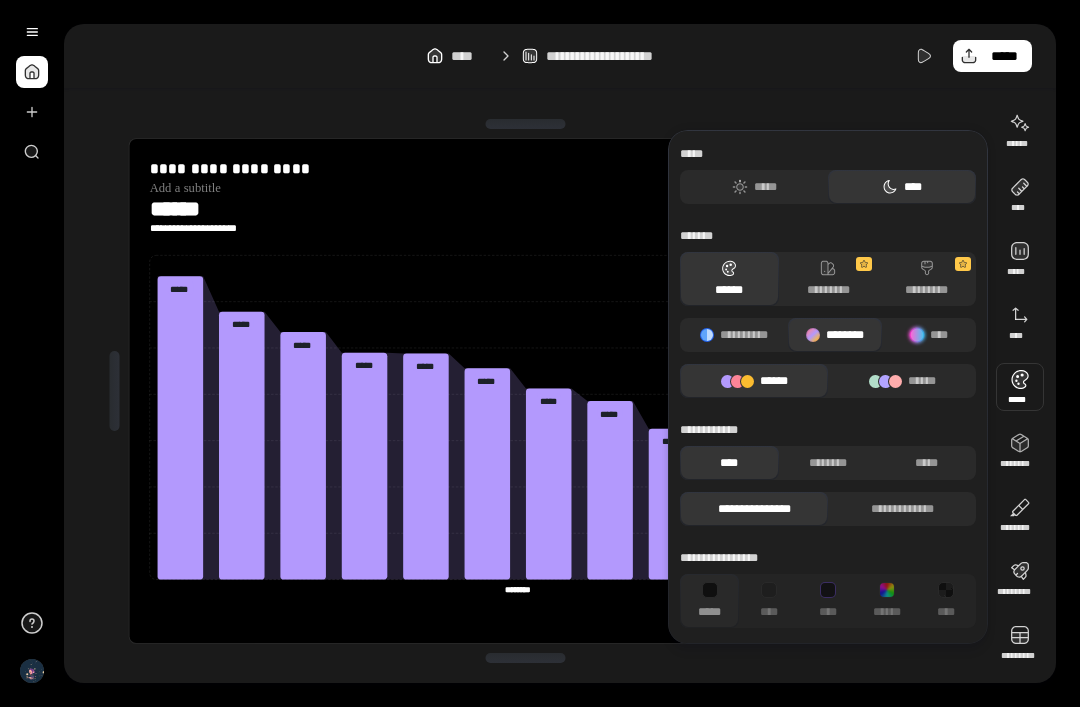 click on "******" at bounding box center (902, 381) 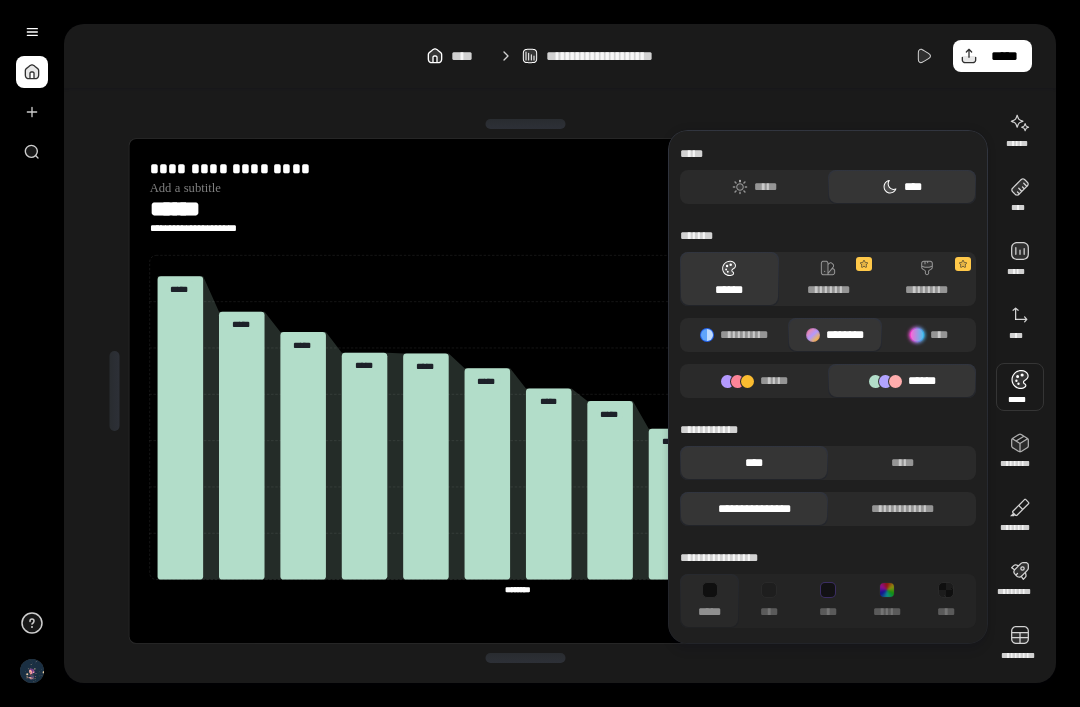 click on "******" at bounding box center (754, 381) 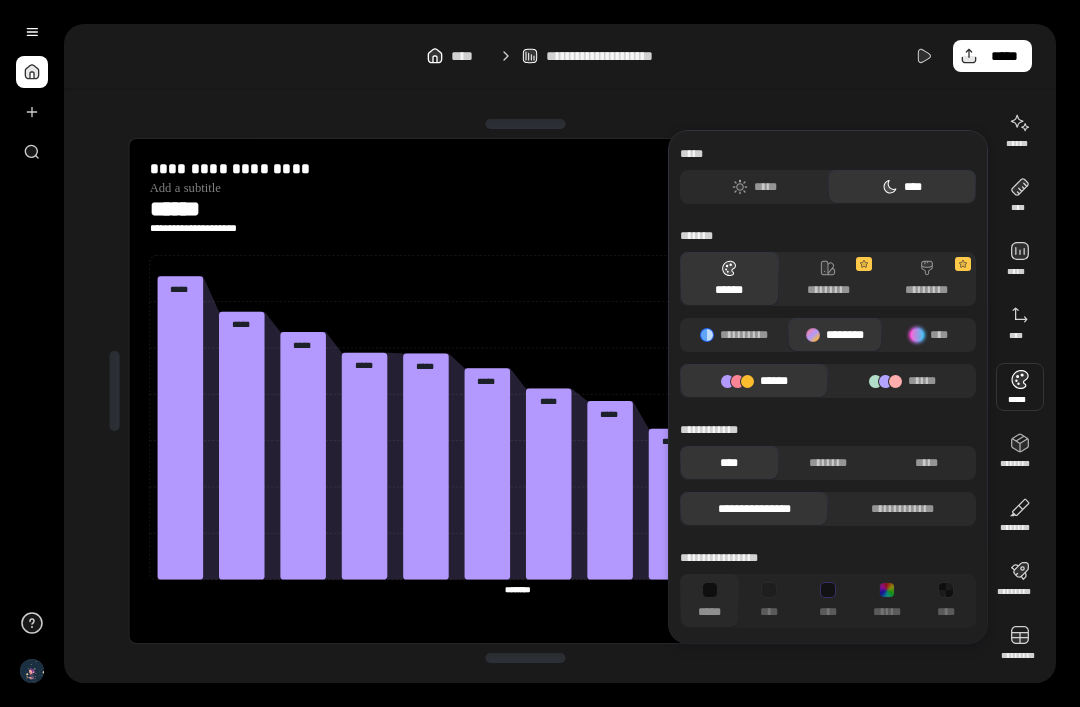 click 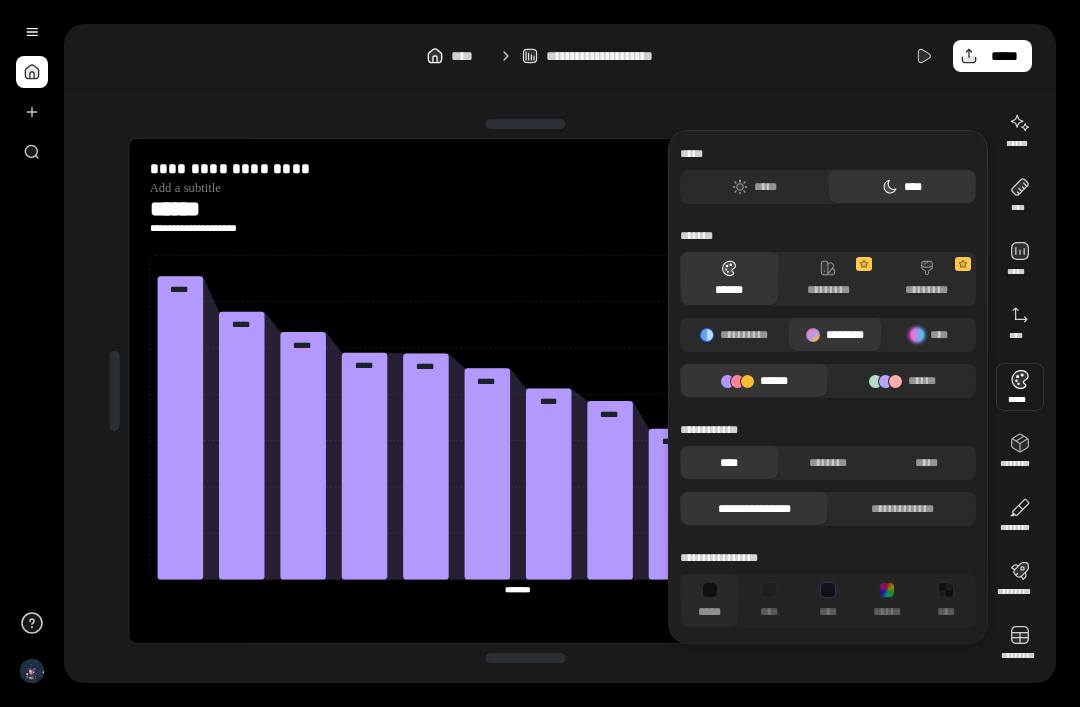 click on "**********" at bounding box center [902, 509] 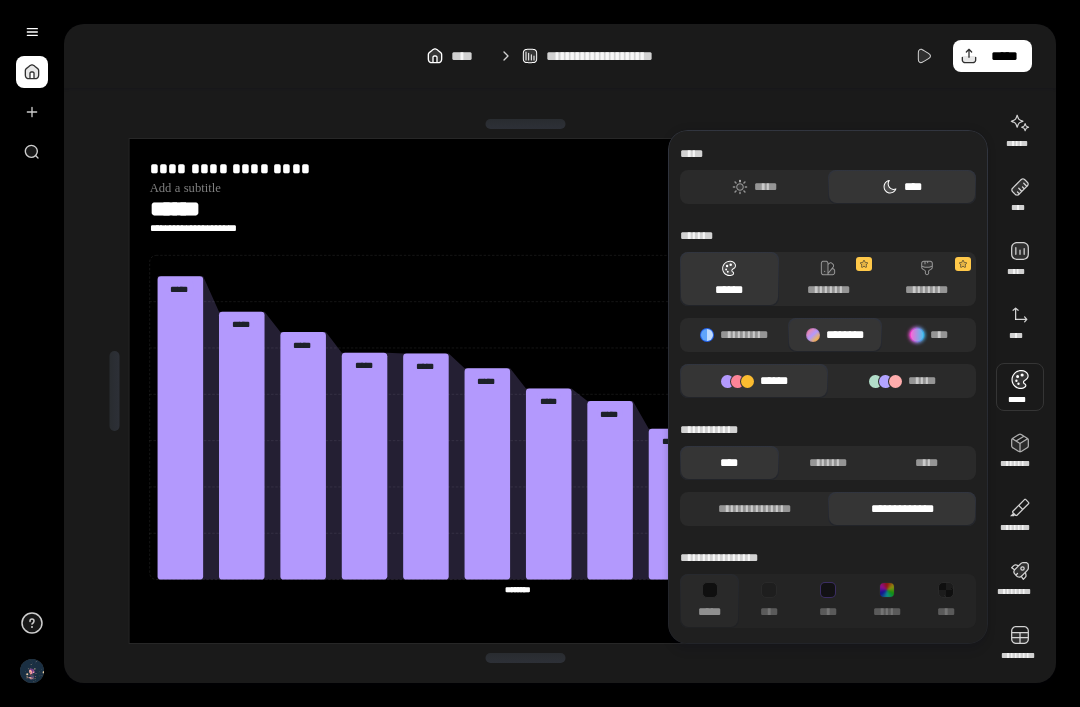 click on "**" at bounding box center (32, 353) 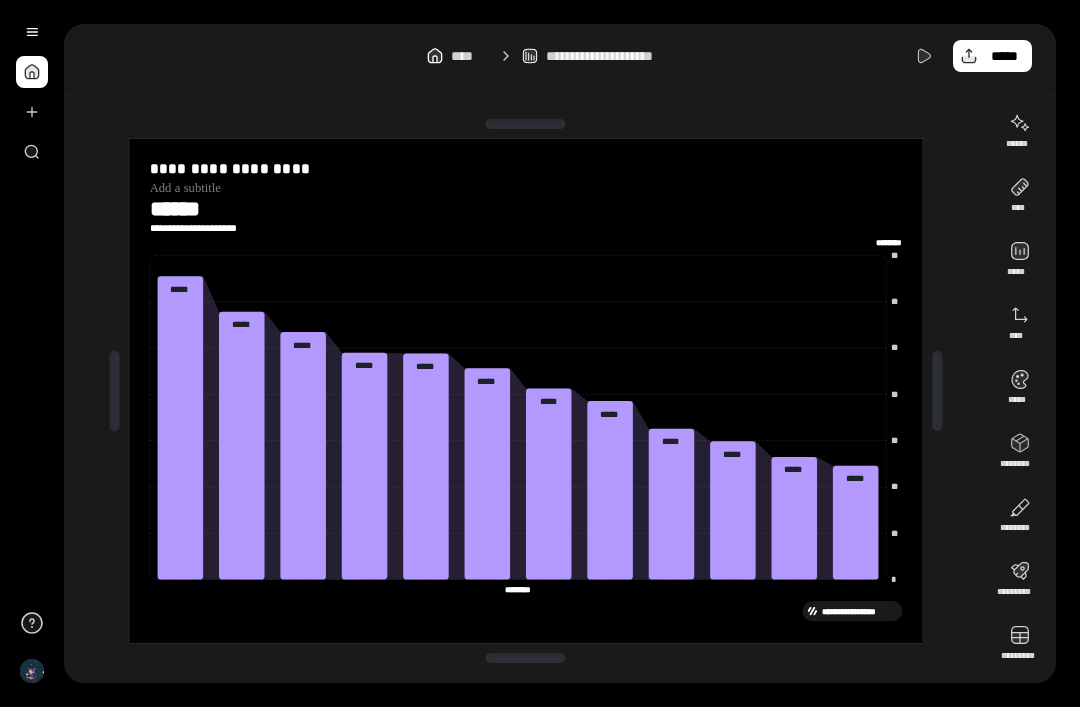 click at bounding box center [32, 72] 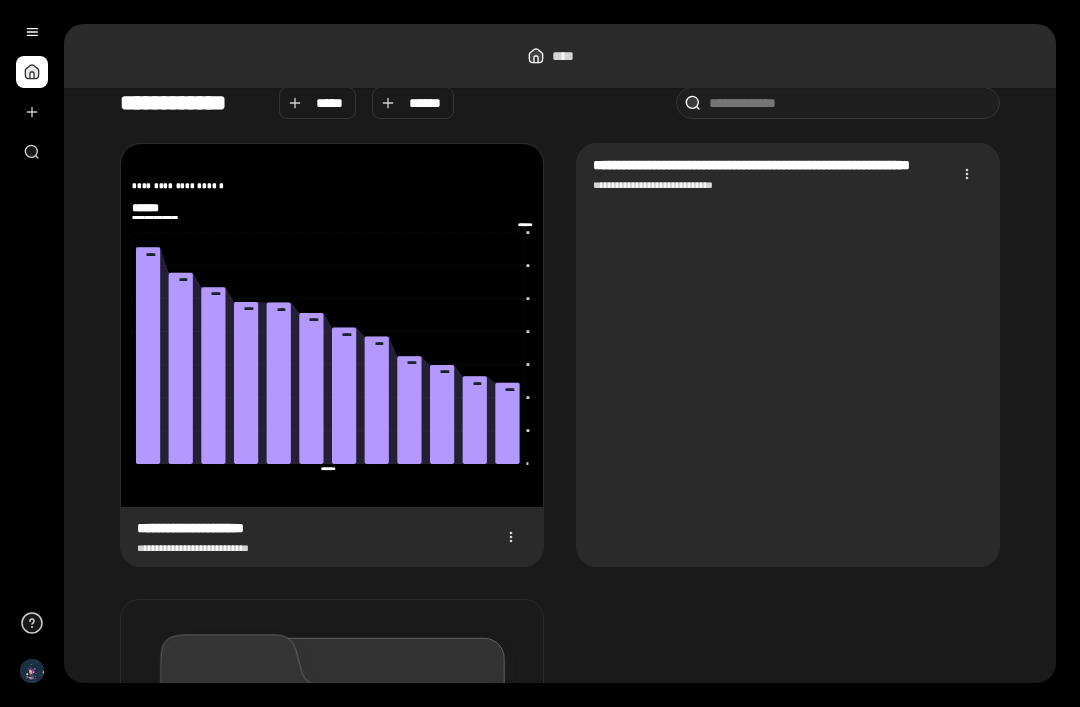 scroll, scrollTop: 20, scrollLeft: 0, axis: vertical 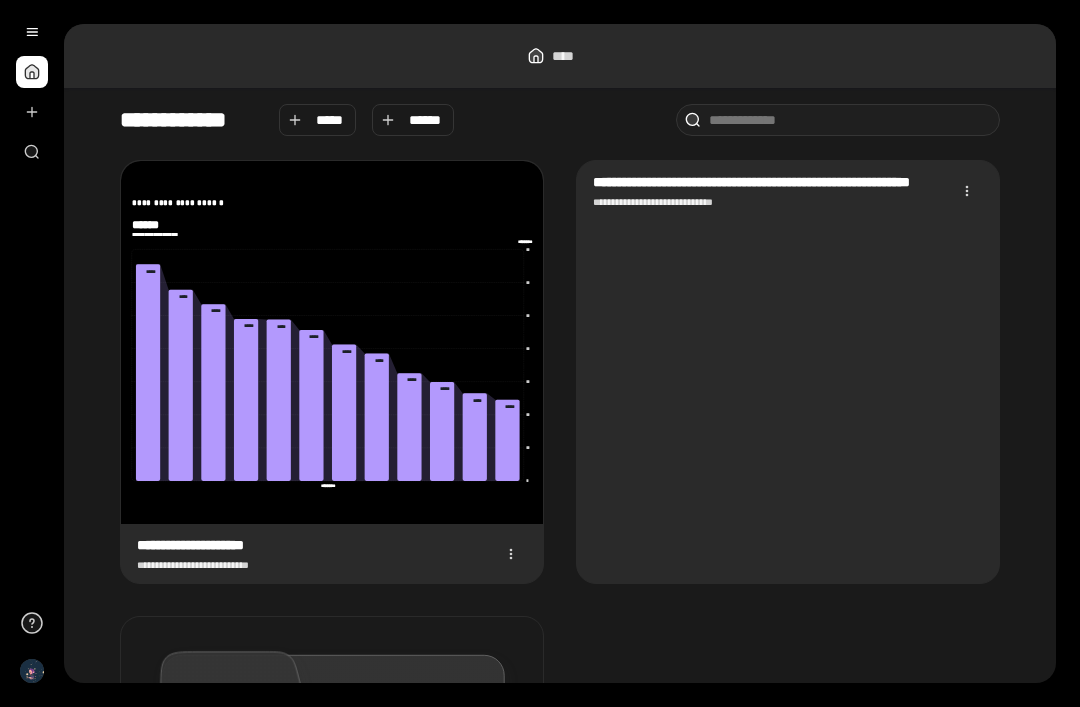 click at bounding box center [511, 554] 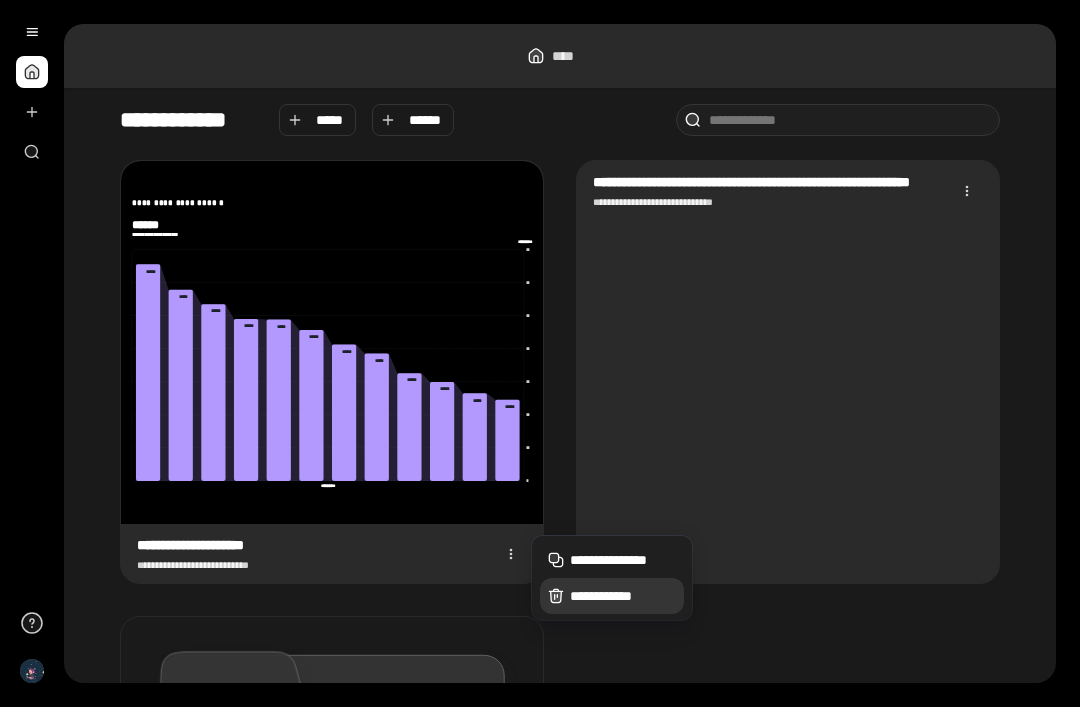 click on "**********" at bounding box center [623, 596] 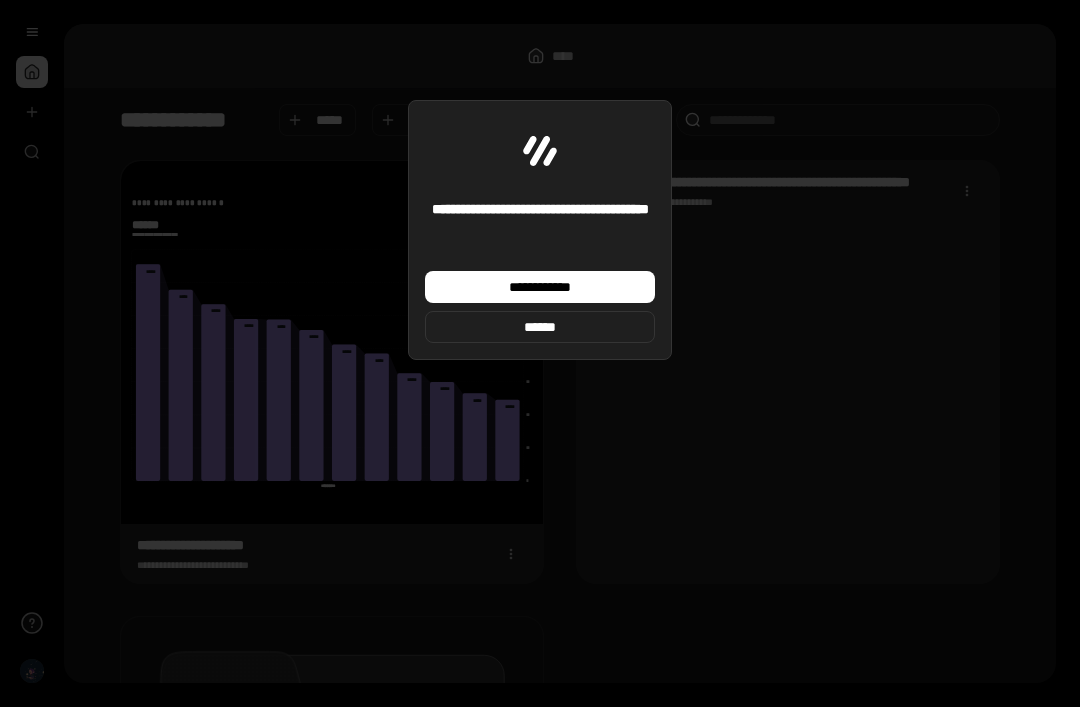 click on "**********" at bounding box center (540, 287) 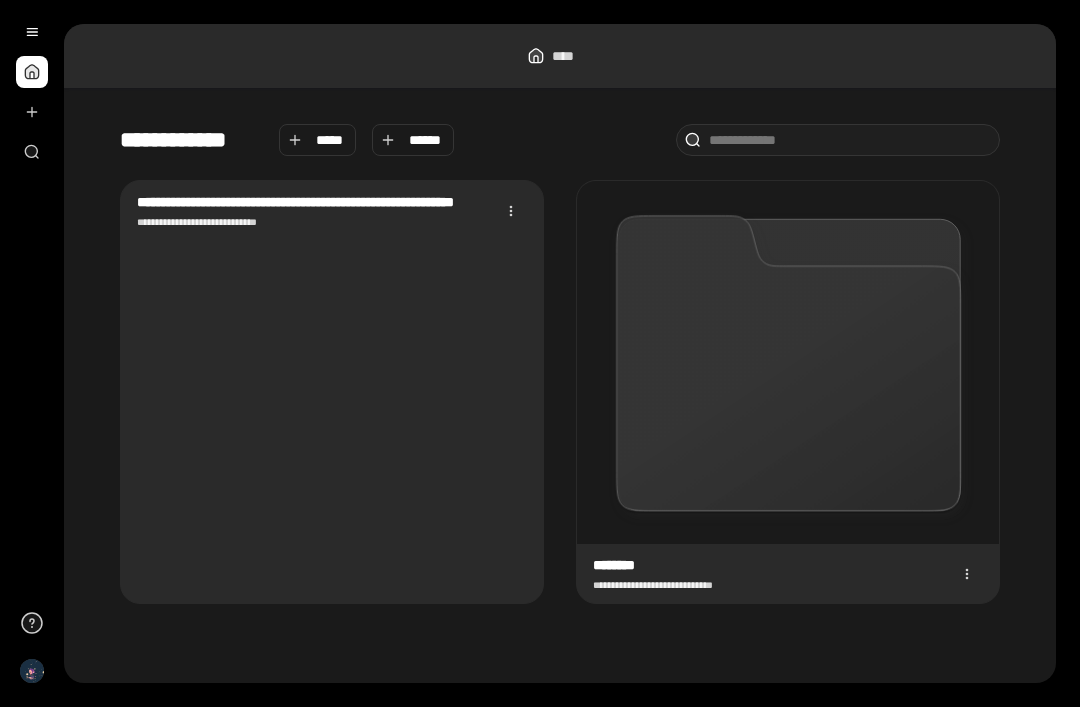 scroll, scrollTop: 0, scrollLeft: 0, axis: both 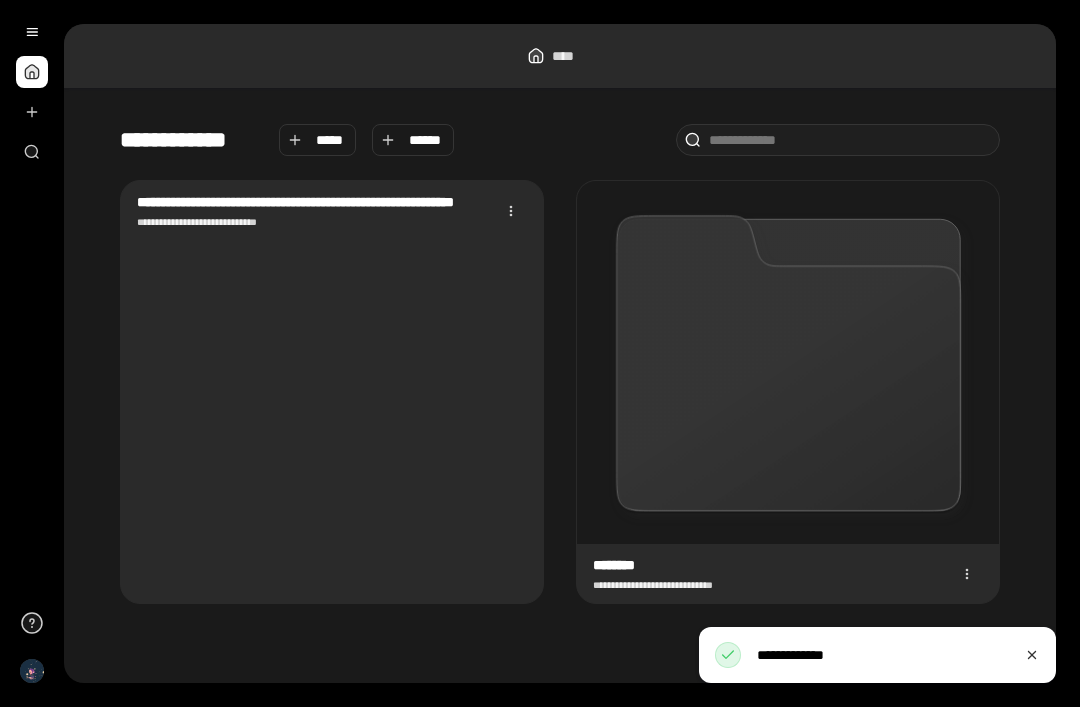 click on "******" at bounding box center [425, 140] 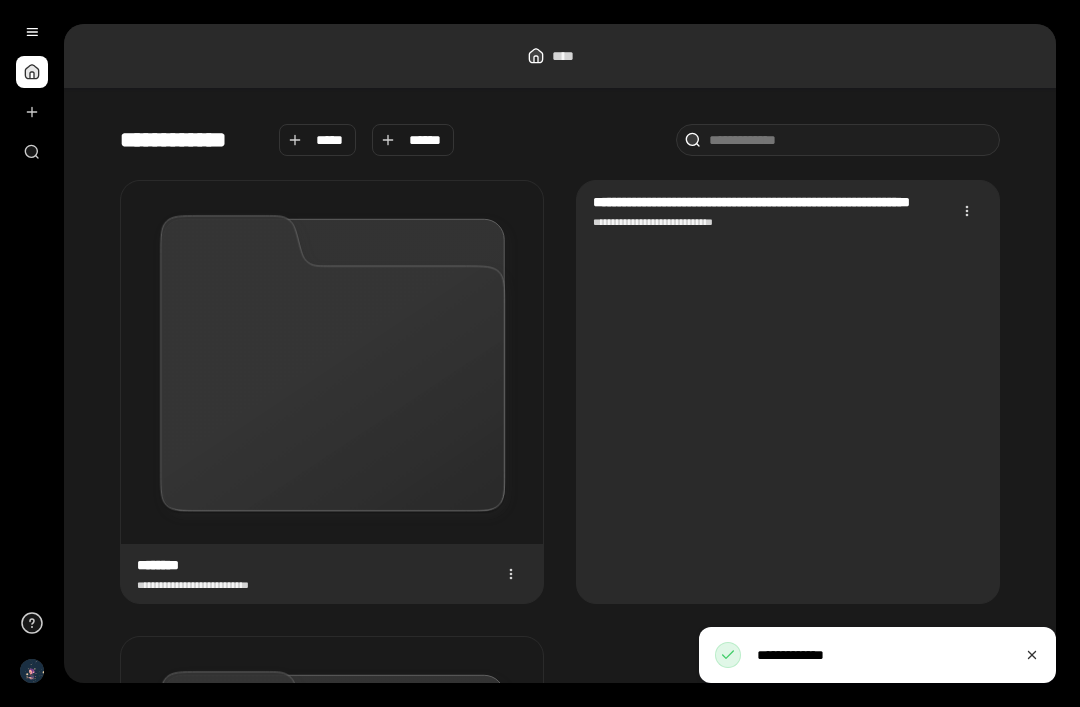 click on "**********" at bounding box center [770, 222] 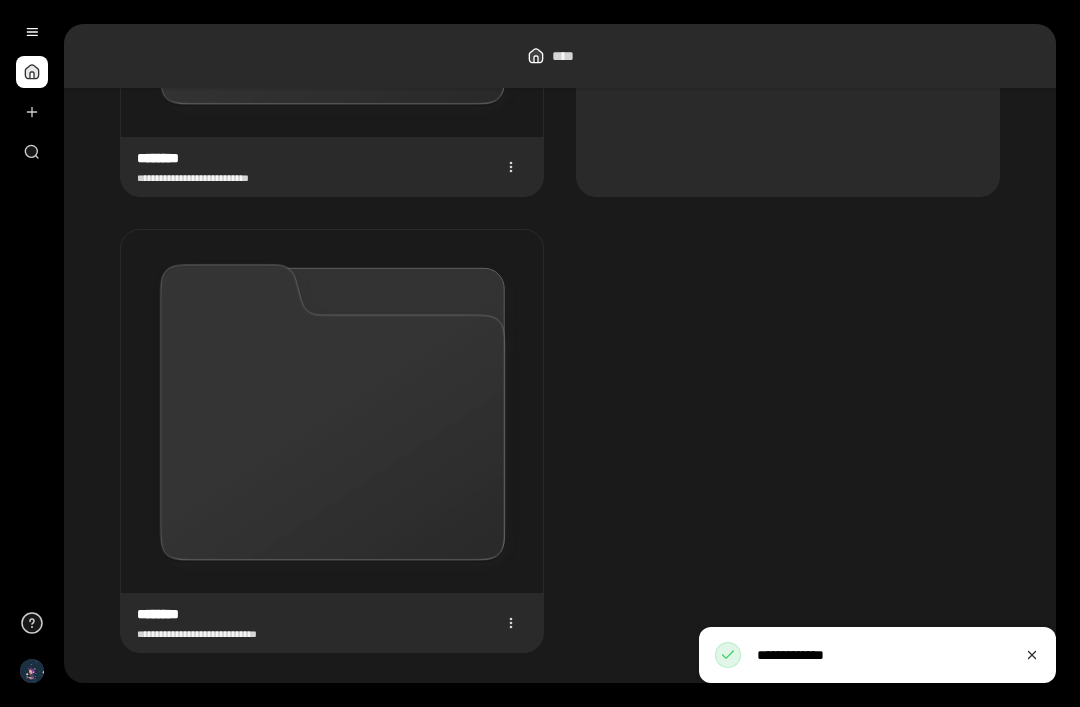 scroll, scrollTop: 406, scrollLeft: 0, axis: vertical 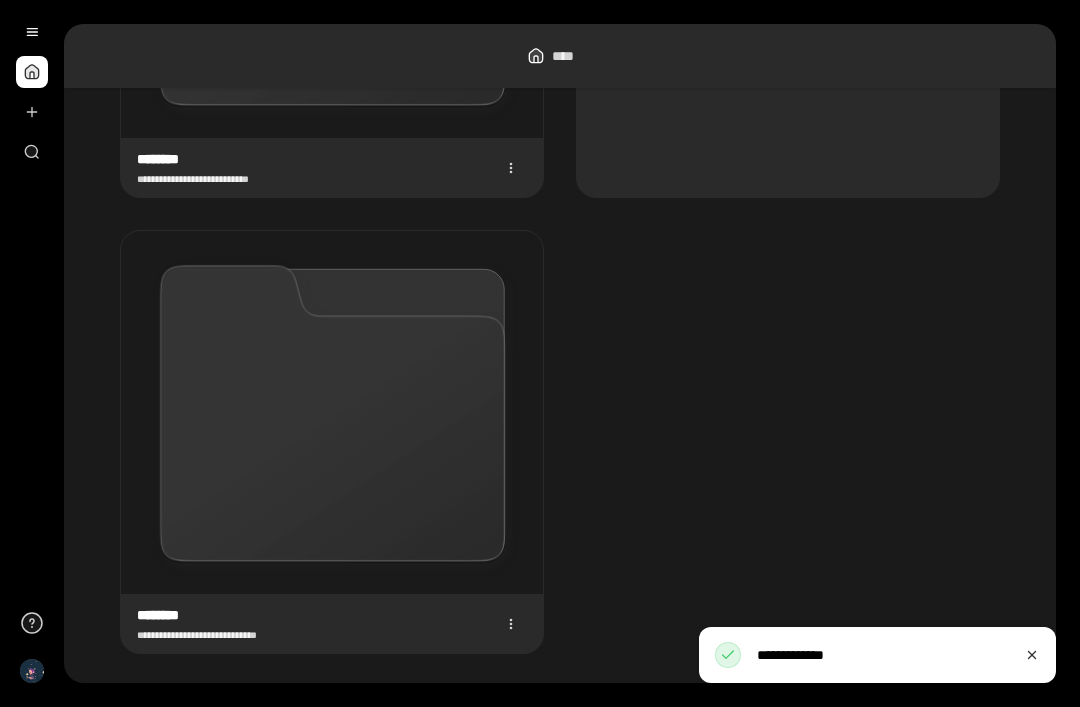 click 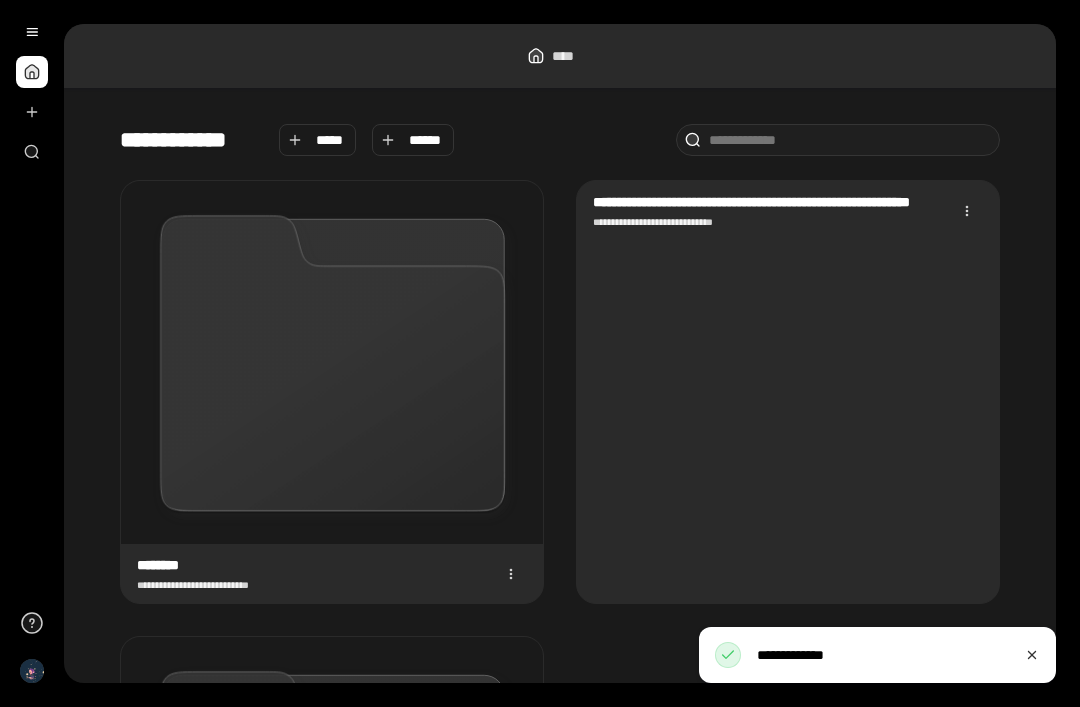 click on "*****" at bounding box center (318, 140) 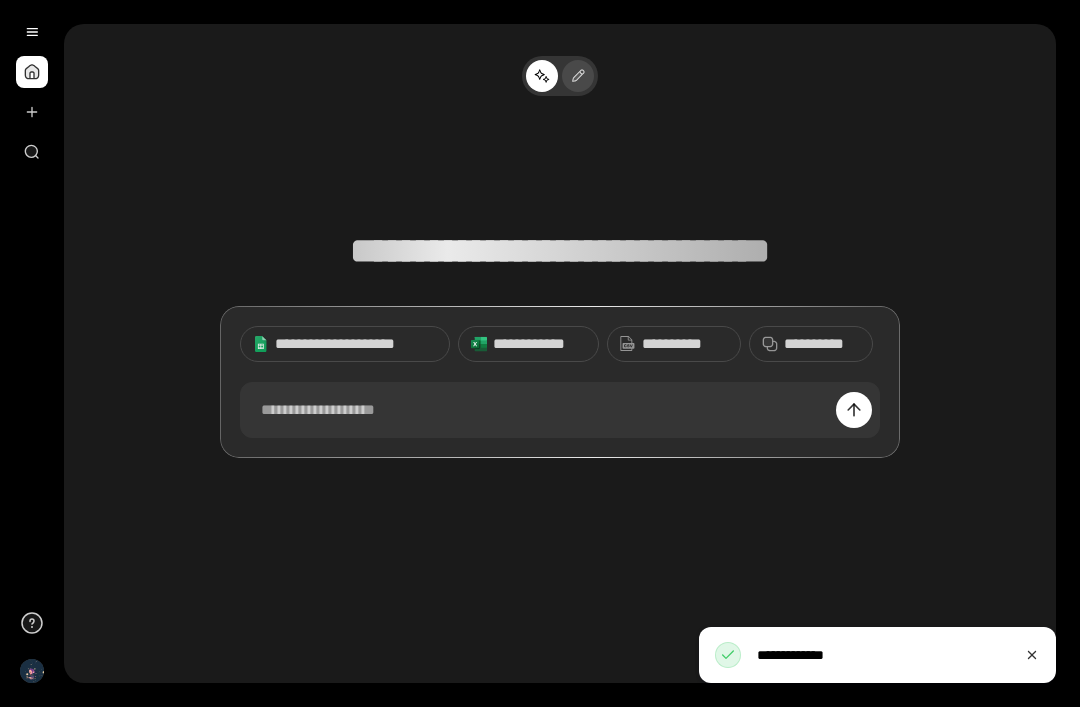 click 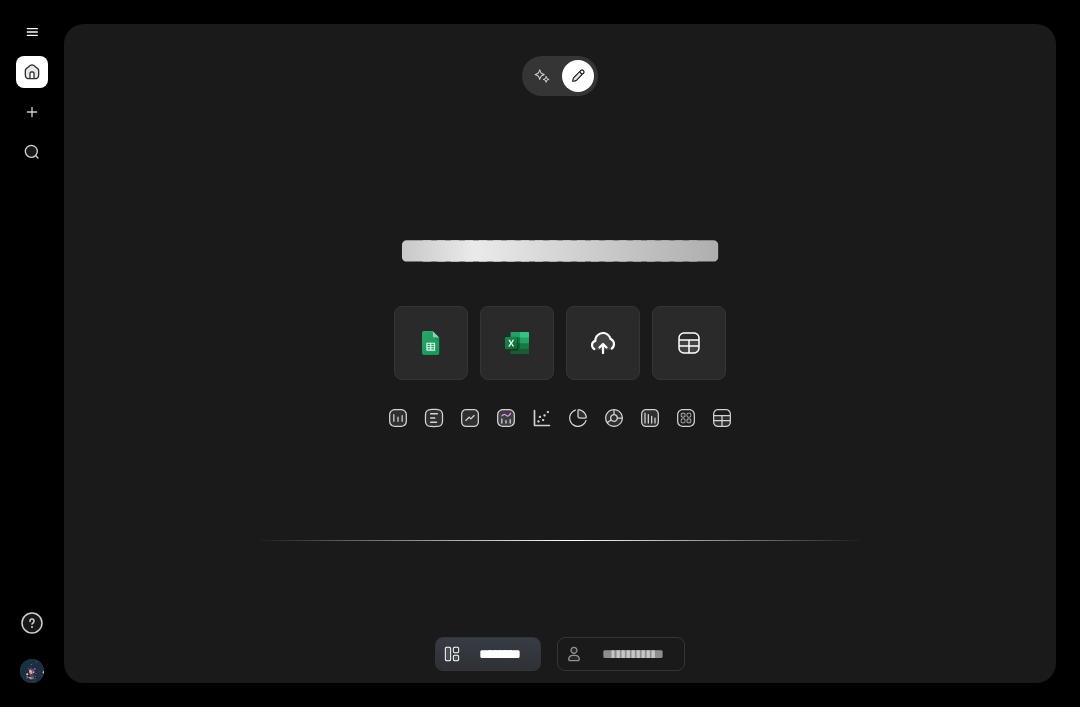 scroll, scrollTop: 0, scrollLeft: 0, axis: both 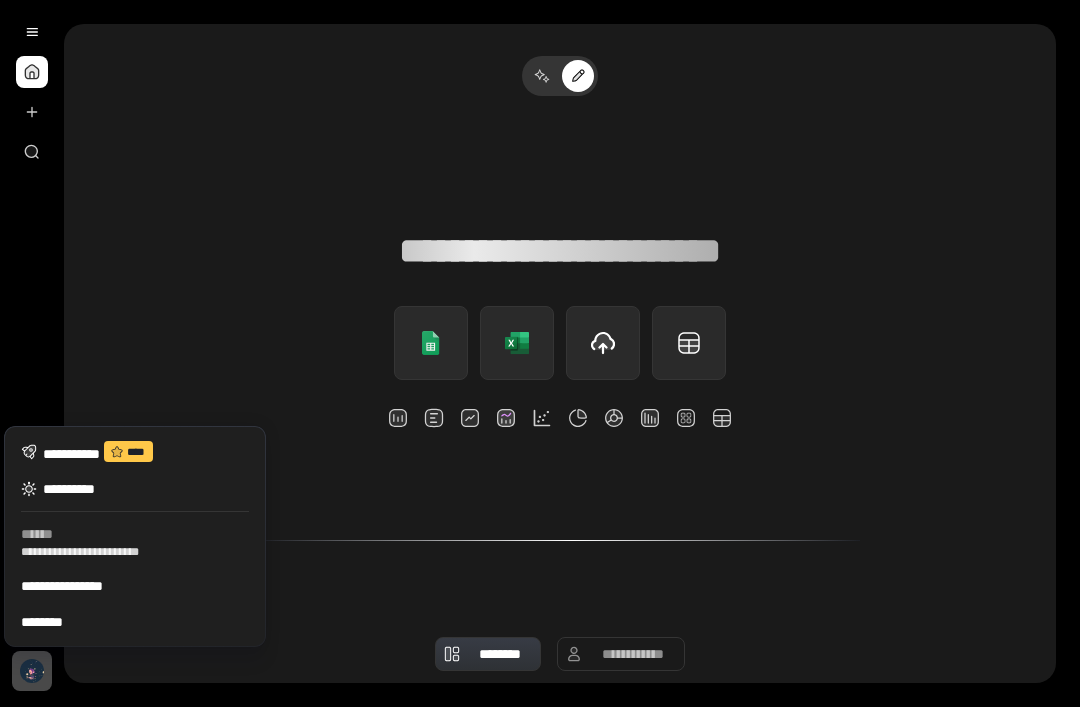 click on "**********" at bounding box center [135, 586] 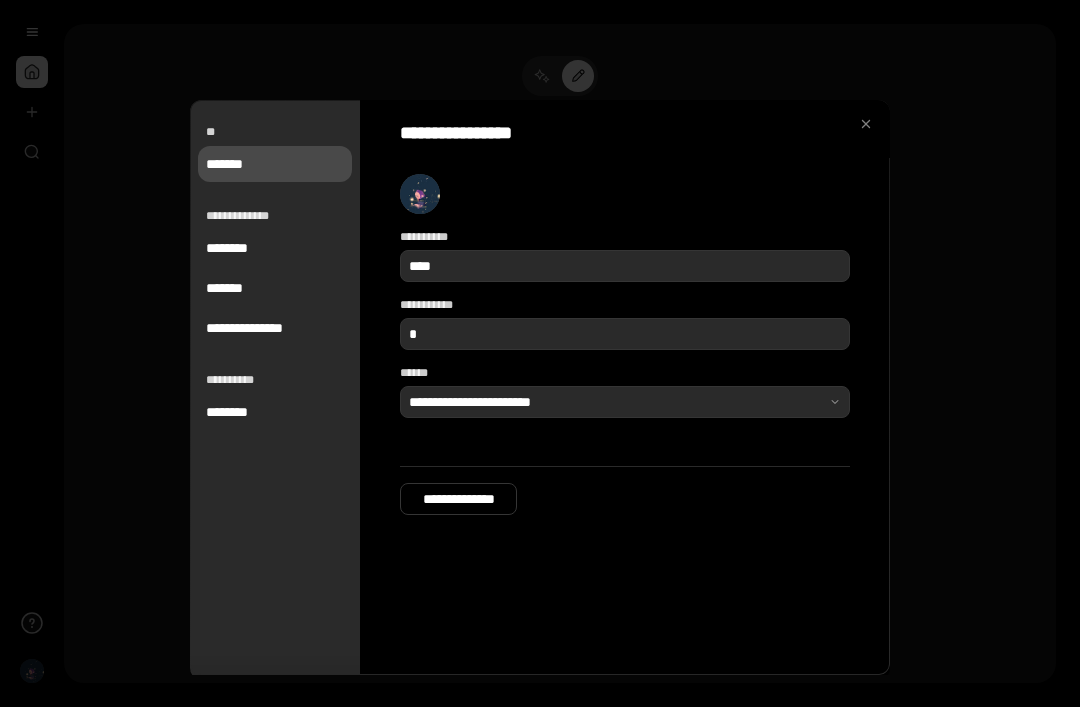 click on "********" at bounding box center [275, 248] 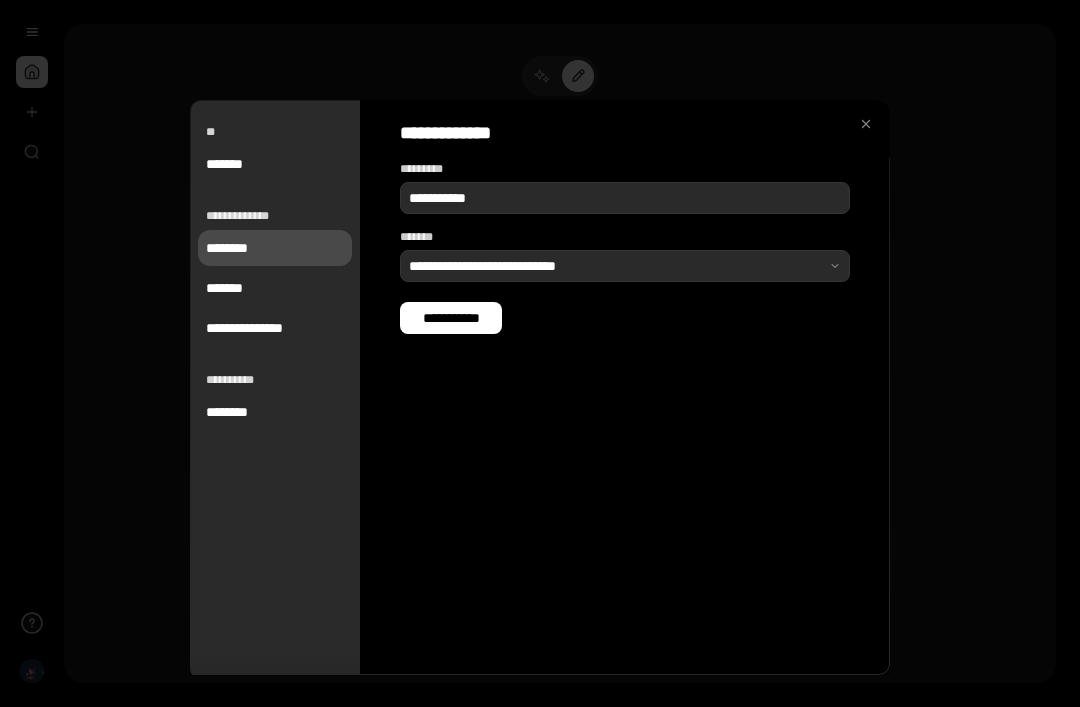 click on "**********" at bounding box center [275, 328] 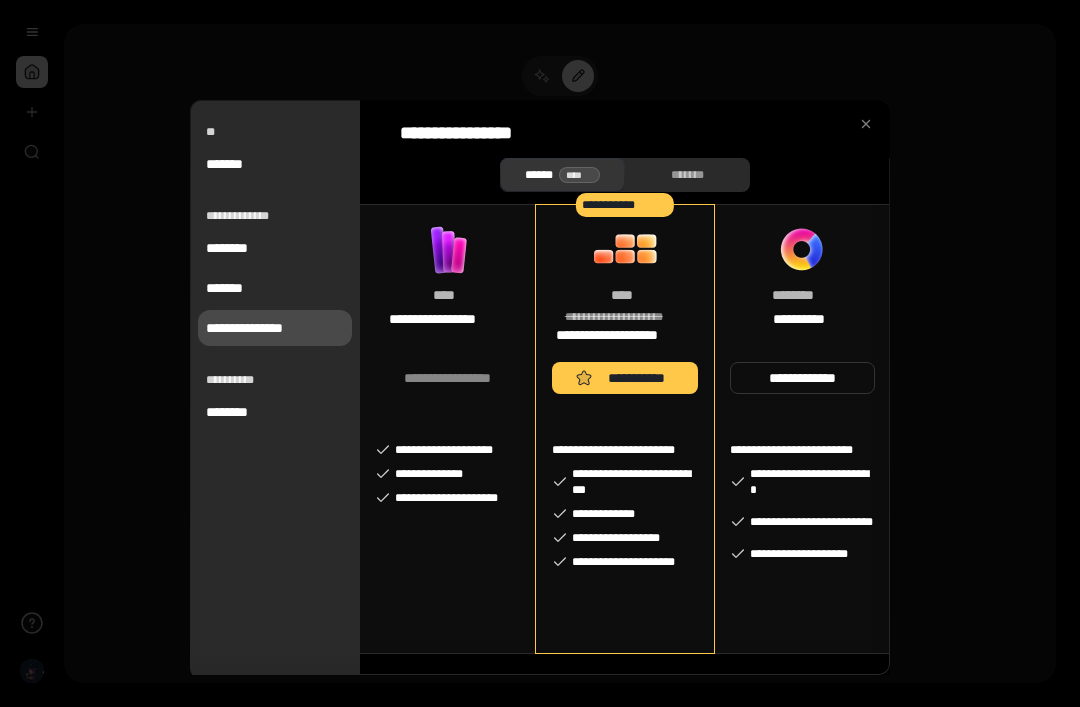 click on "*******" at bounding box center [275, 288] 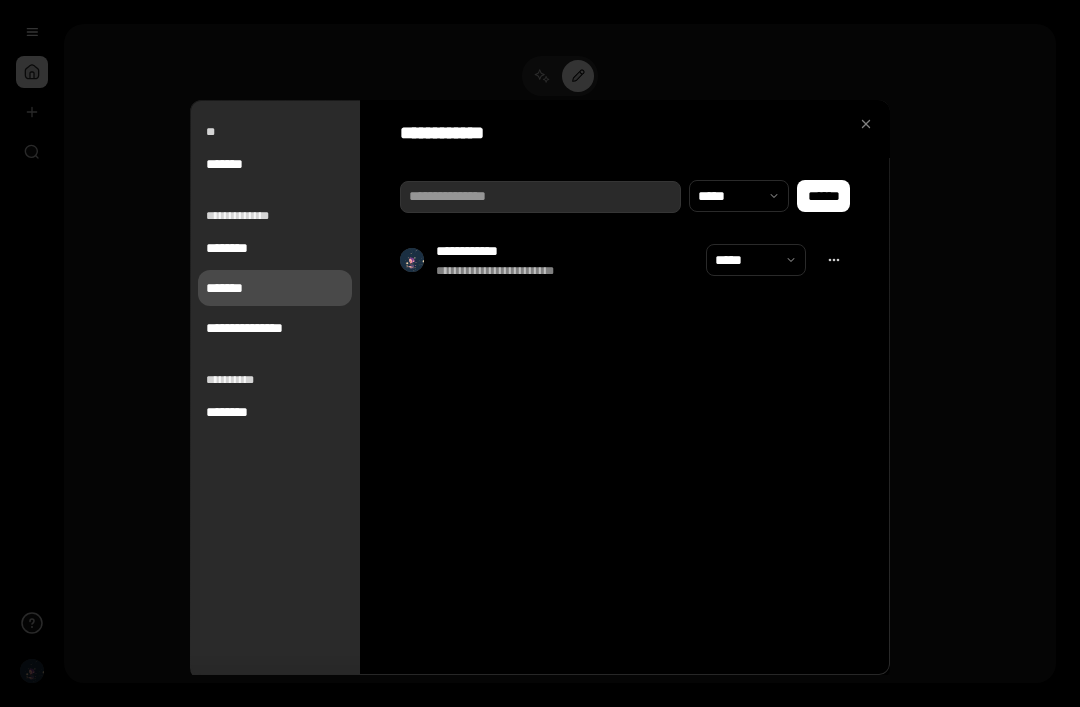 click on "*******" at bounding box center [275, 164] 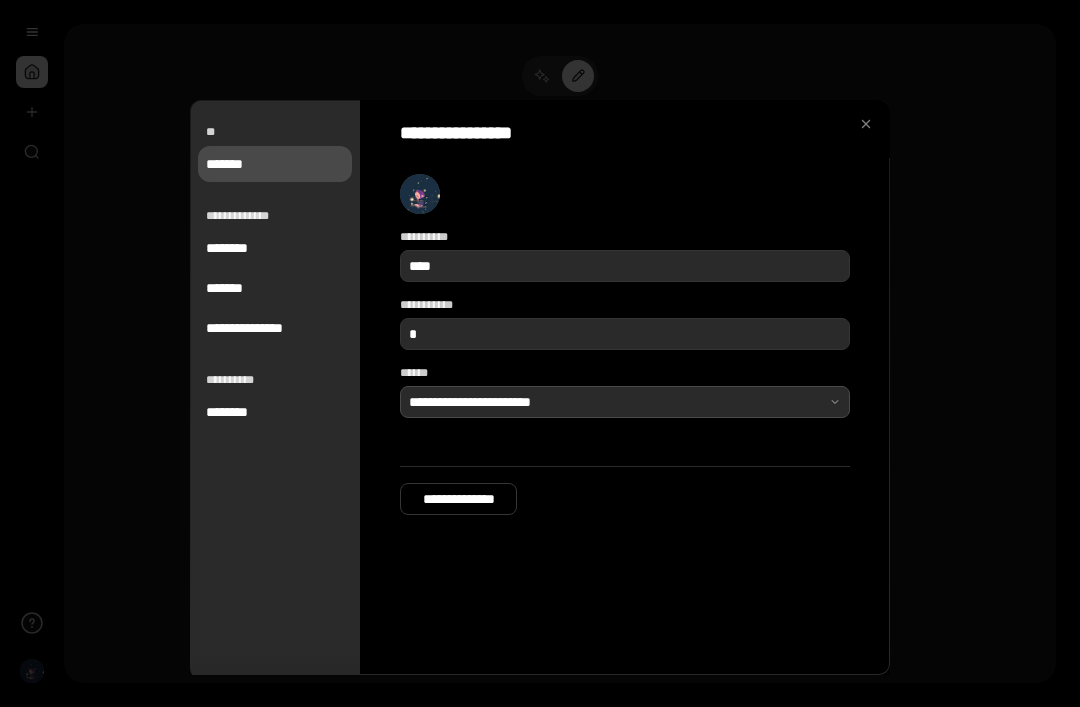 click at bounding box center (625, 402) 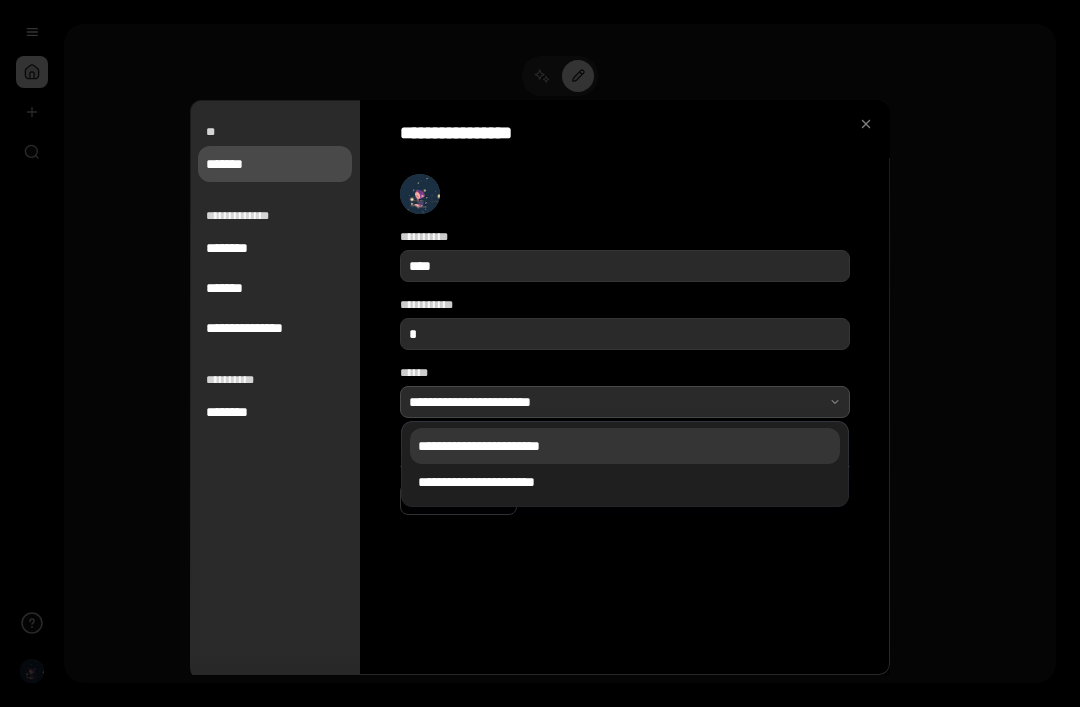 click on "**********" at bounding box center [625, 364] 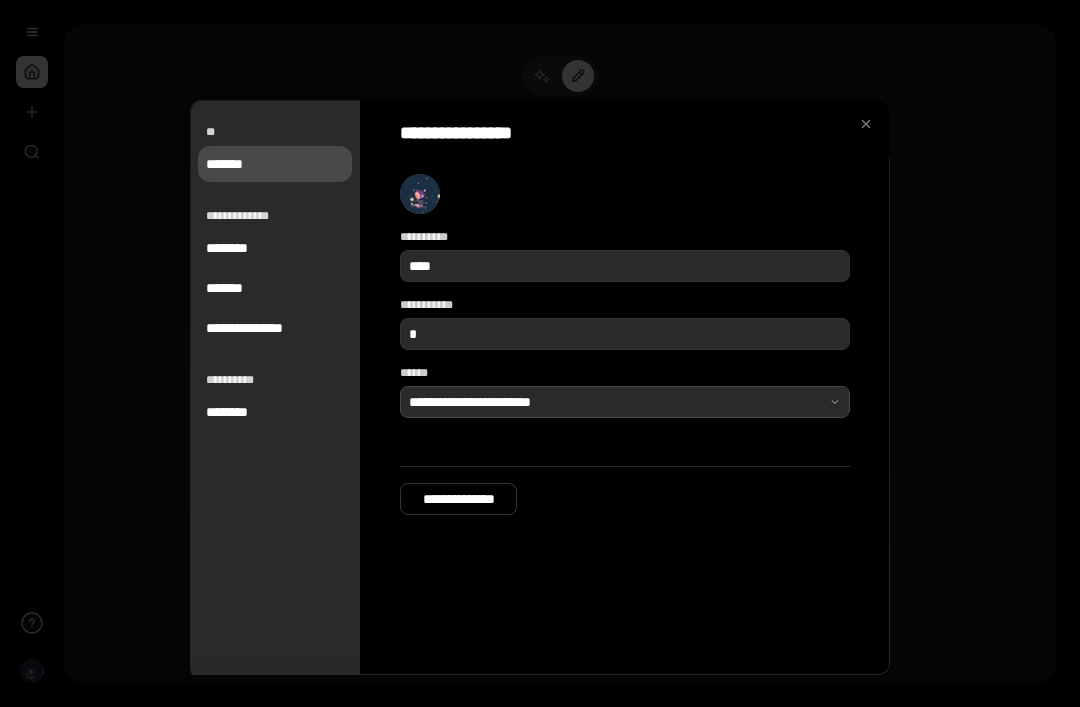 click at bounding box center (625, 402) 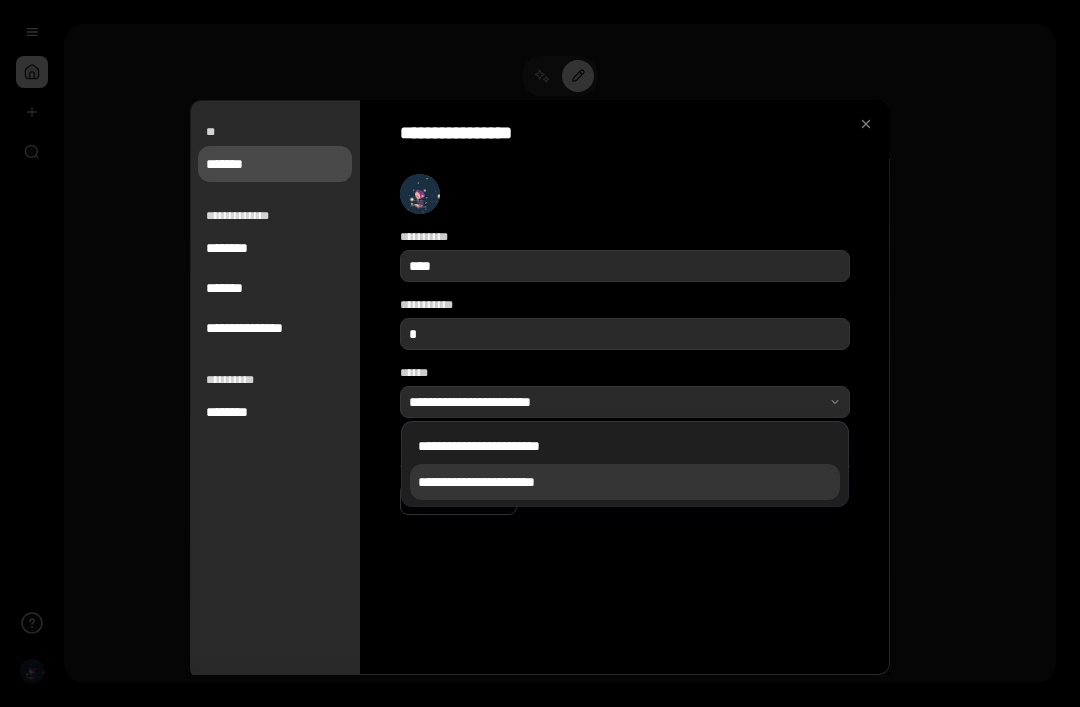 click on "**********" at bounding box center (625, 482) 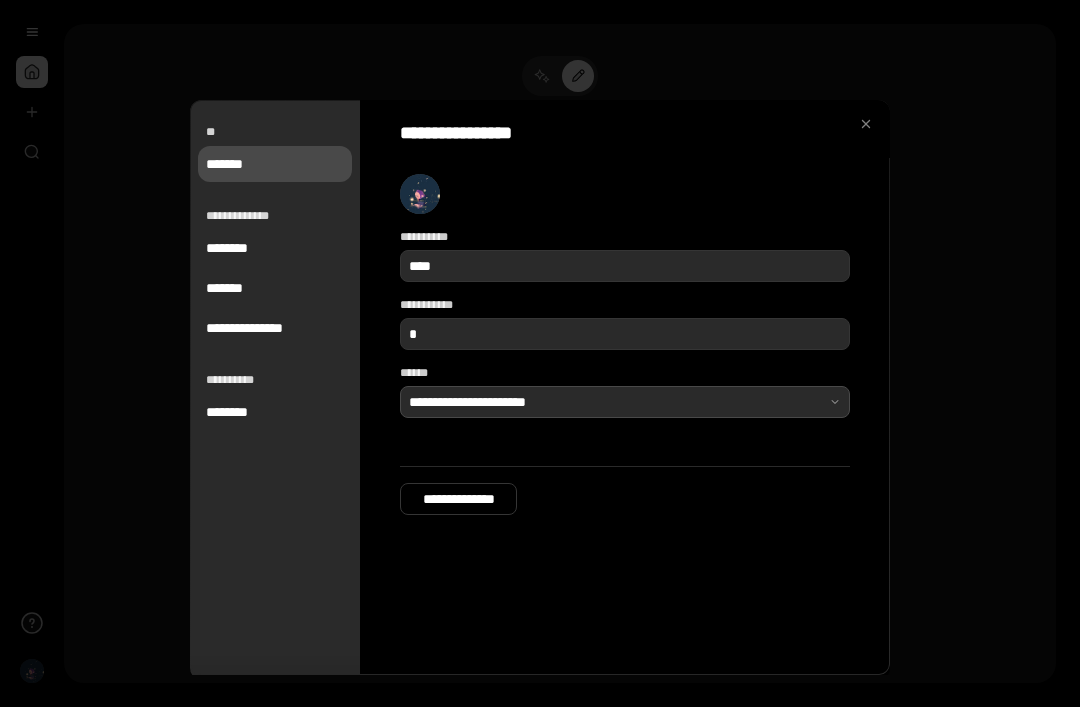 click at bounding box center (625, 402) 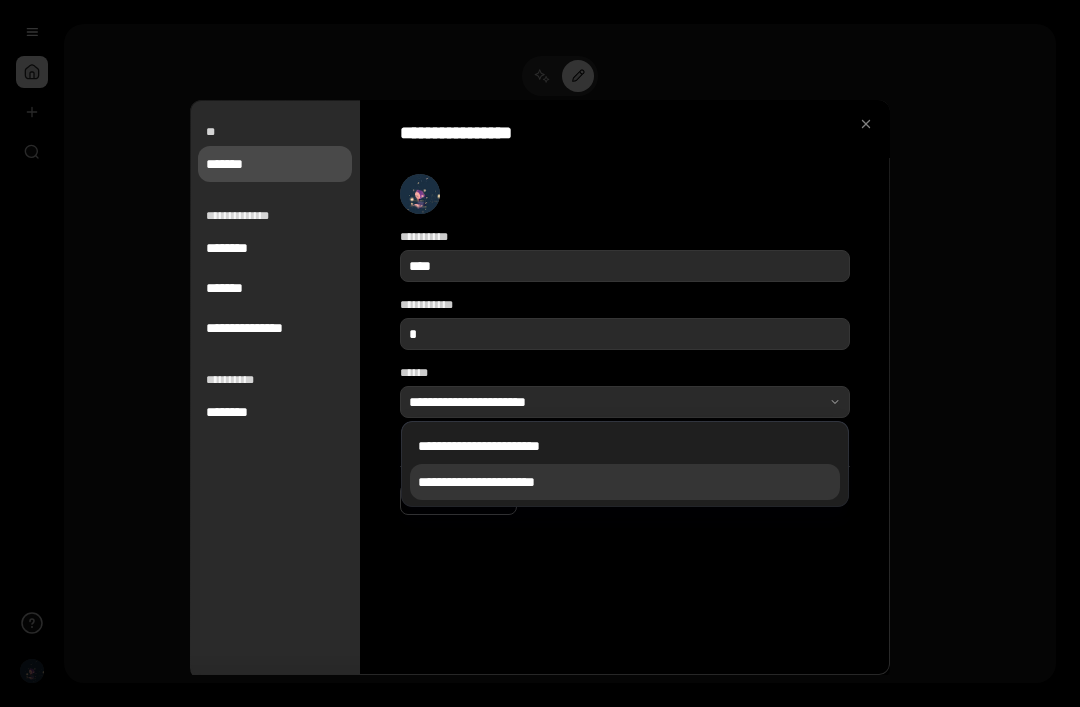 click on "**********" at bounding box center [625, 446] 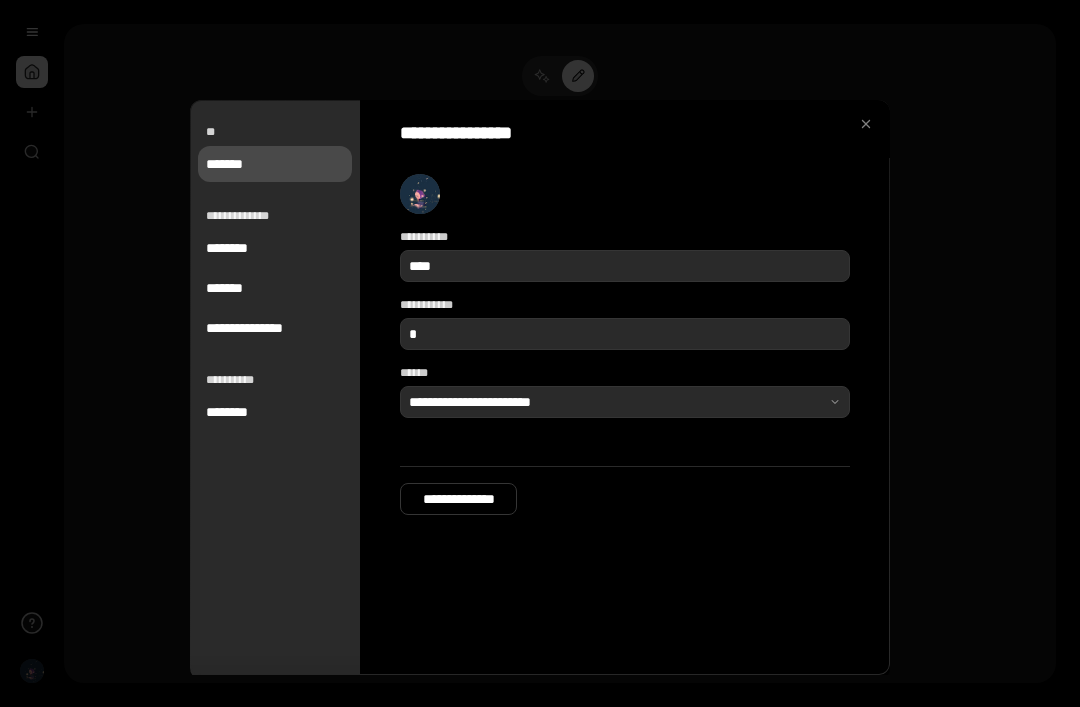 click on "**********" at bounding box center (287, 216) 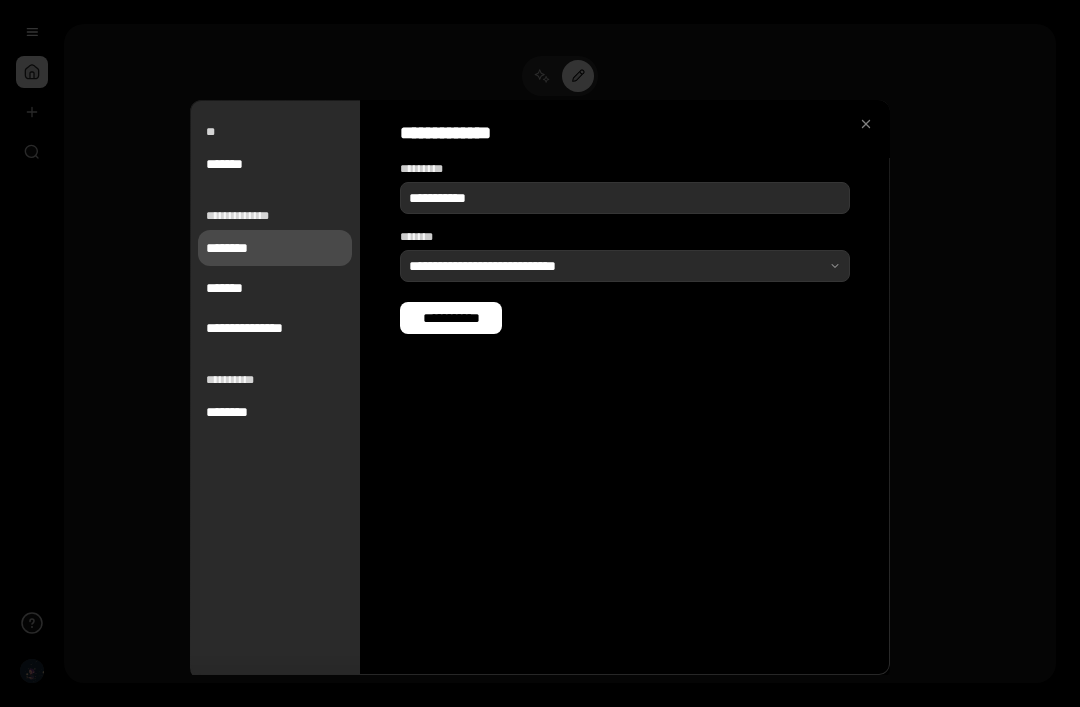 click at bounding box center [866, 124] 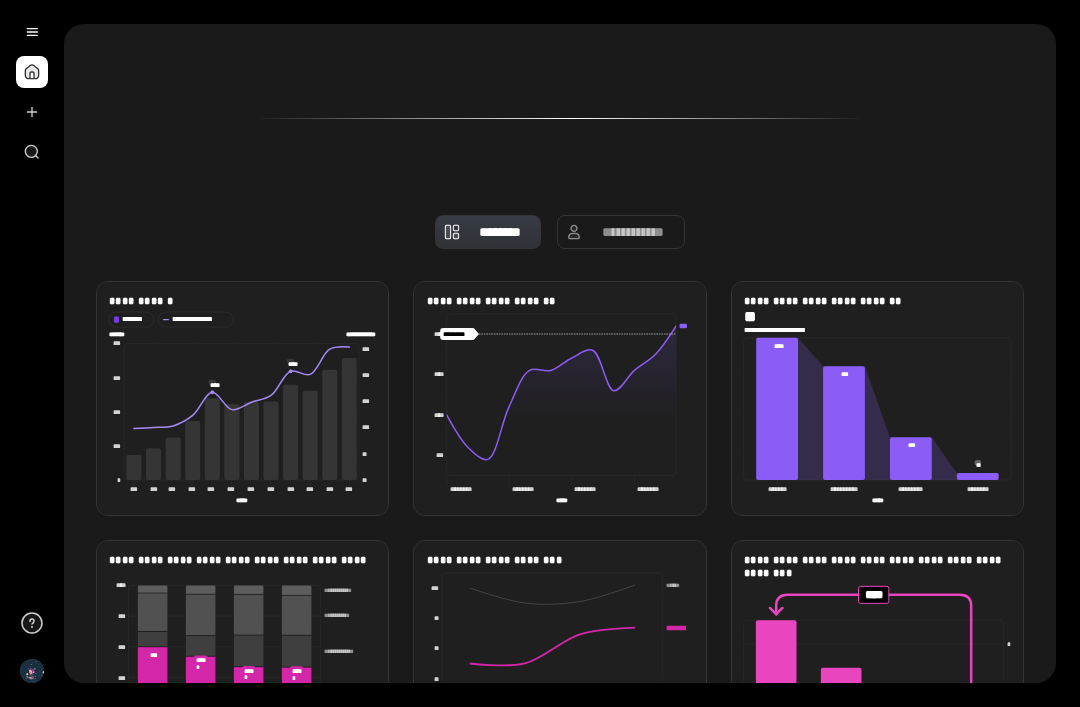 scroll, scrollTop: 431, scrollLeft: 0, axis: vertical 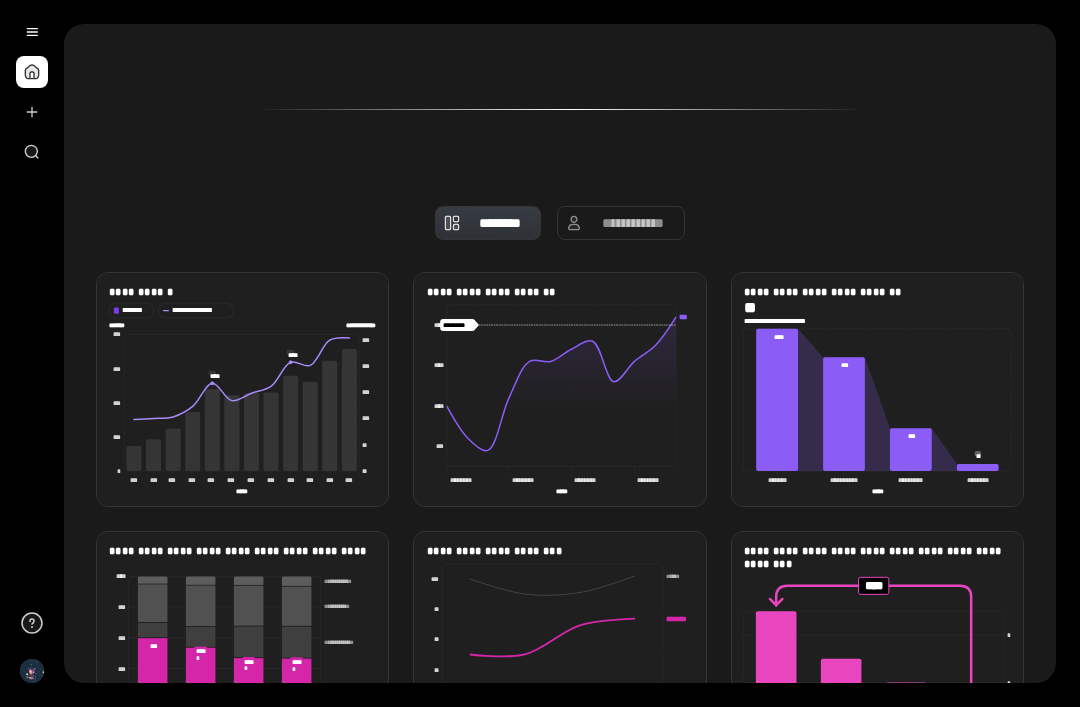 click on "**********" at bounding box center [560, 1475] 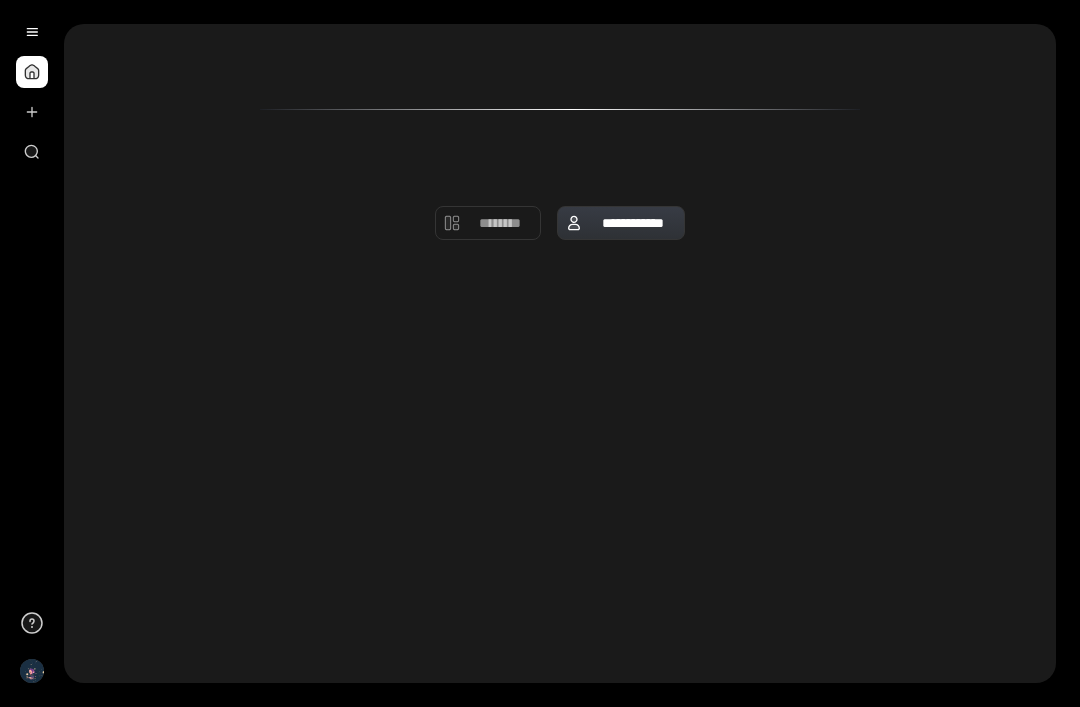 scroll, scrollTop: 0, scrollLeft: 0, axis: both 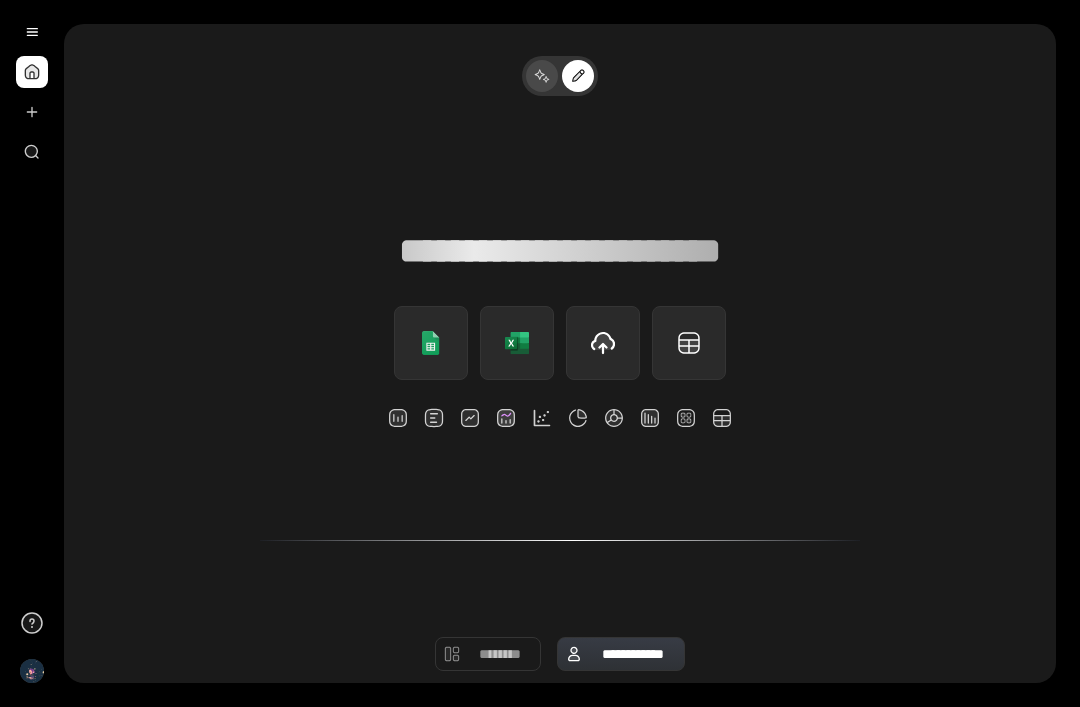 click at bounding box center [542, 76] 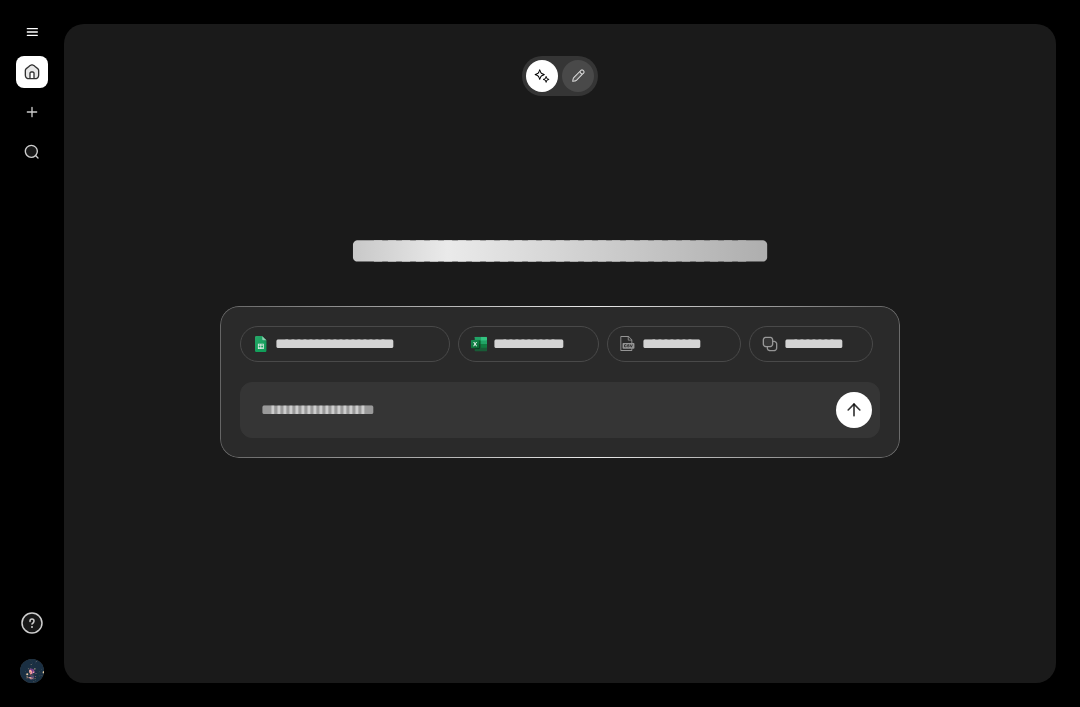 click at bounding box center (578, 76) 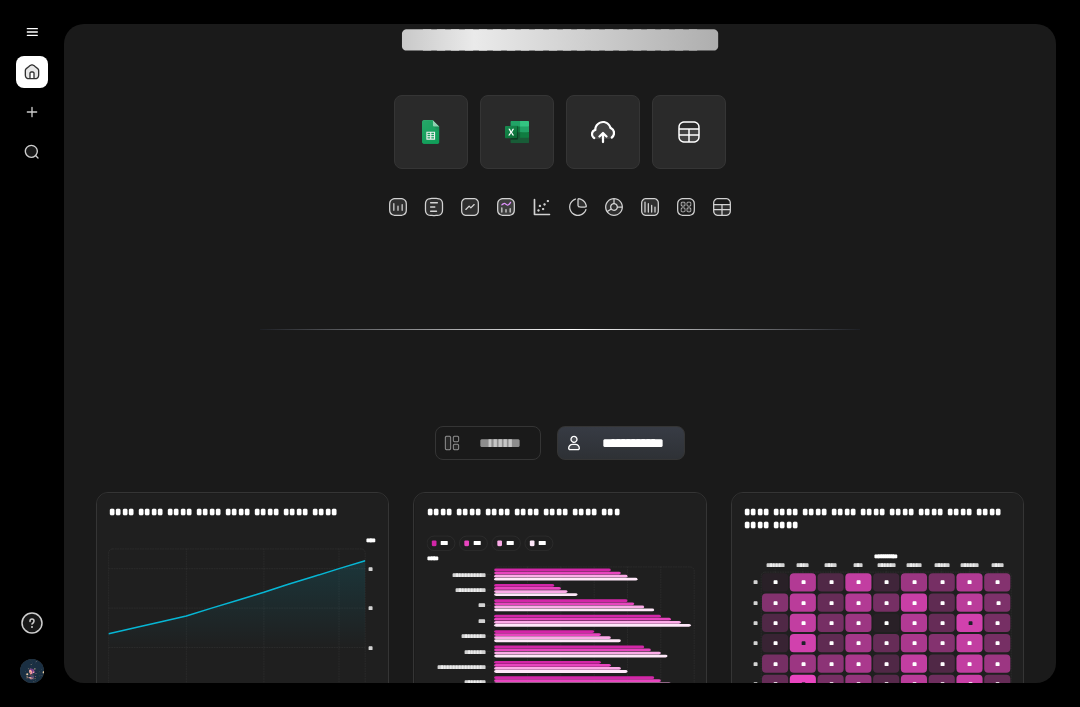 scroll, scrollTop: 184, scrollLeft: 0, axis: vertical 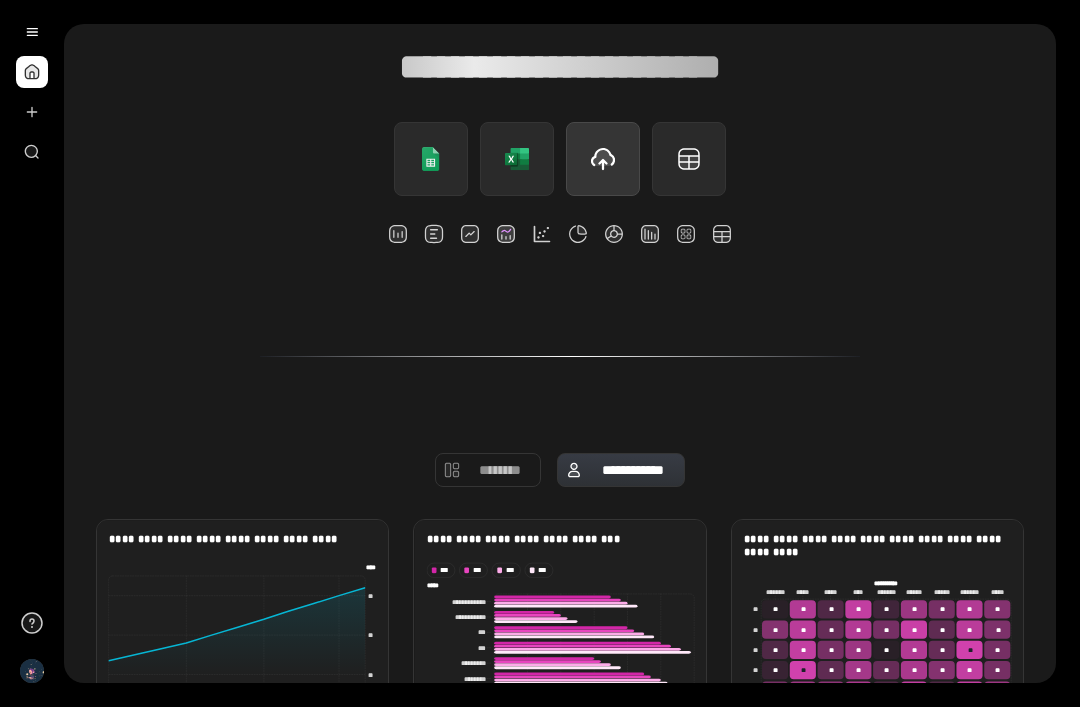 click 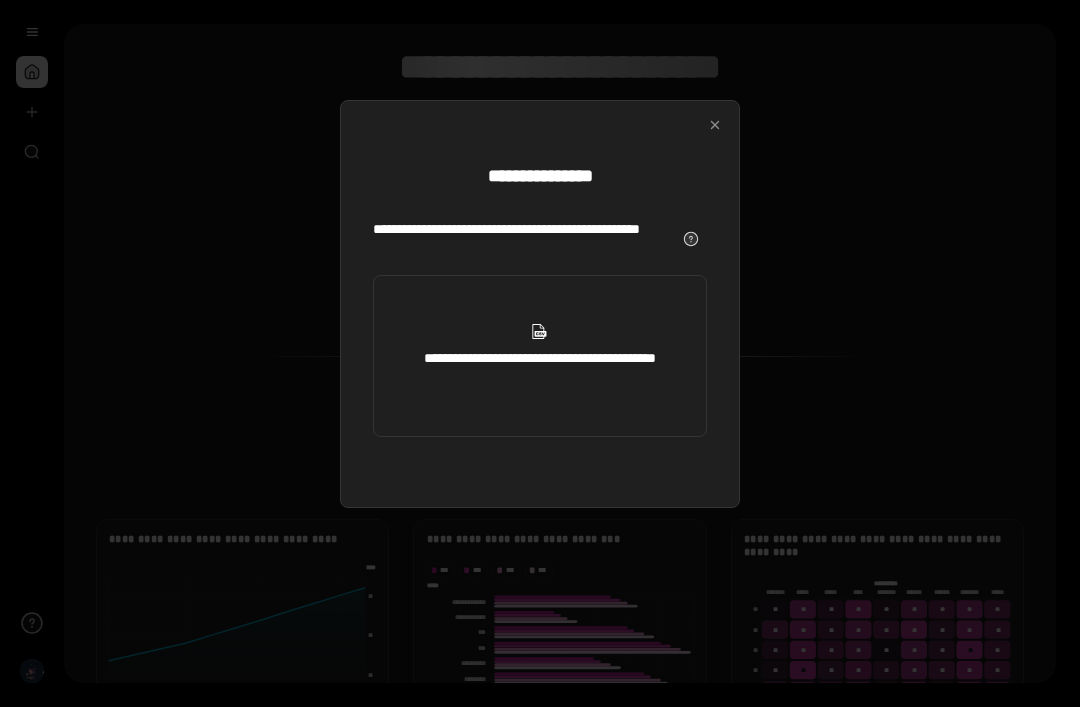 click at bounding box center [715, 125] 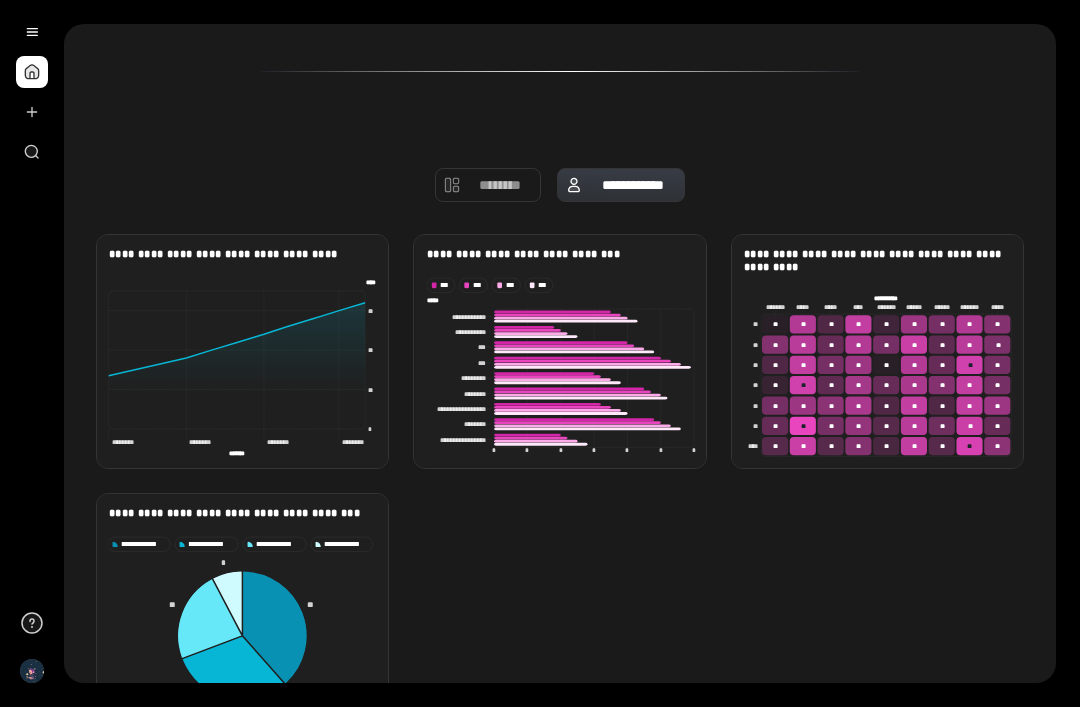scroll, scrollTop: 468, scrollLeft: 0, axis: vertical 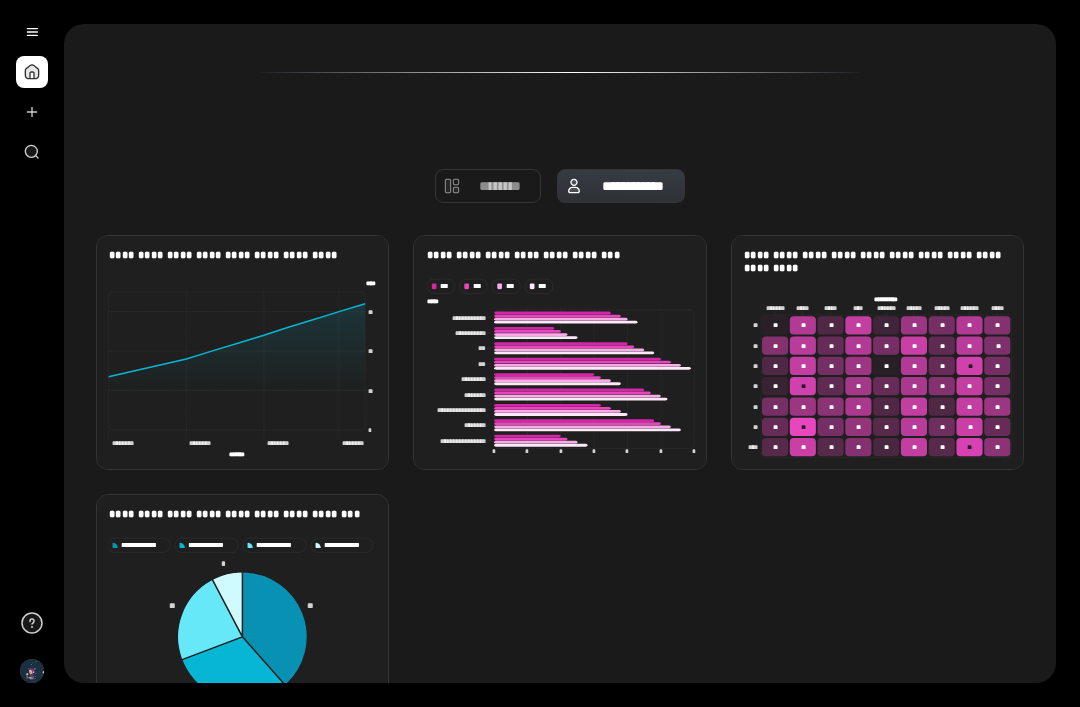 click on "**********" at bounding box center (560, 262) 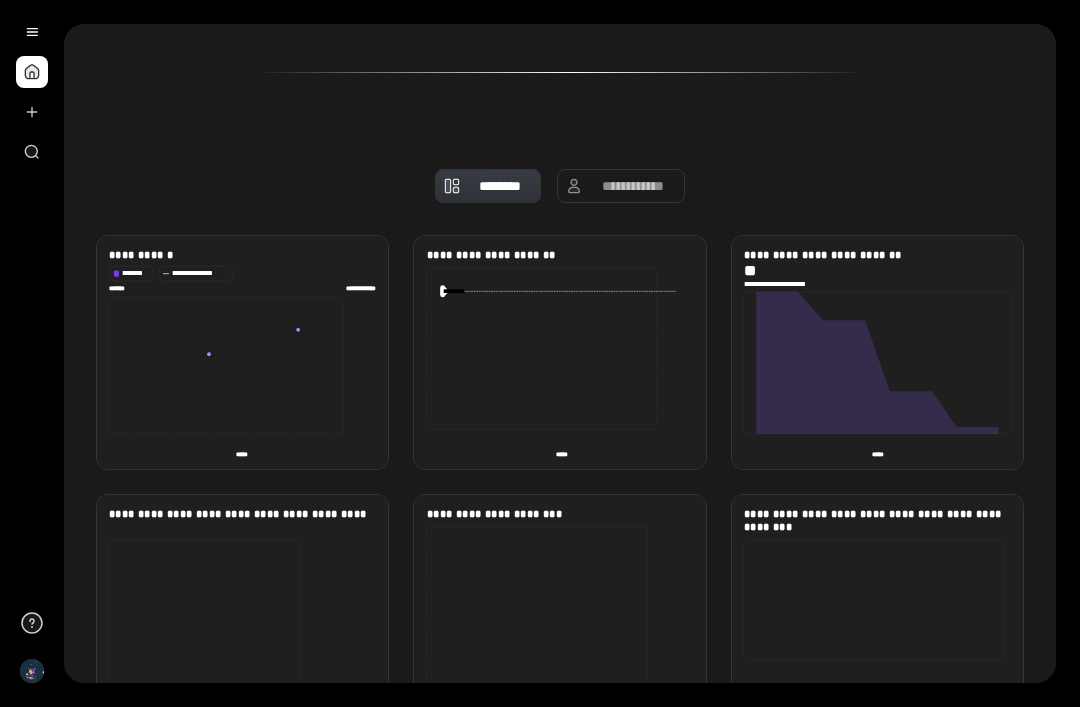 scroll, scrollTop: 0, scrollLeft: 0, axis: both 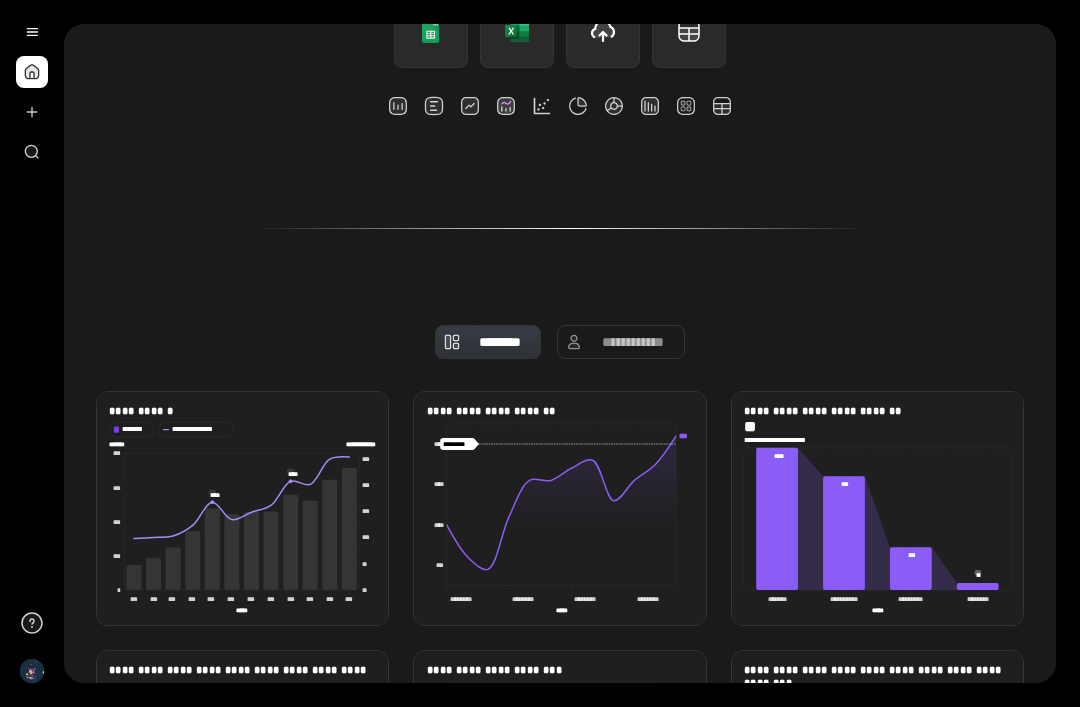 click at bounding box center (434, 106) 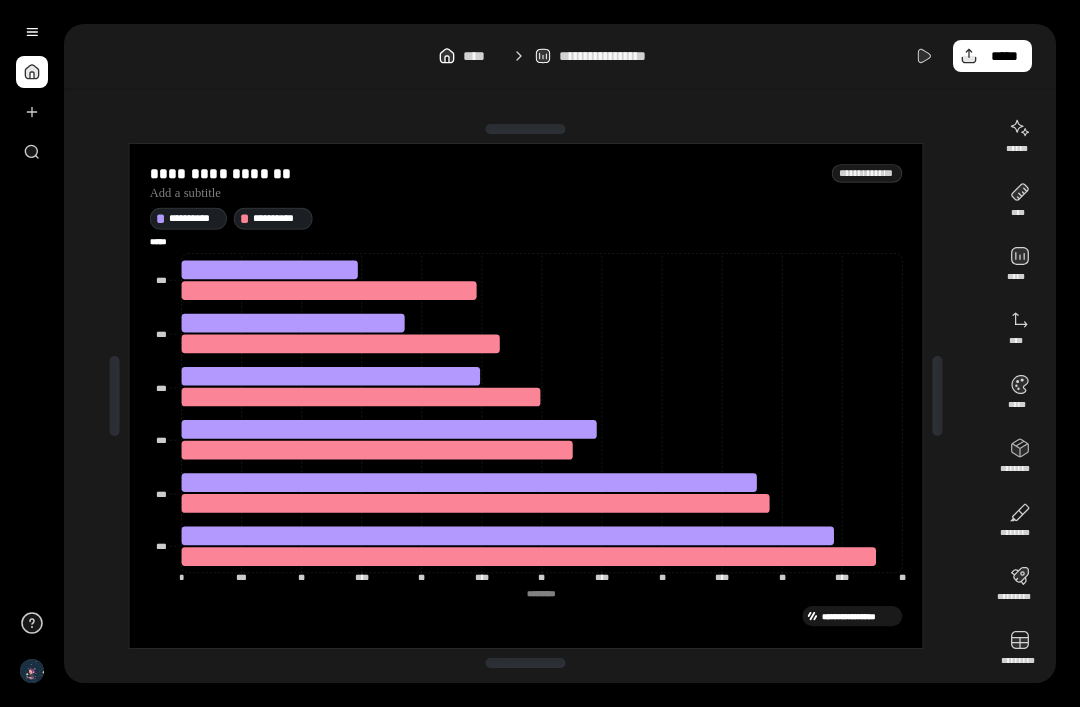 click at bounding box center [1020, 648] 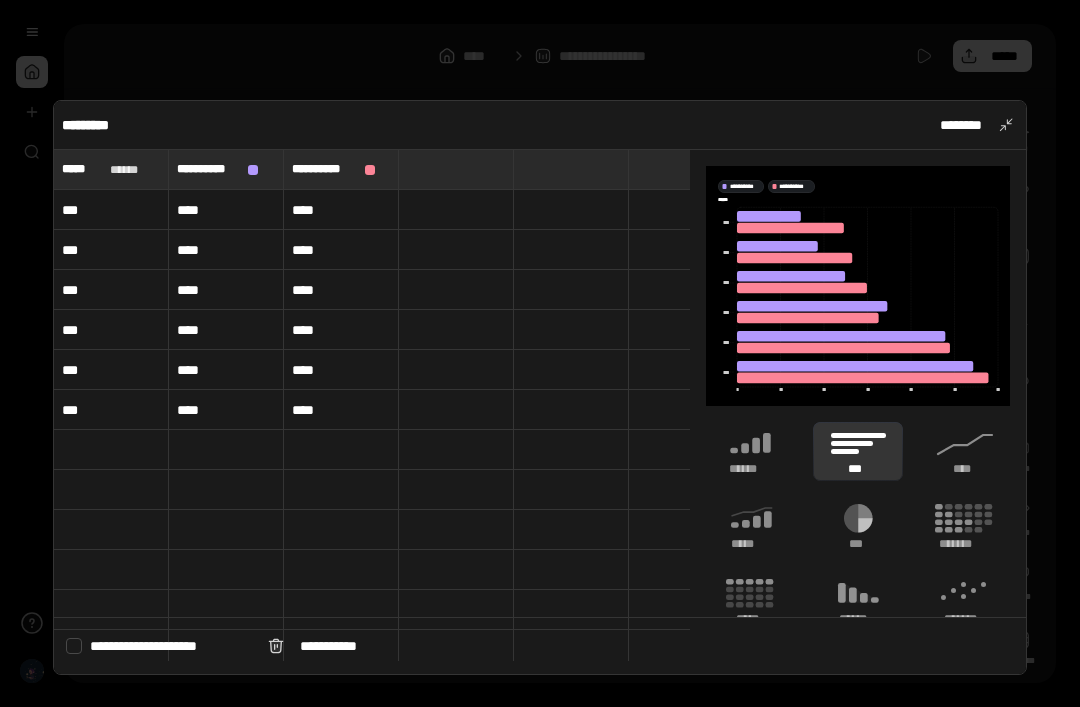 click on "***" at bounding box center [858, 526] 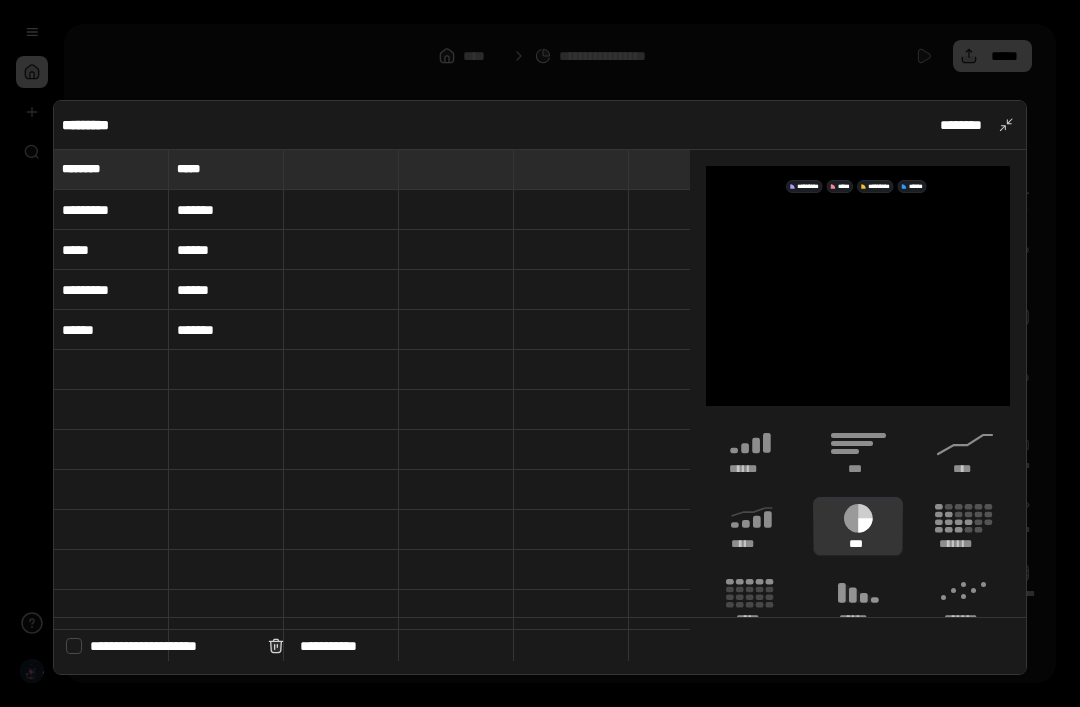 type on "********" 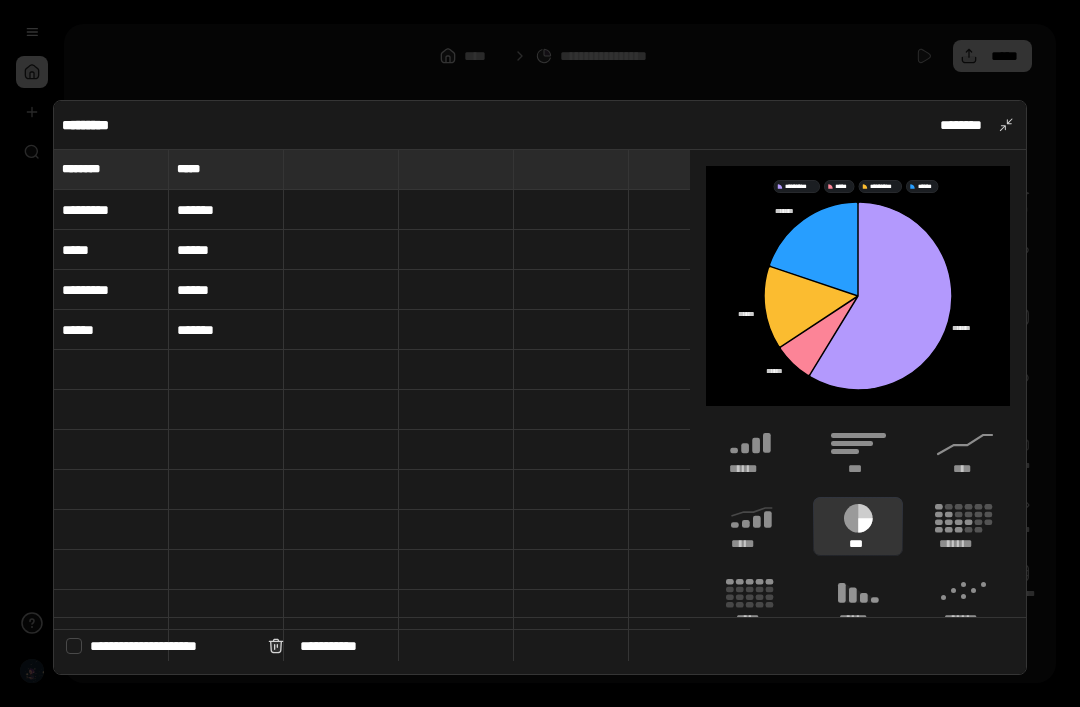 click 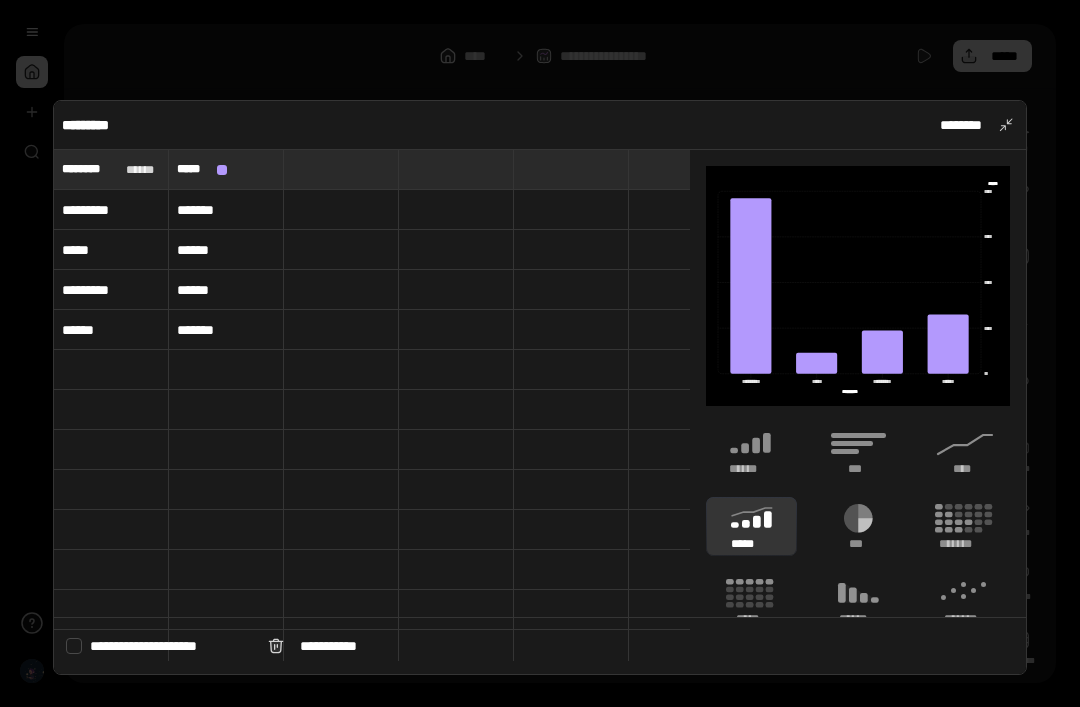 click 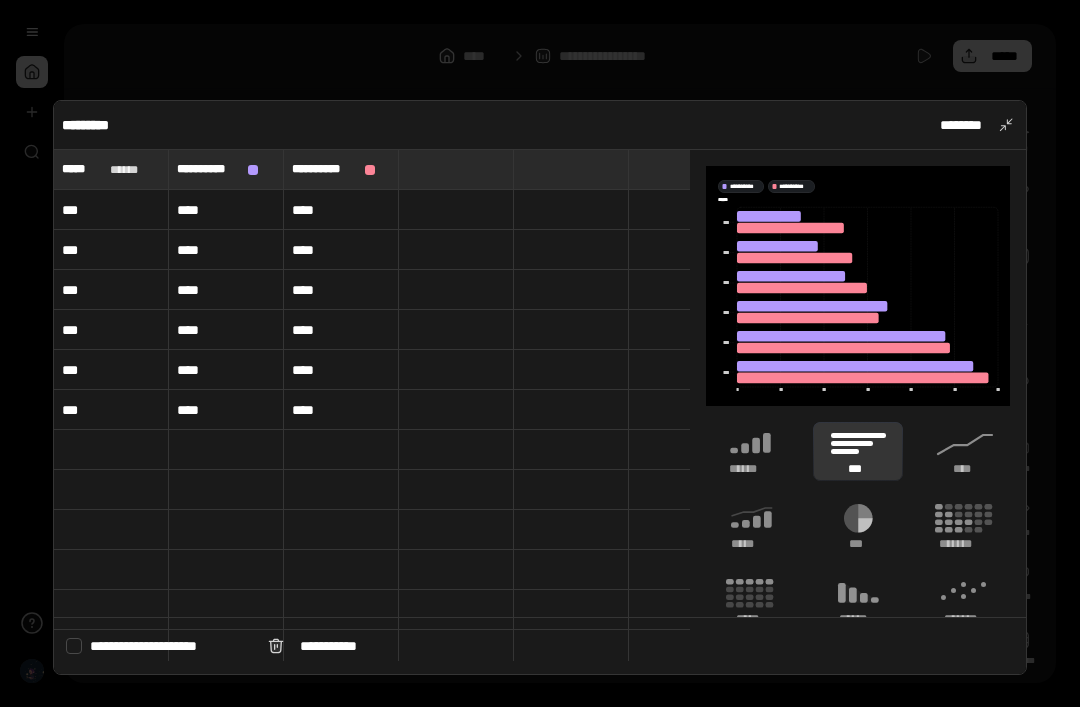 click on "******" at bounding box center [751, 469] 